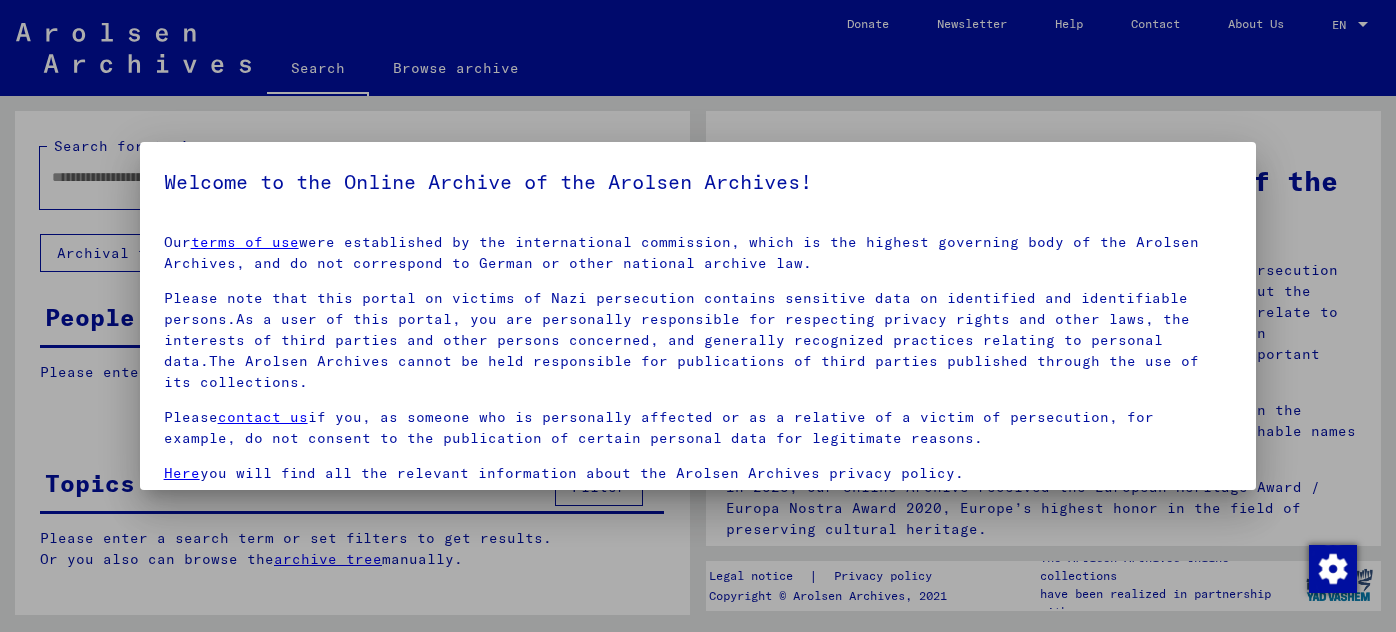 scroll, scrollTop: 0, scrollLeft: 0, axis: both 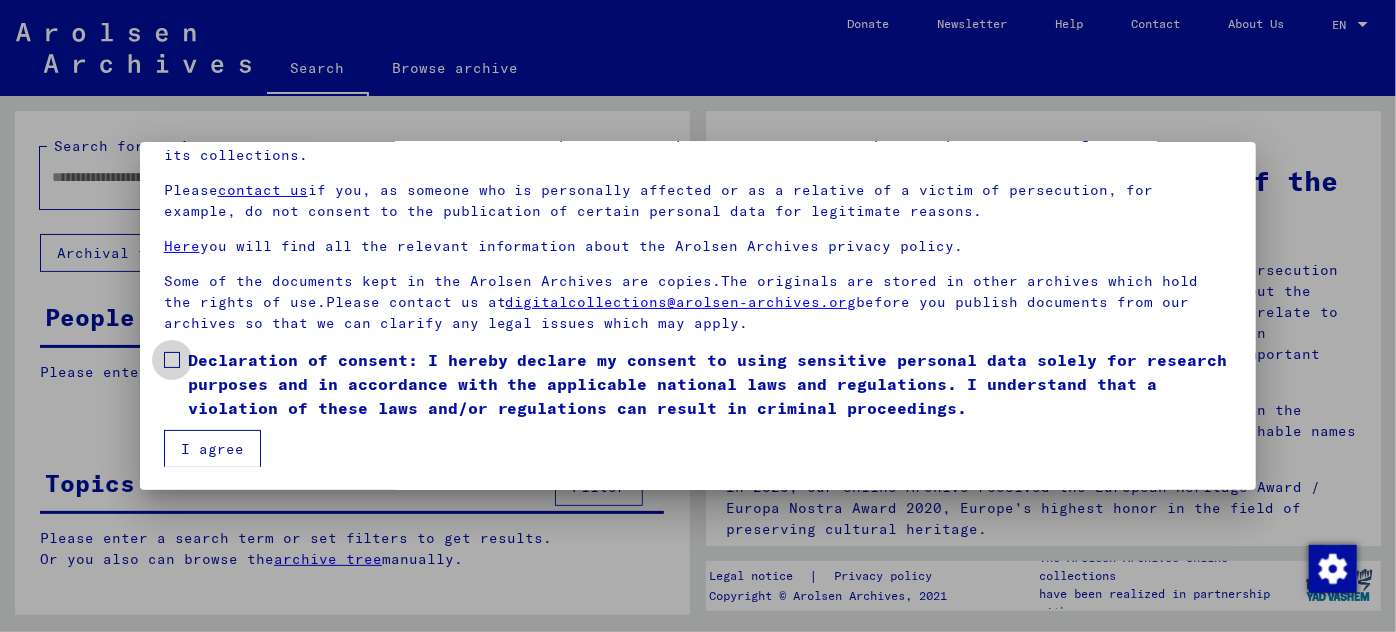 drag, startPoint x: 173, startPoint y: 352, endPoint x: 189, endPoint y: 420, distance: 69.856995 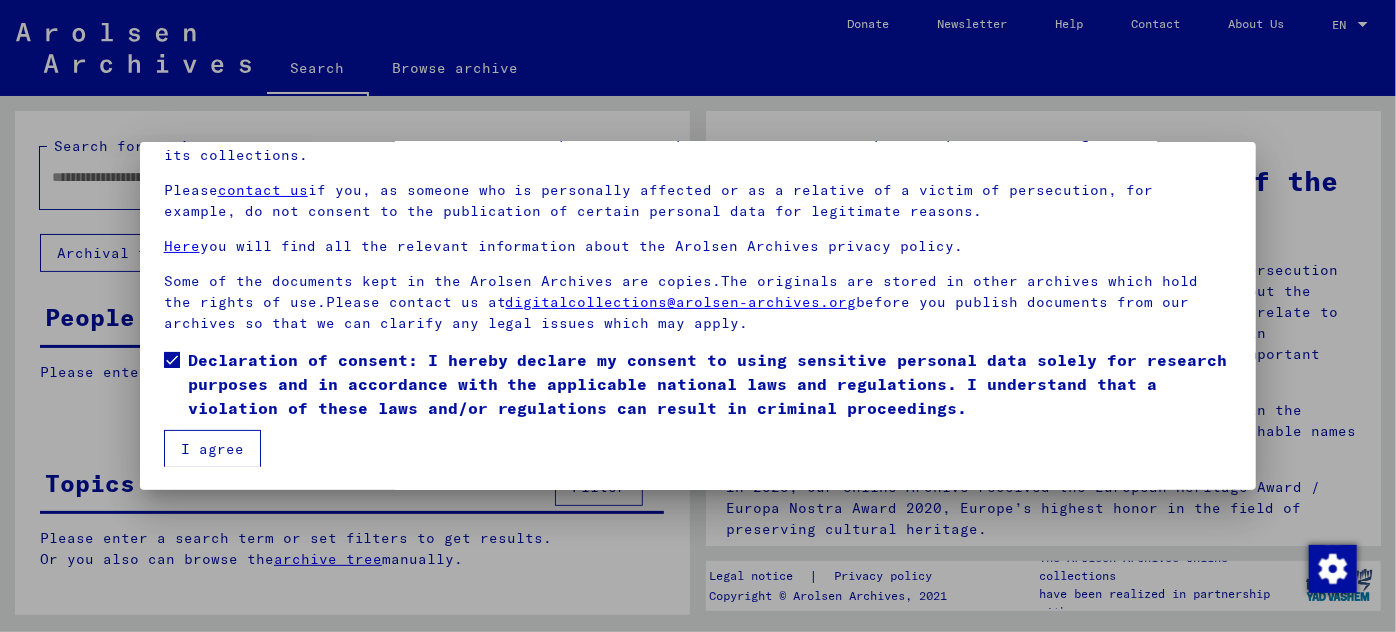 click on "I agree" at bounding box center (212, 449) 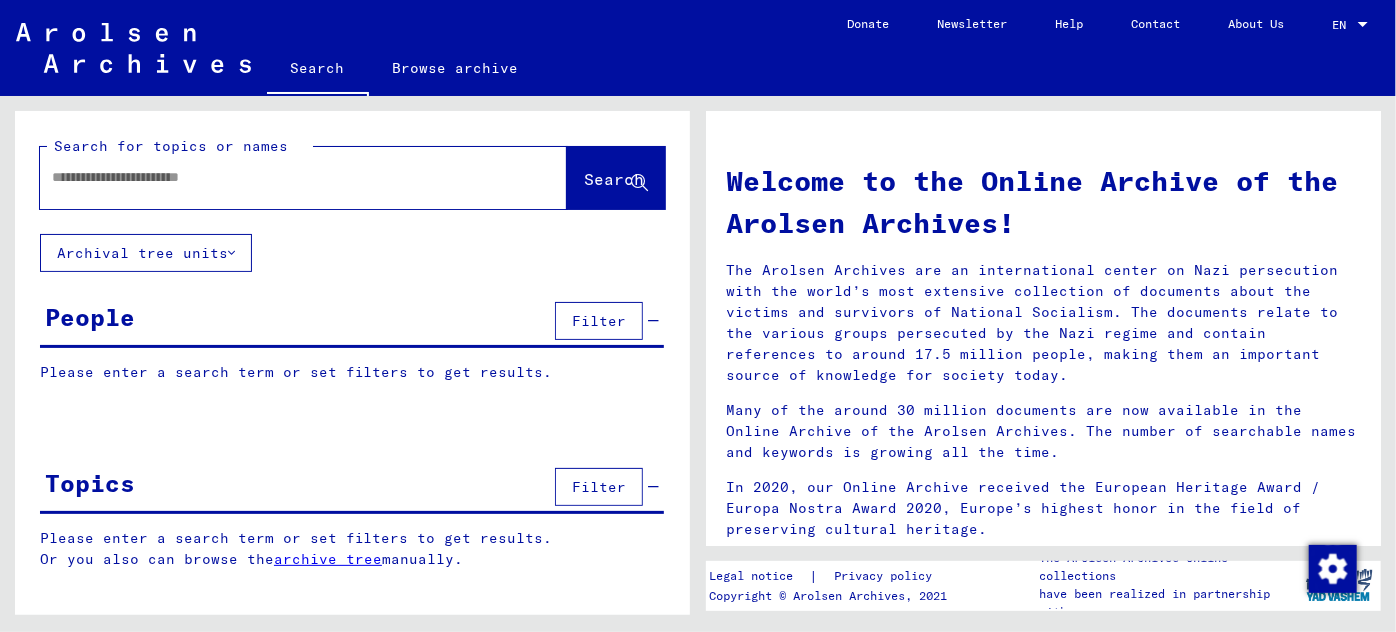 click at bounding box center [279, 177] 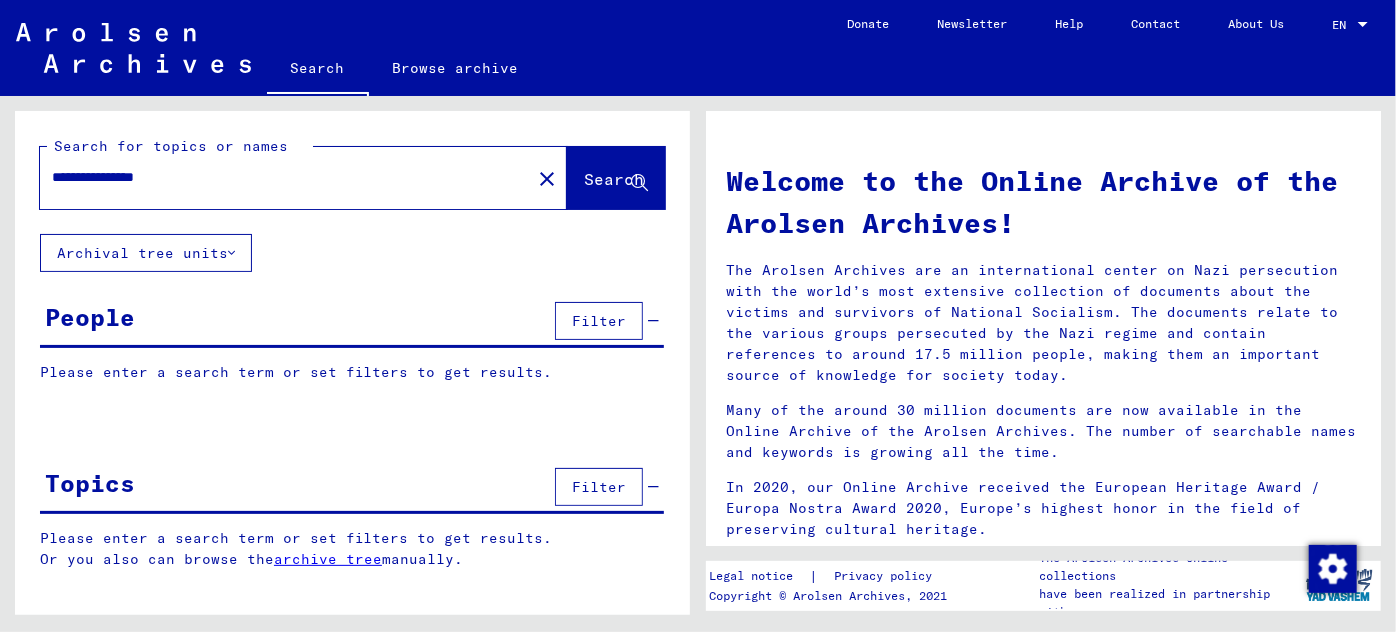 type on "**********" 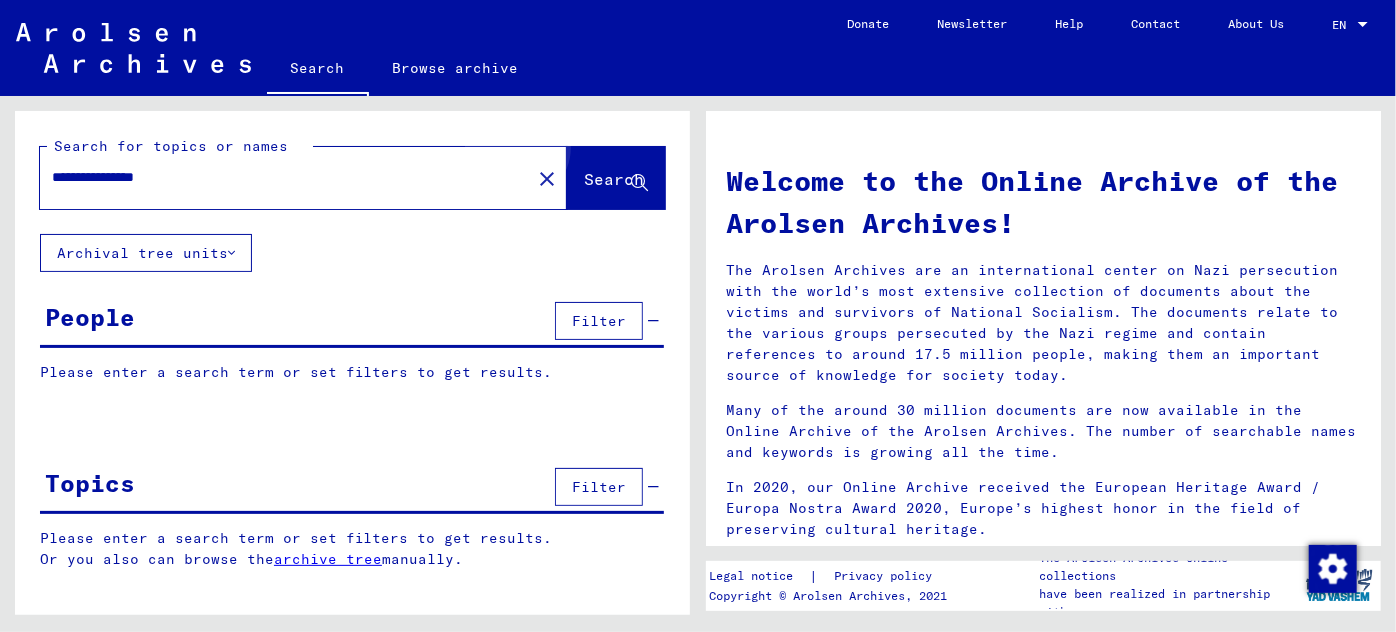 click on "Search" 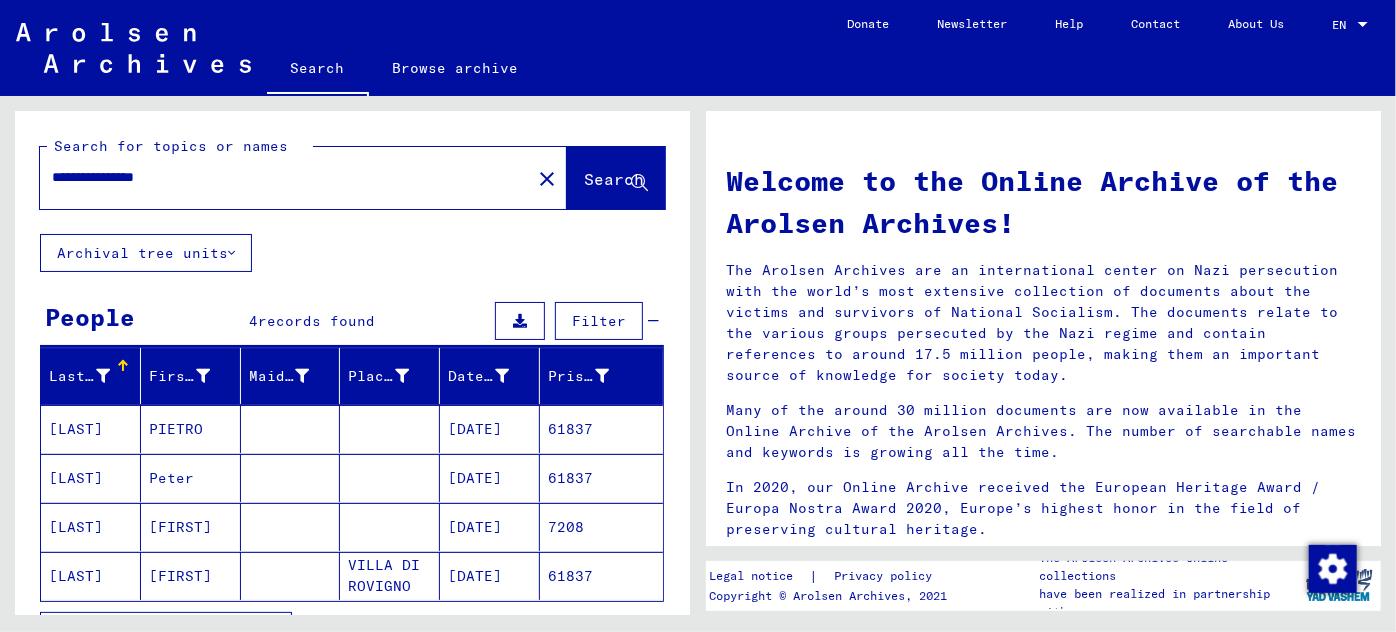 click on "PIETRO" at bounding box center [191, 478] 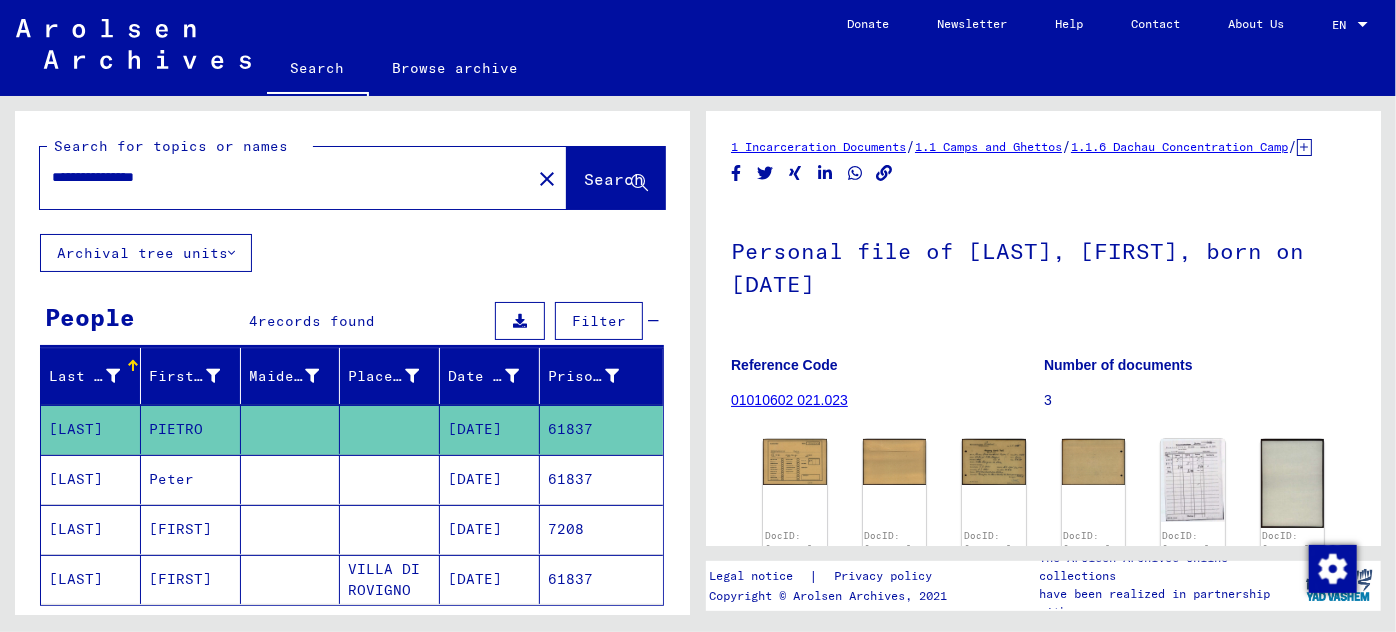 scroll, scrollTop: 0, scrollLeft: 0, axis: both 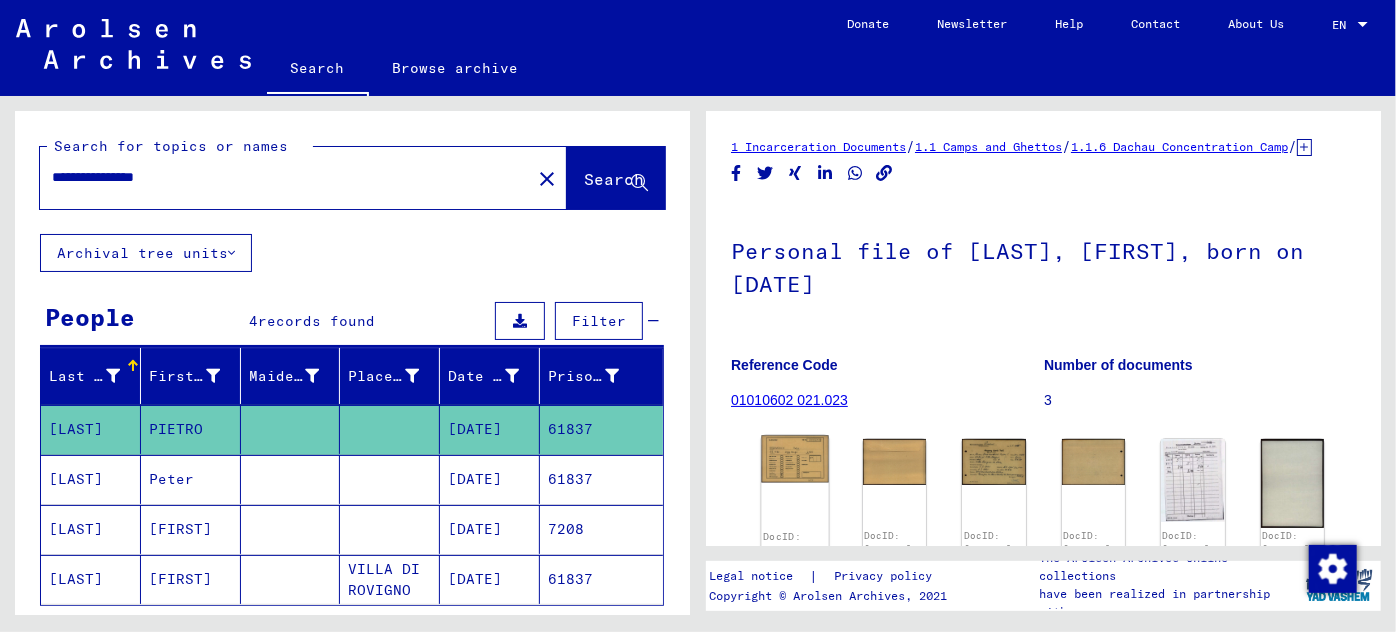 click 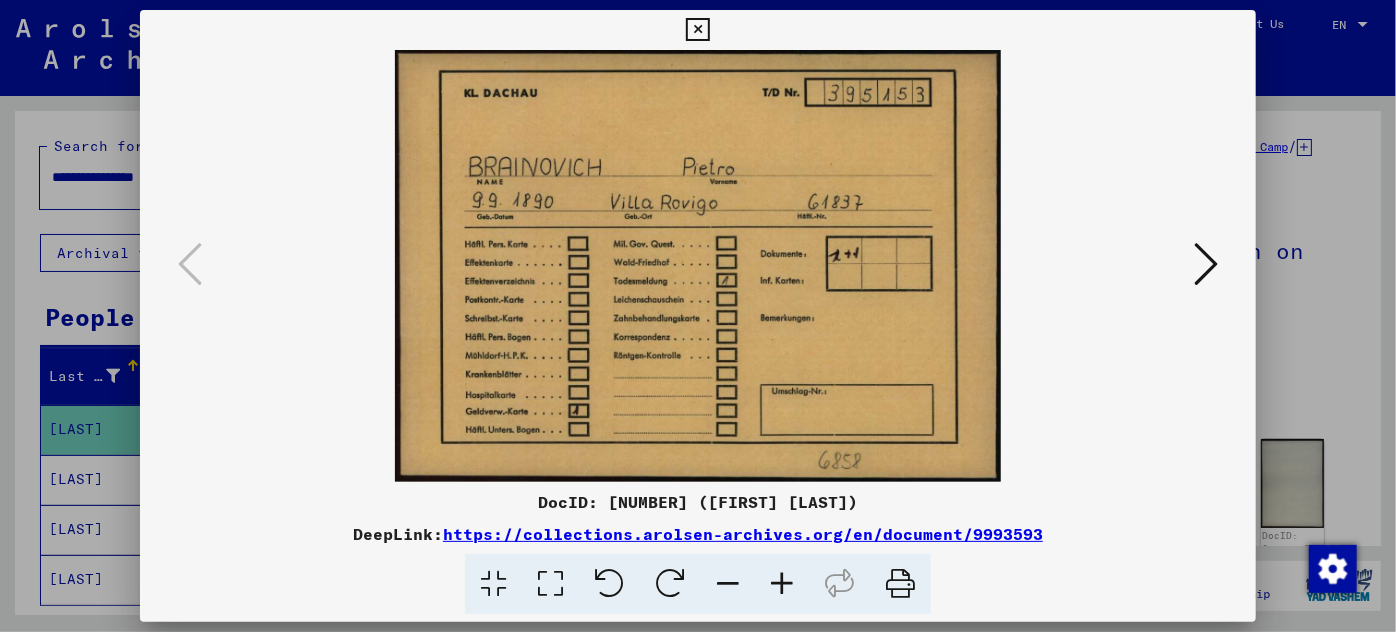 click at bounding box center (1206, 264) 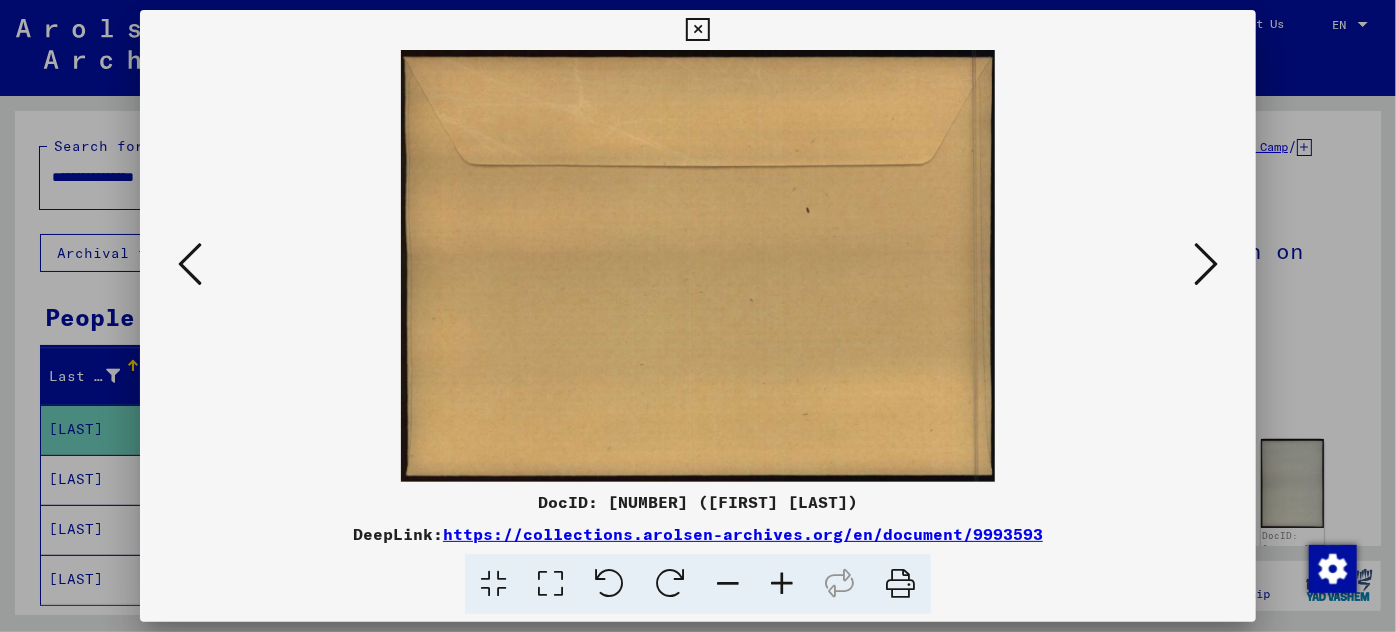 click at bounding box center (1206, 264) 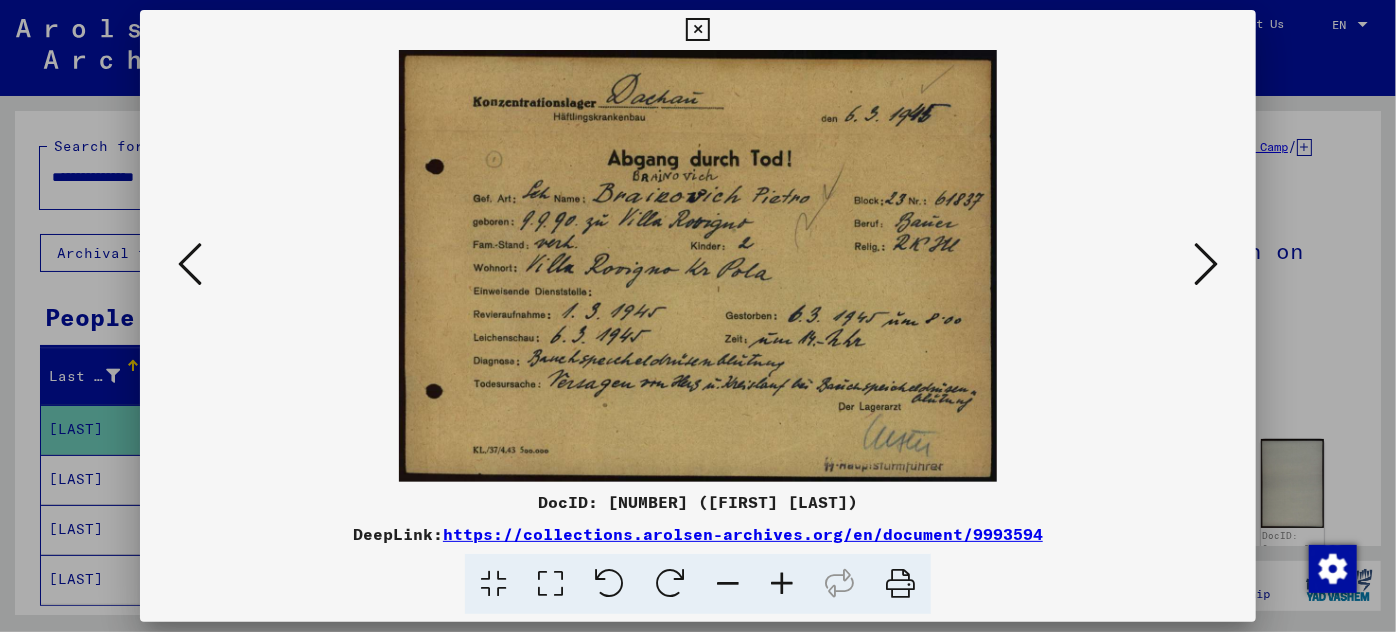 click at bounding box center [1206, 264] 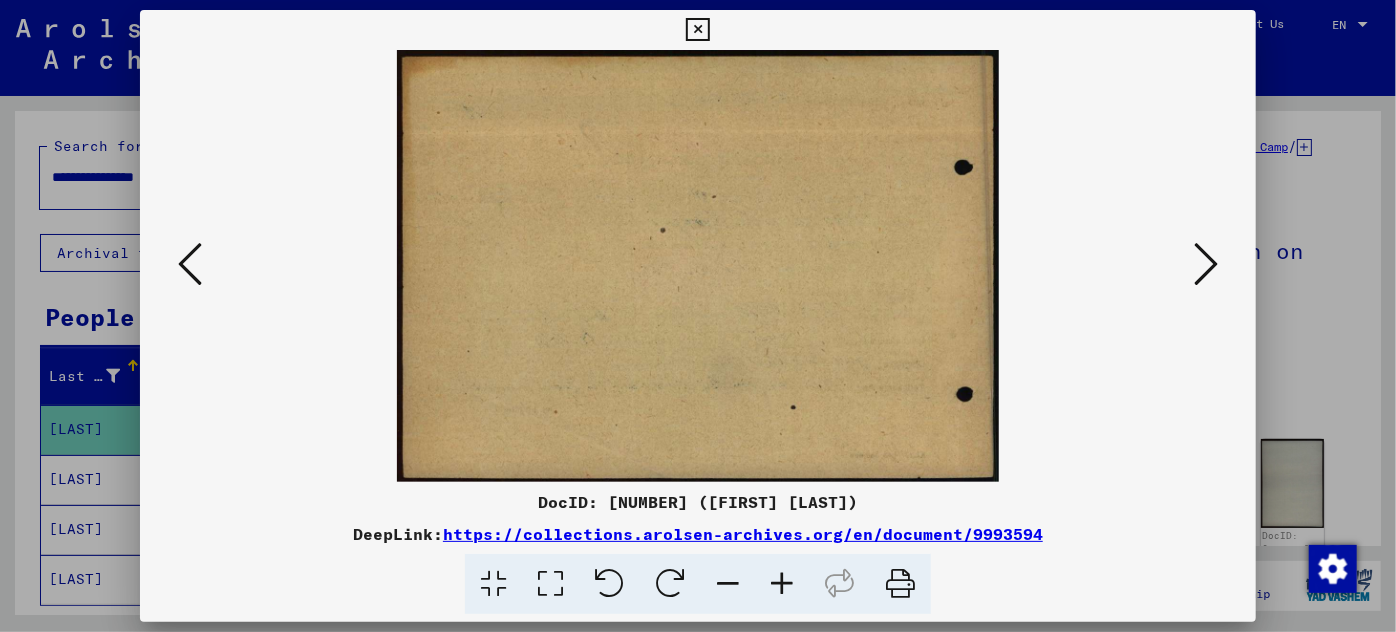 click at bounding box center (190, 264) 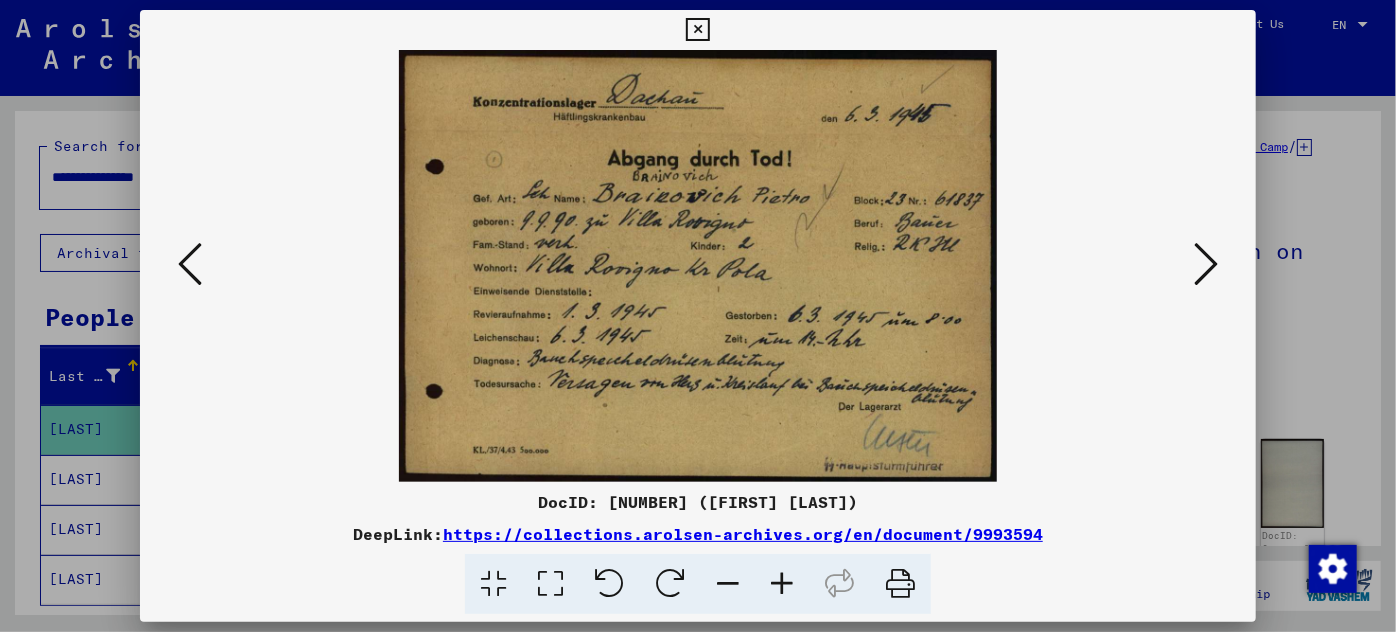 click at bounding box center [1206, 264] 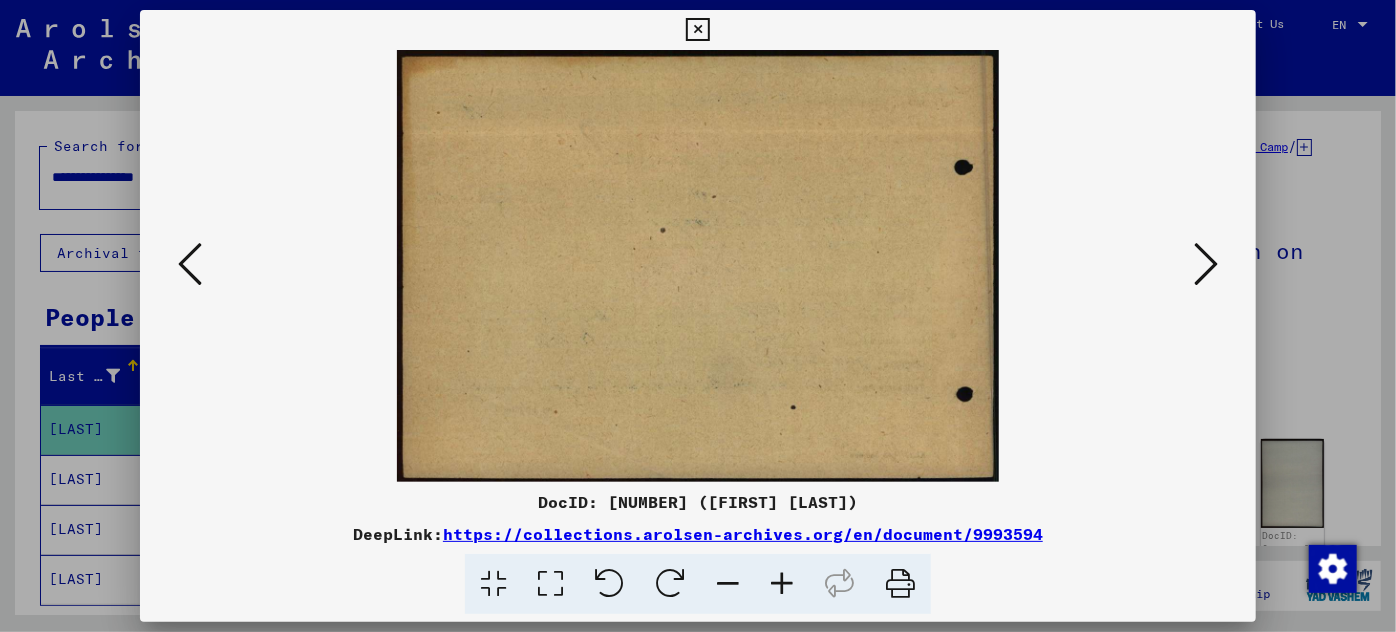 click at bounding box center [1206, 264] 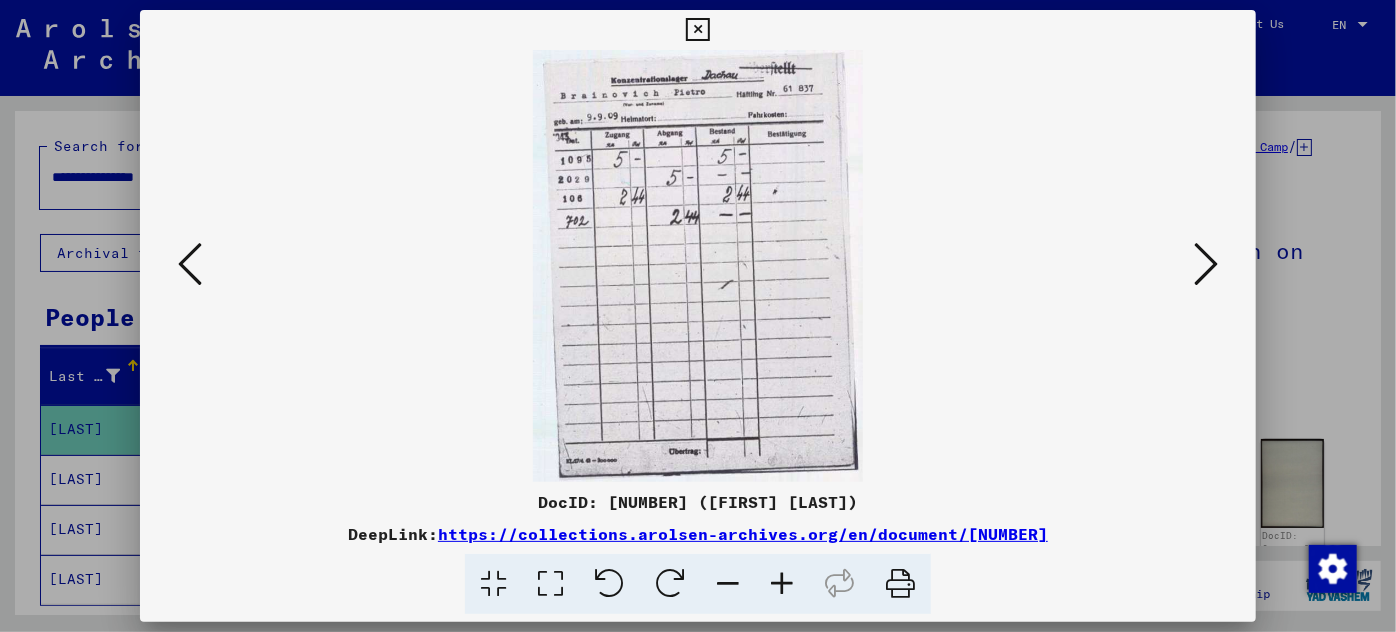 click at bounding box center (1206, 264) 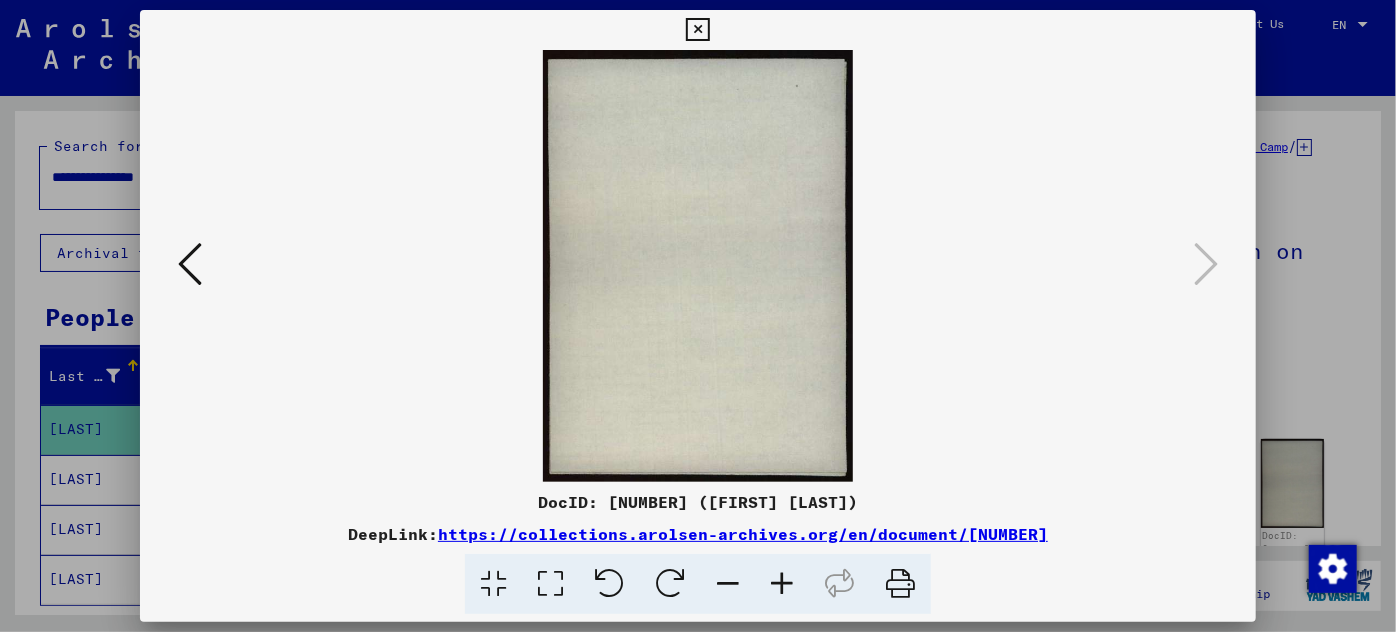 click at bounding box center [698, 316] 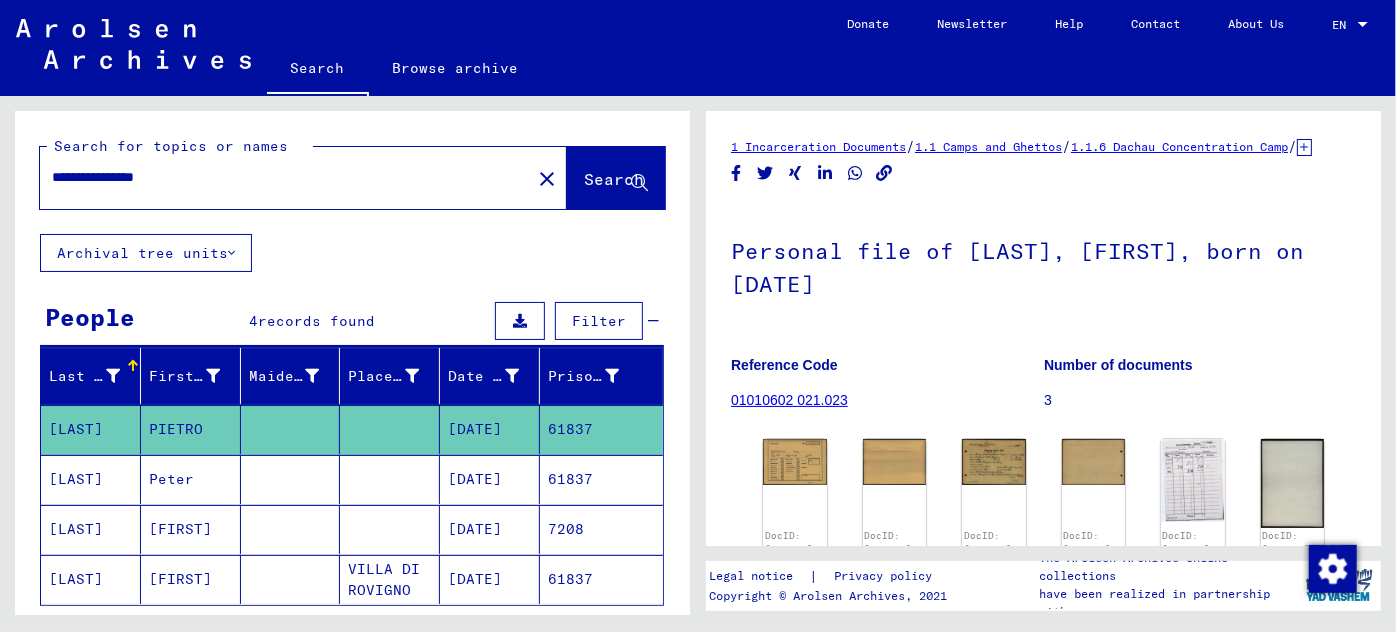 click on "[DATE]" at bounding box center (490, 529) 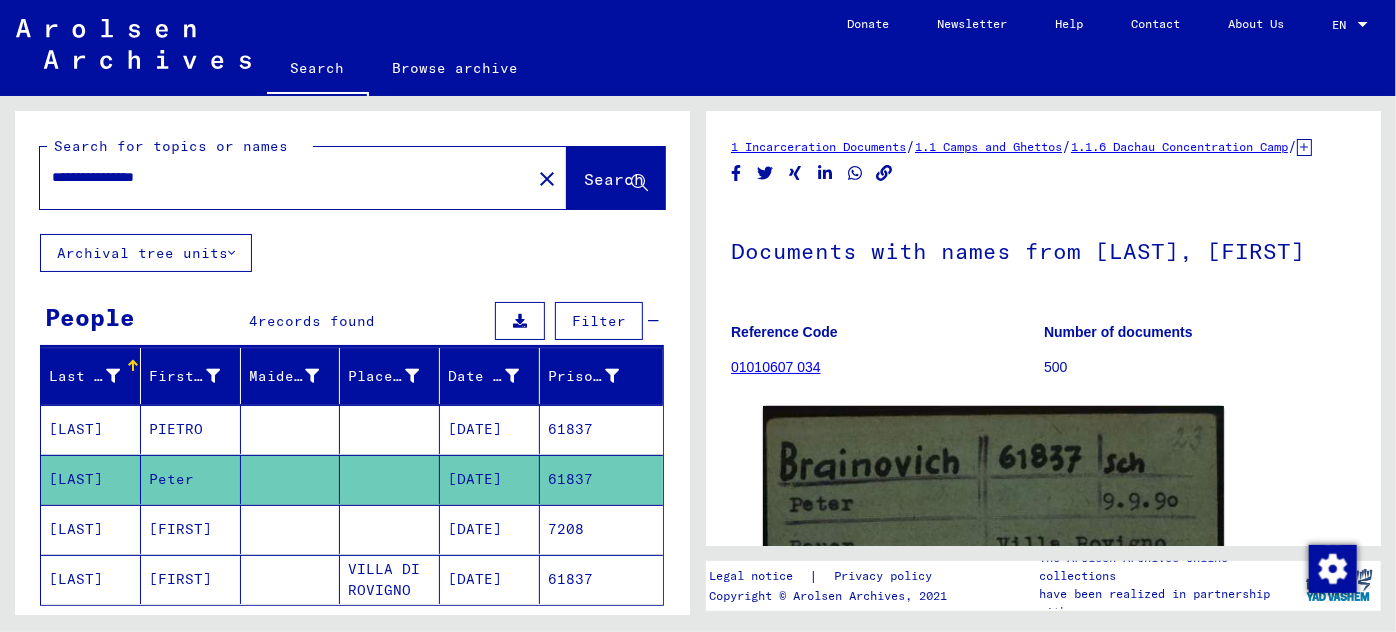 scroll, scrollTop: 0, scrollLeft: 0, axis: both 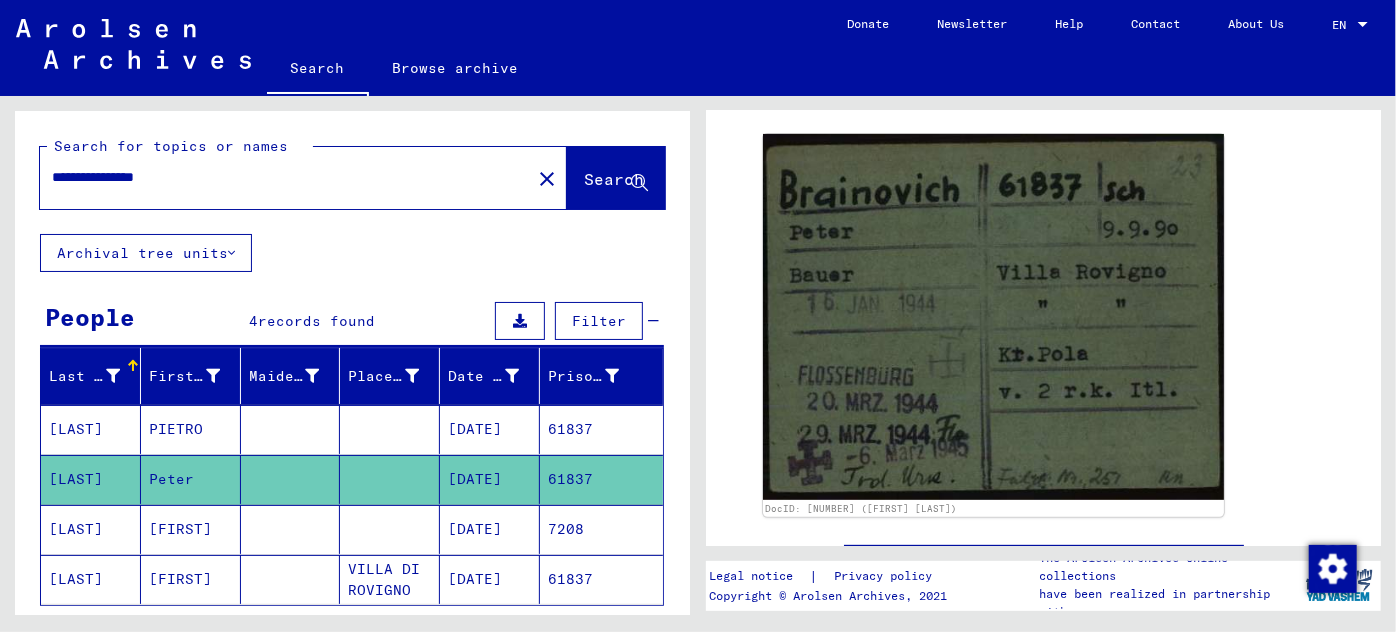 click on "[DATE]" at bounding box center [490, 579] 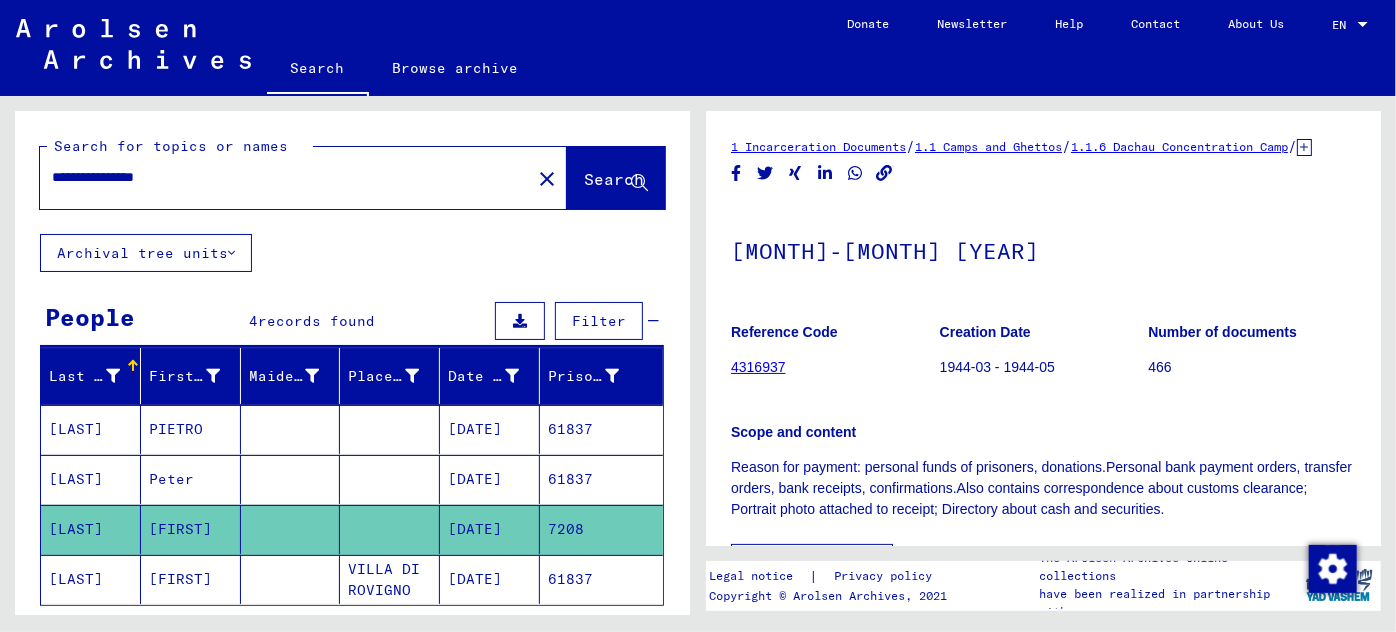 scroll, scrollTop: 0, scrollLeft: 0, axis: both 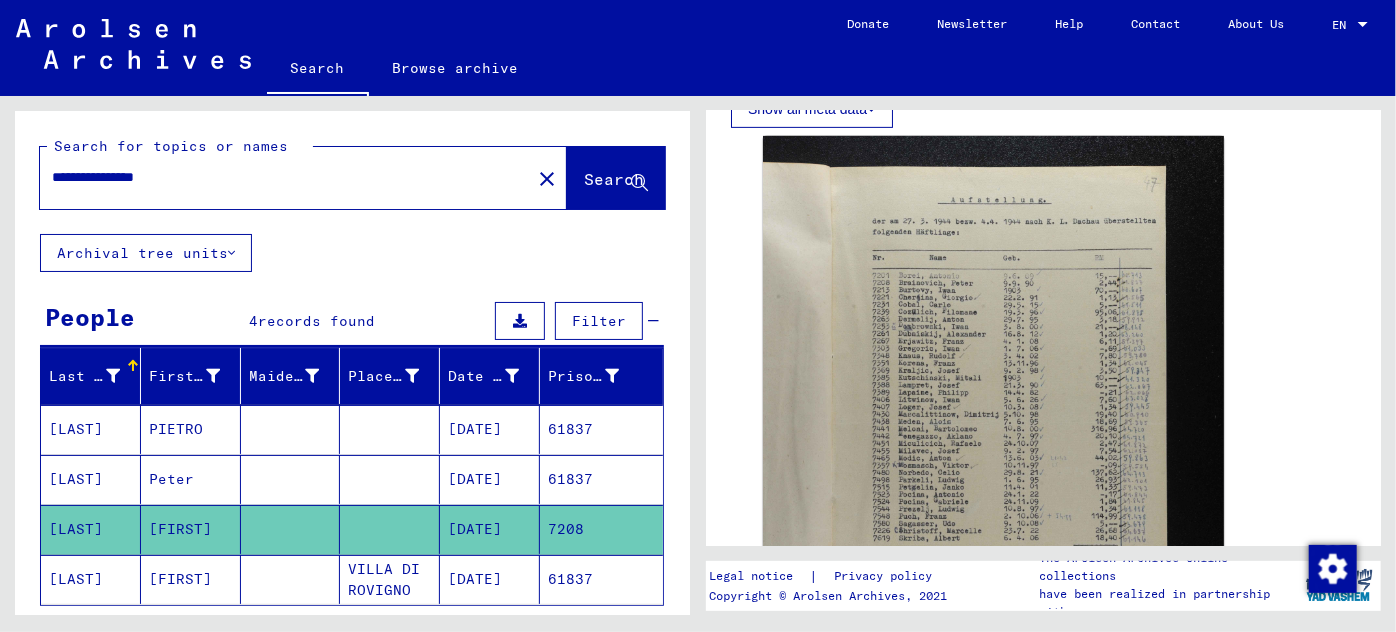 click on "[DATE]" 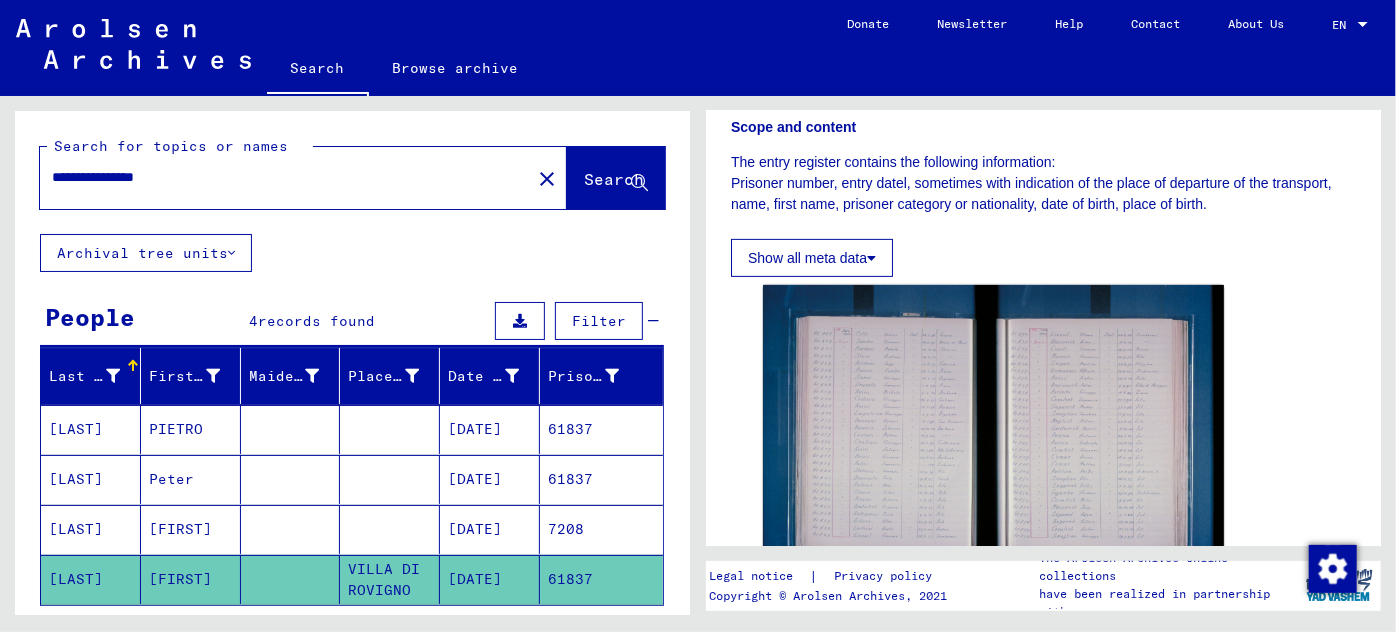 scroll, scrollTop: 437, scrollLeft: 0, axis: vertical 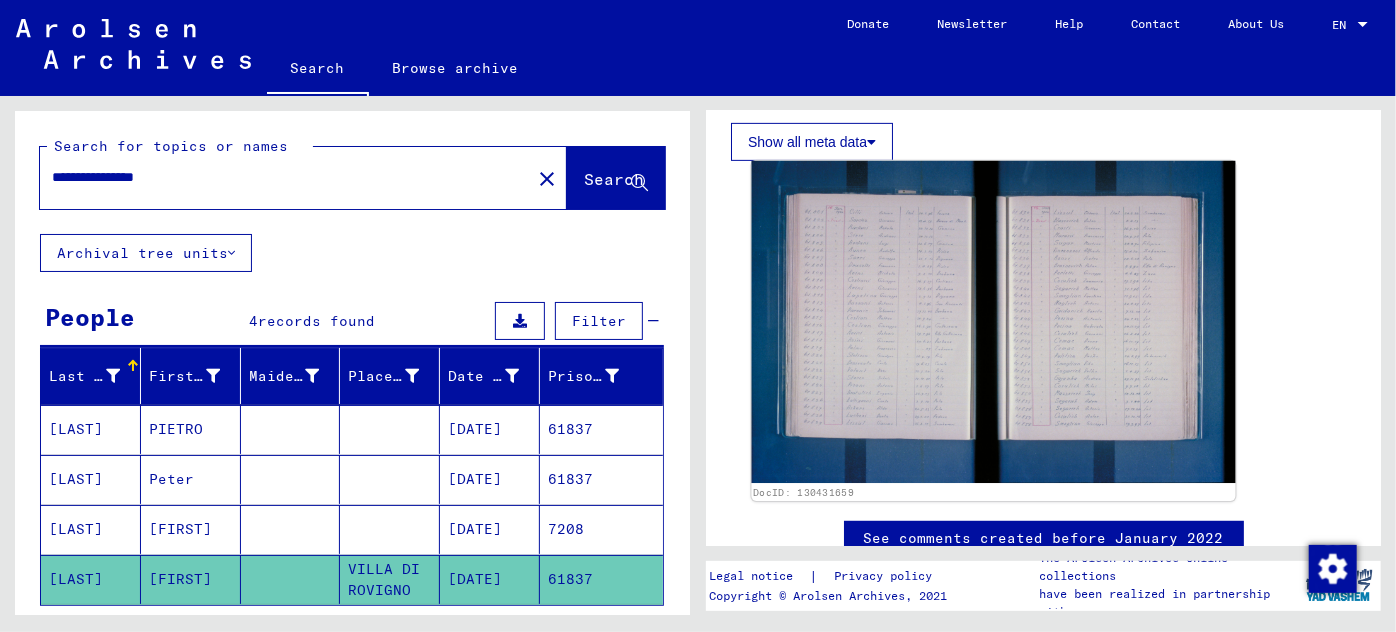 click 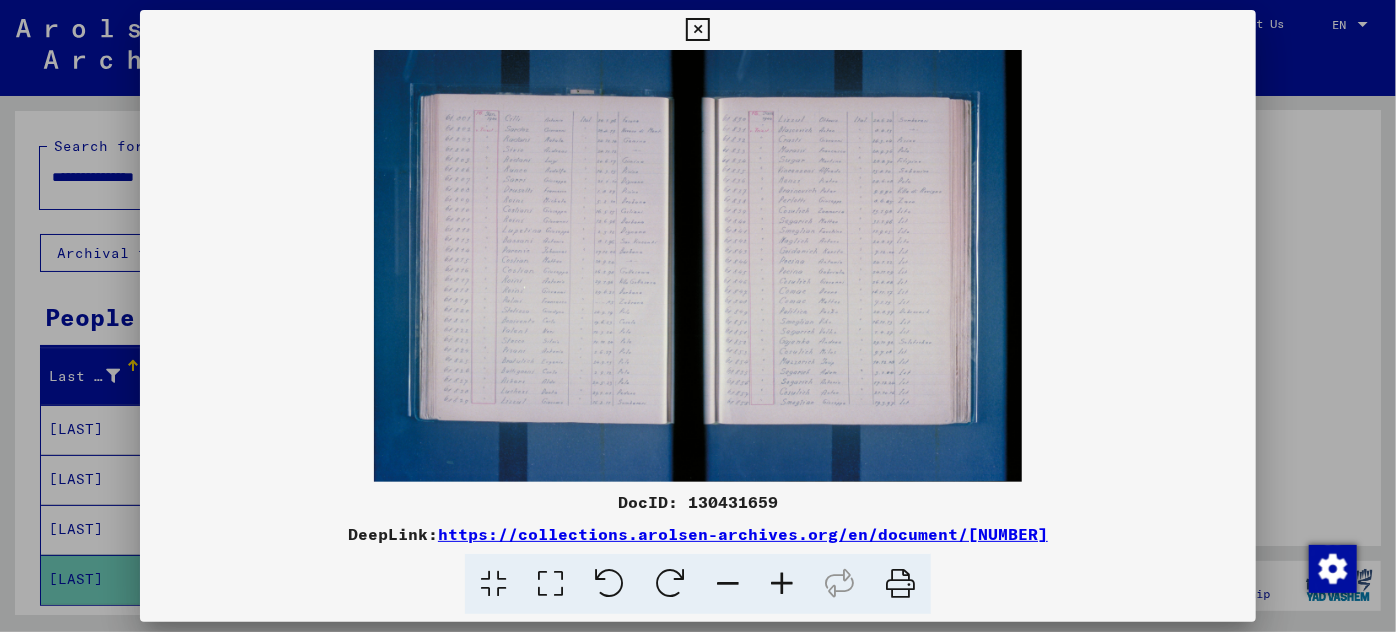 click at bounding box center (782, 584) 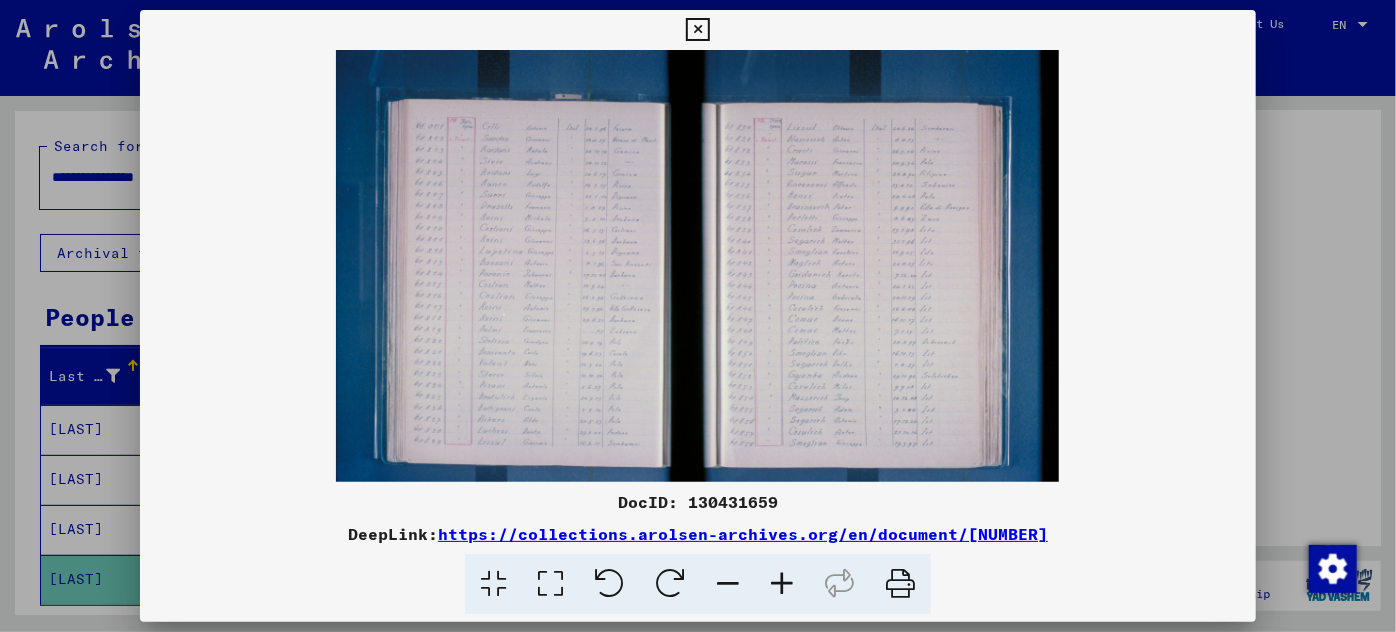 click at bounding box center [782, 584] 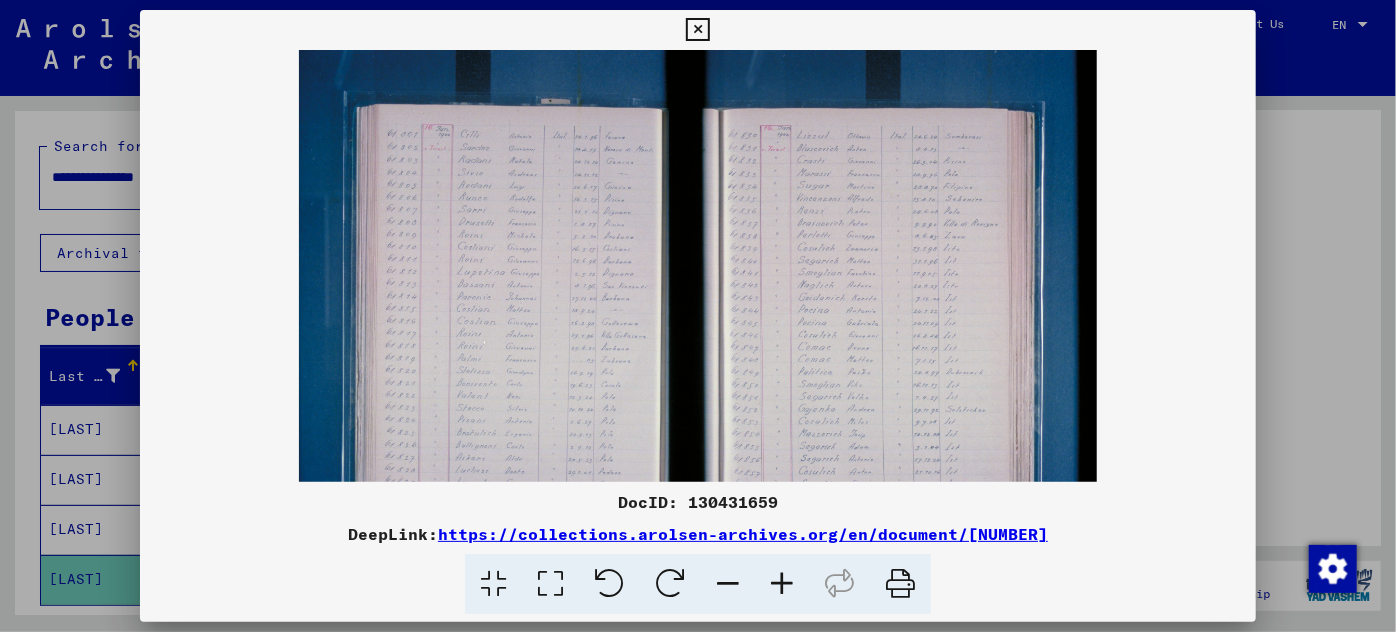 click at bounding box center (782, 584) 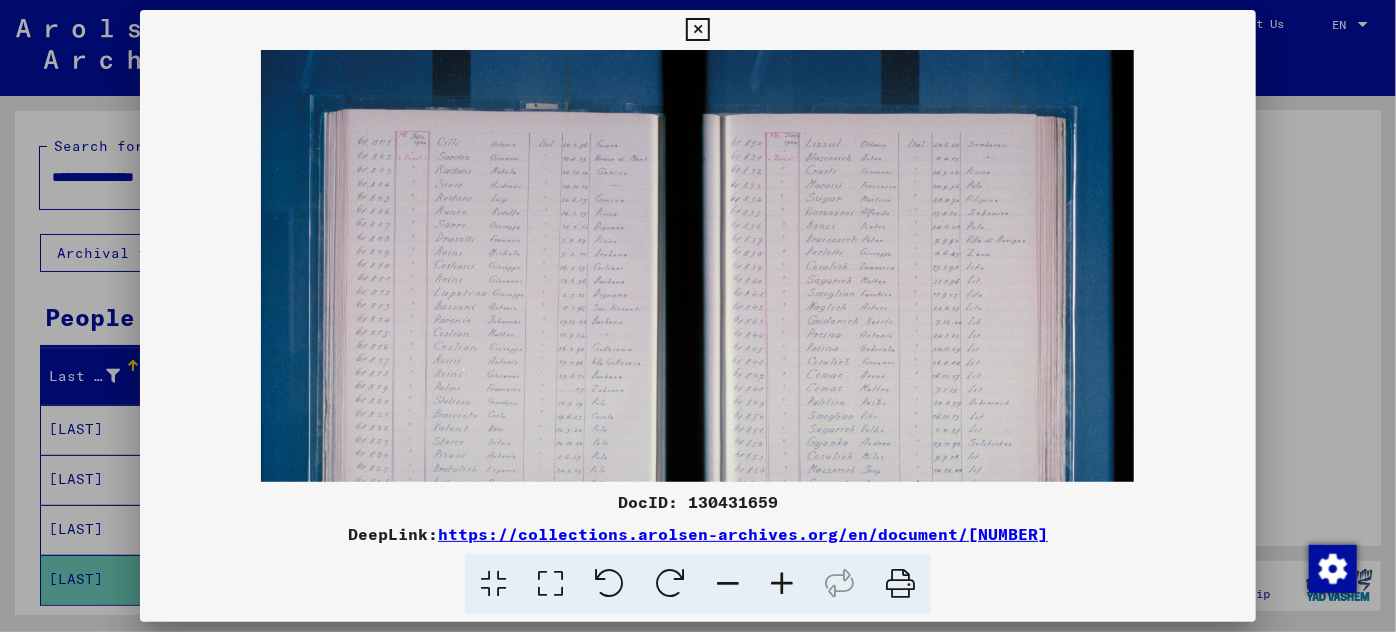 click at bounding box center (782, 584) 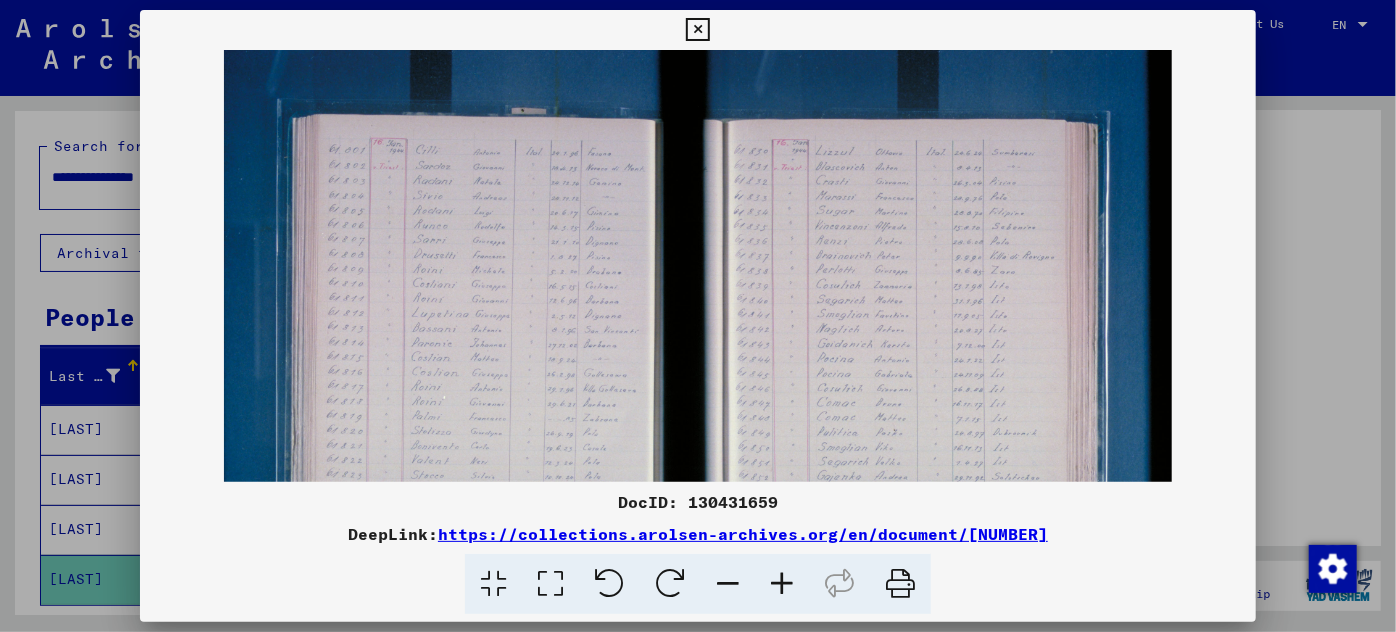 click at bounding box center (782, 584) 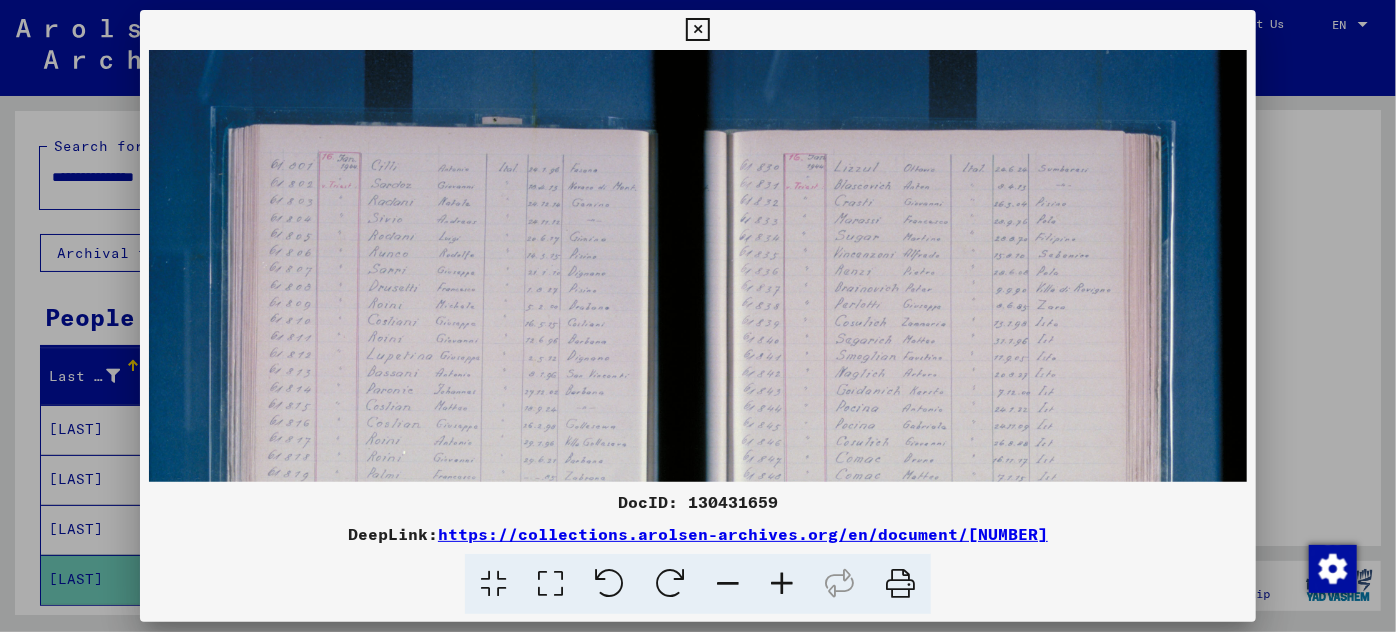 click at bounding box center [782, 584] 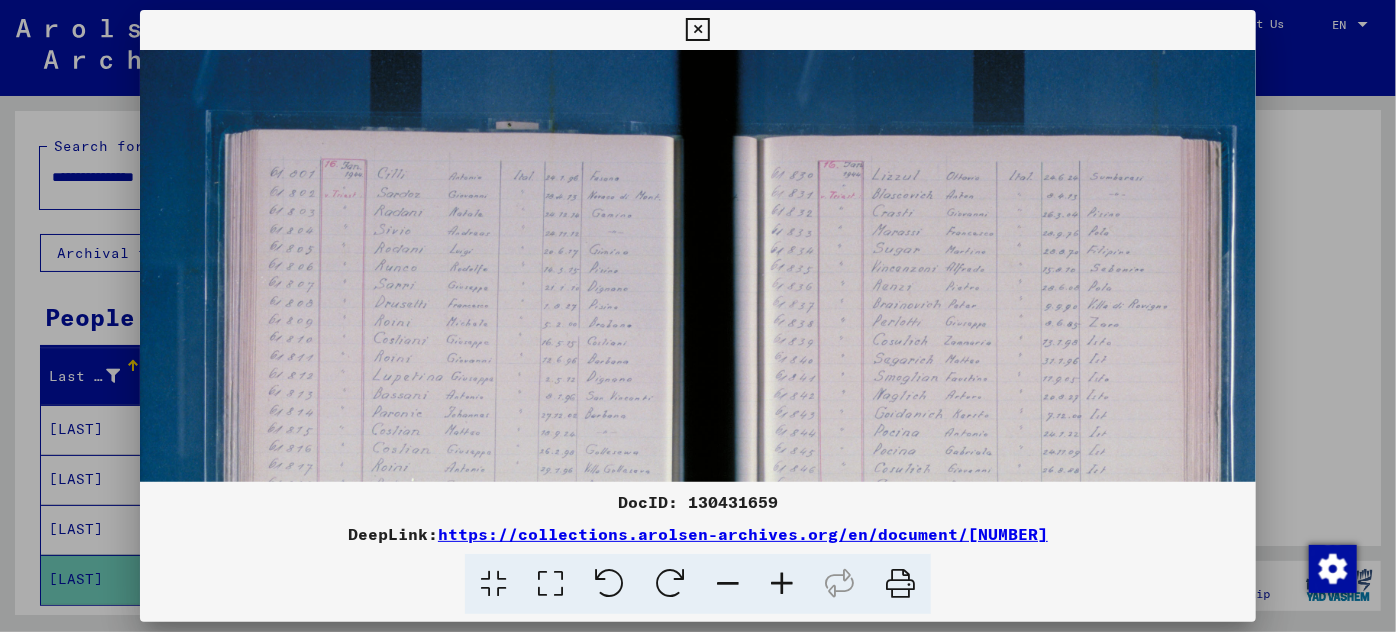 click at bounding box center (782, 584) 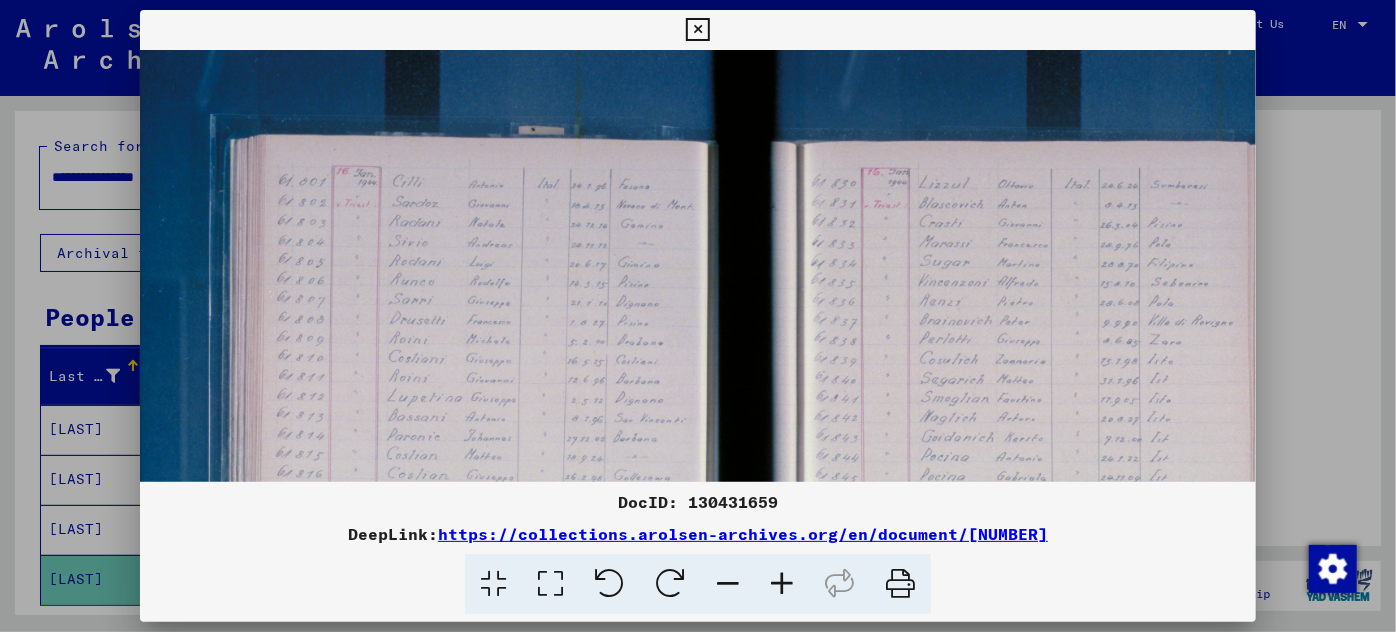 click at bounding box center [782, 584] 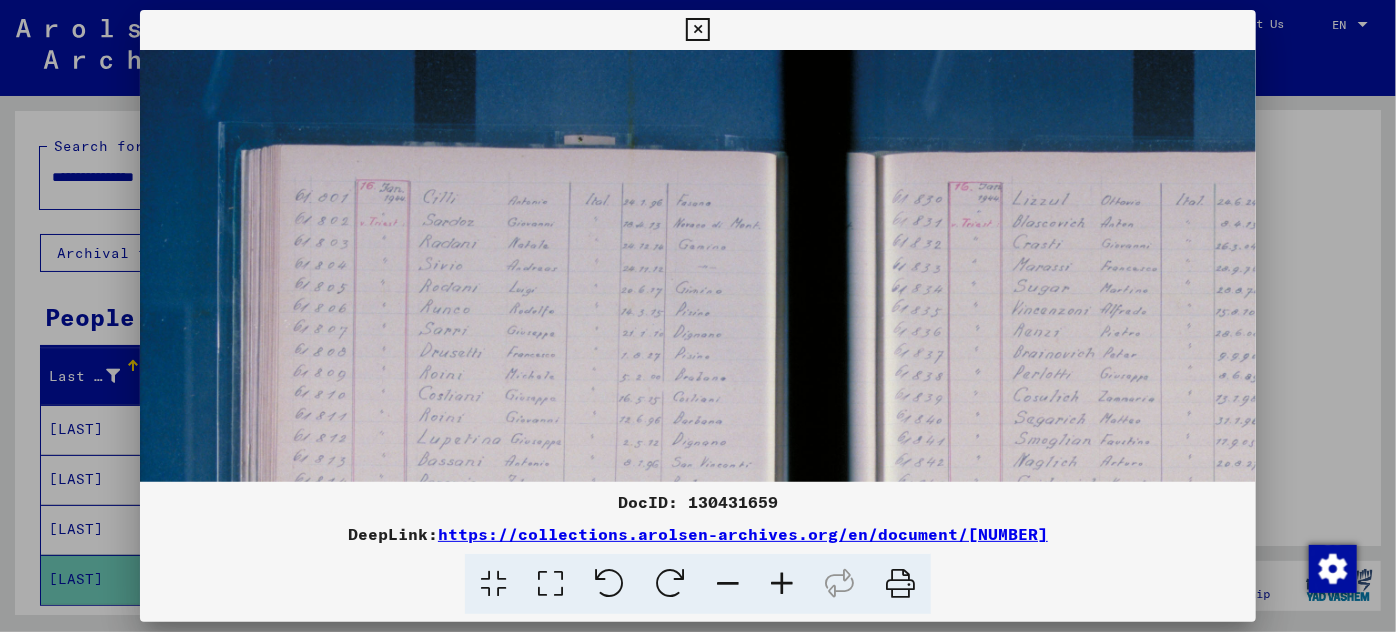 click at bounding box center (782, 584) 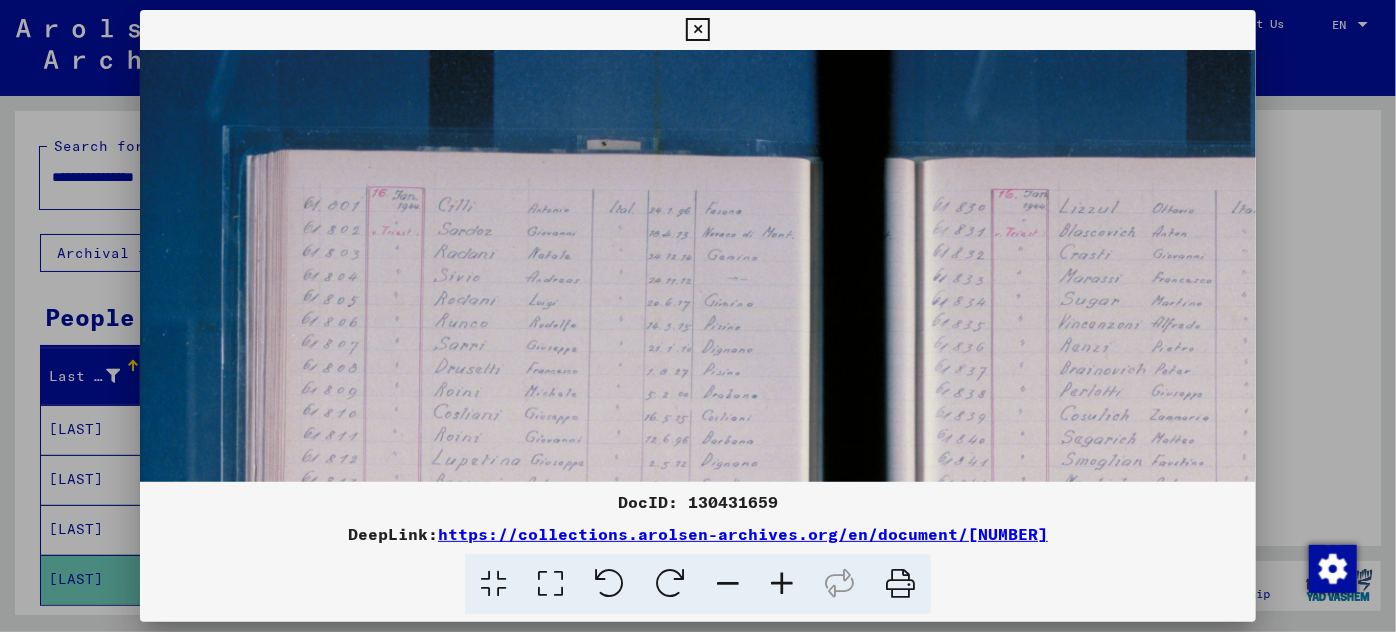 click at bounding box center (782, 584) 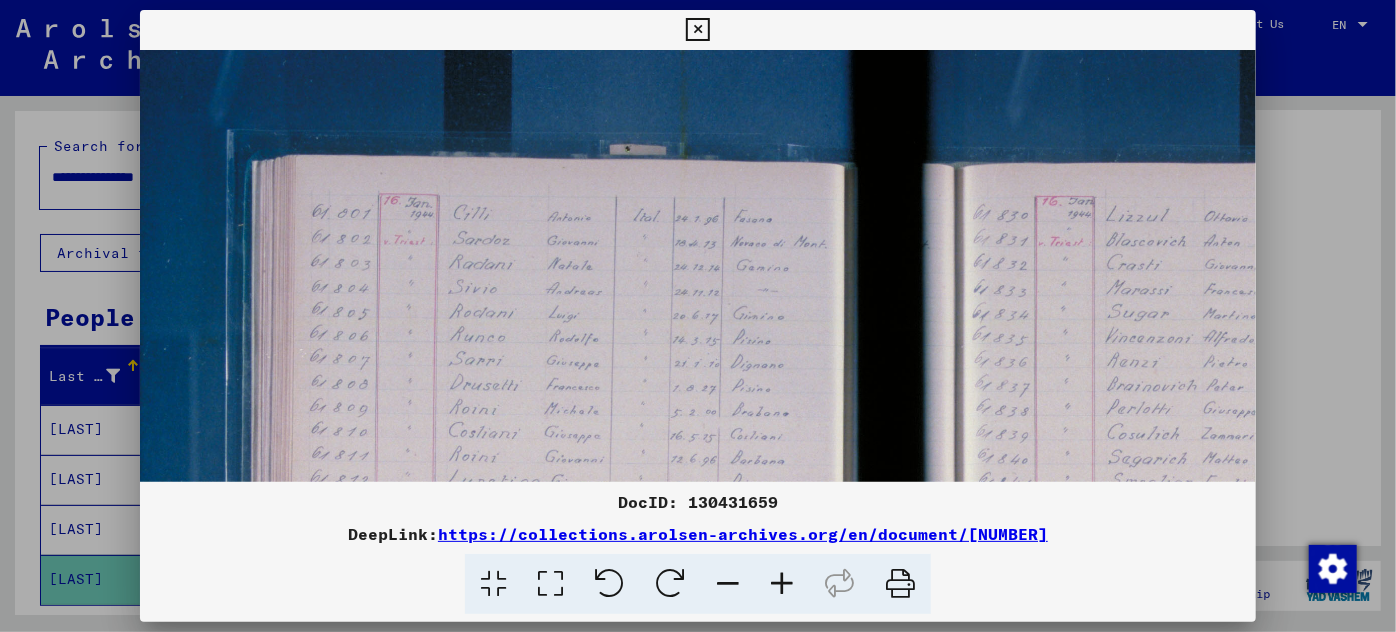 click at bounding box center (782, 584) 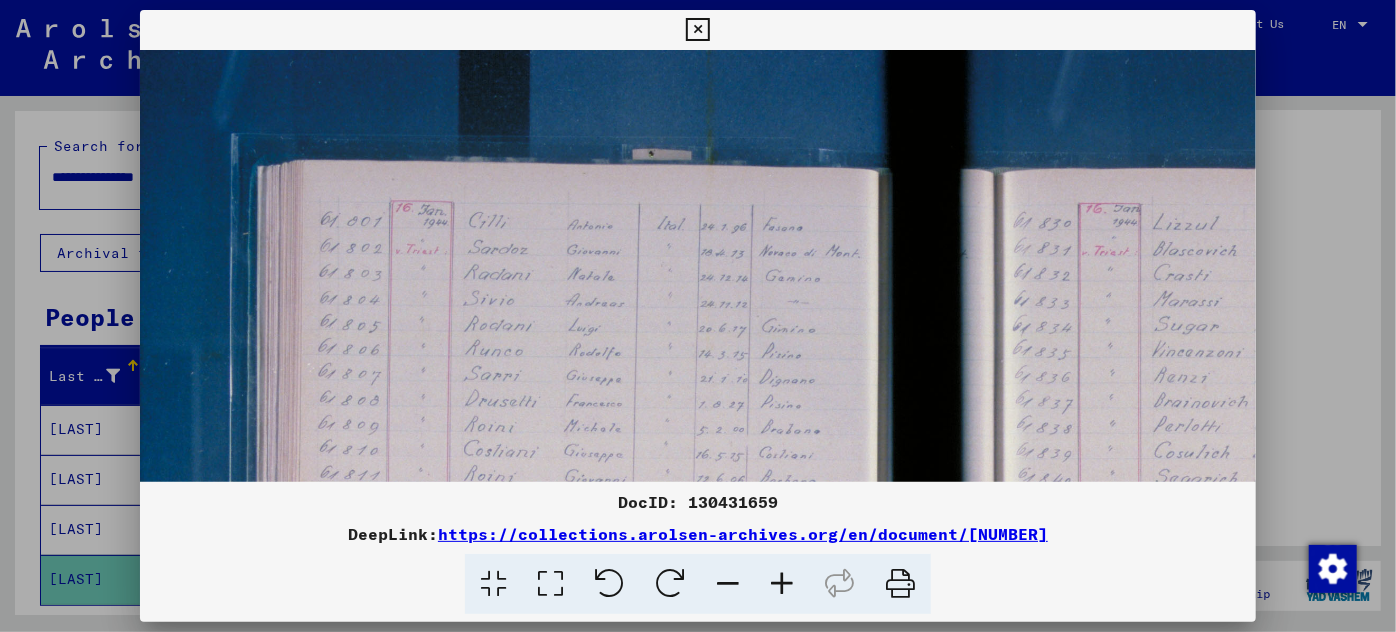click at bounding box center [782, 584] 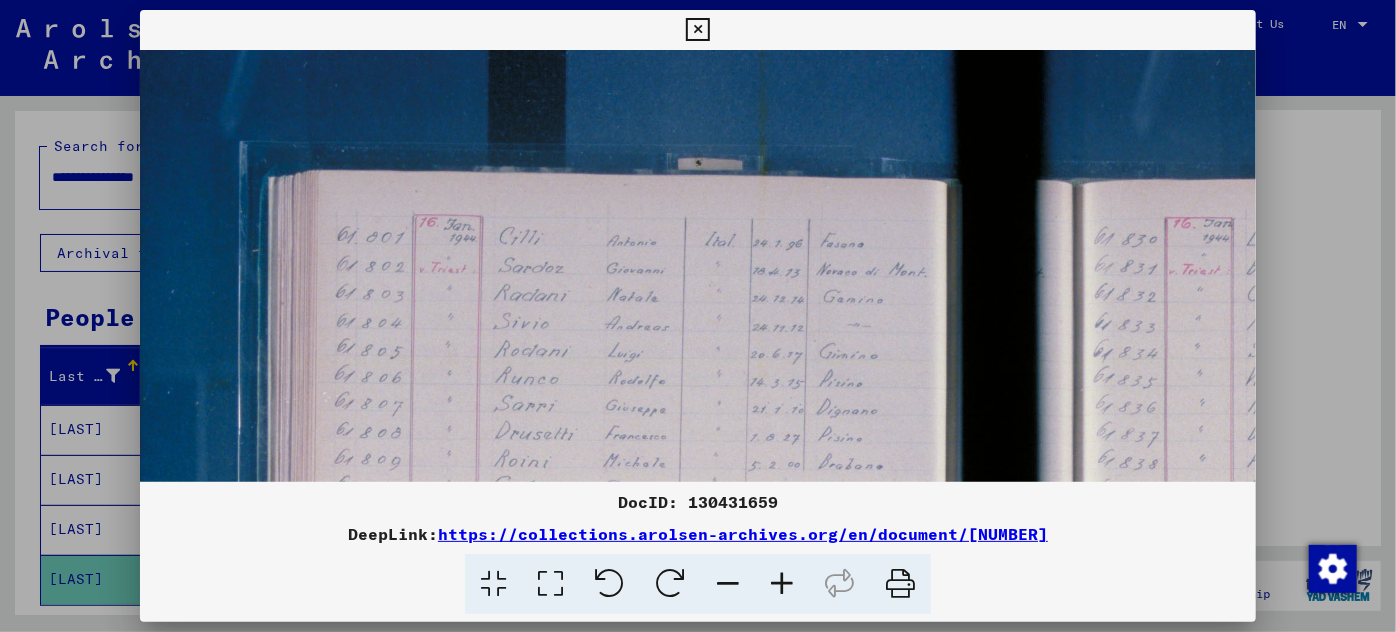 click at bounding box center [782, 584] 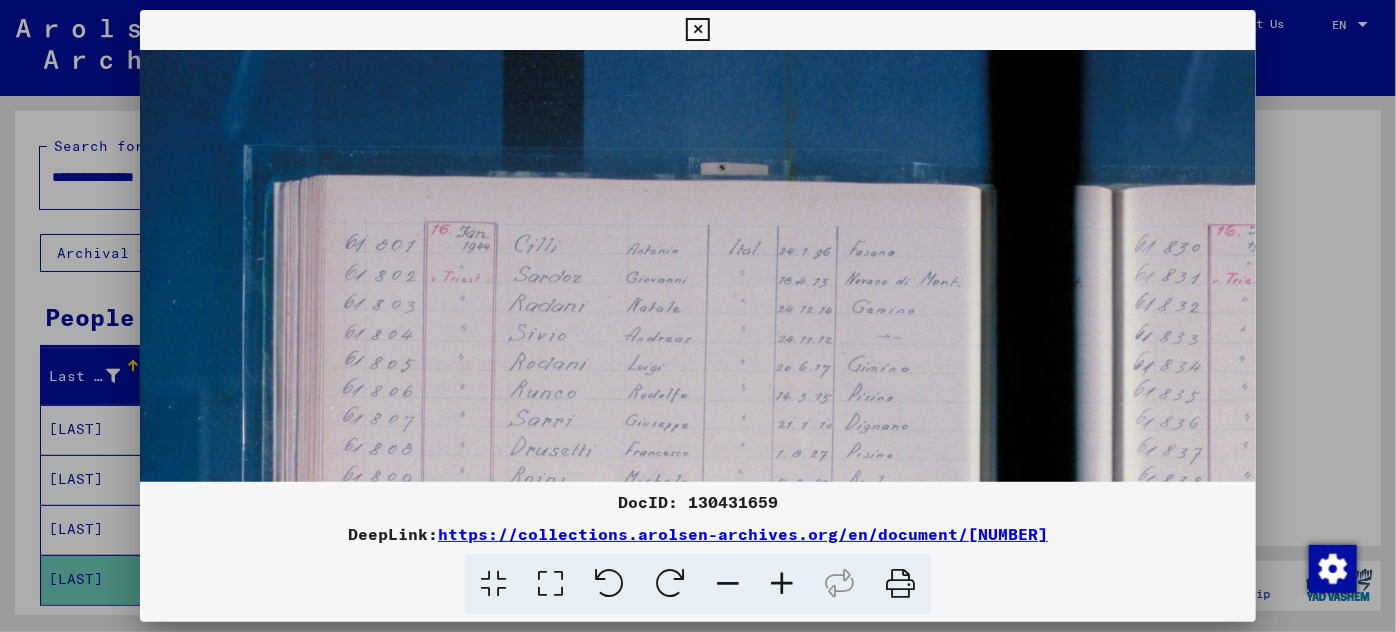 click at bounding box center [782, 584] 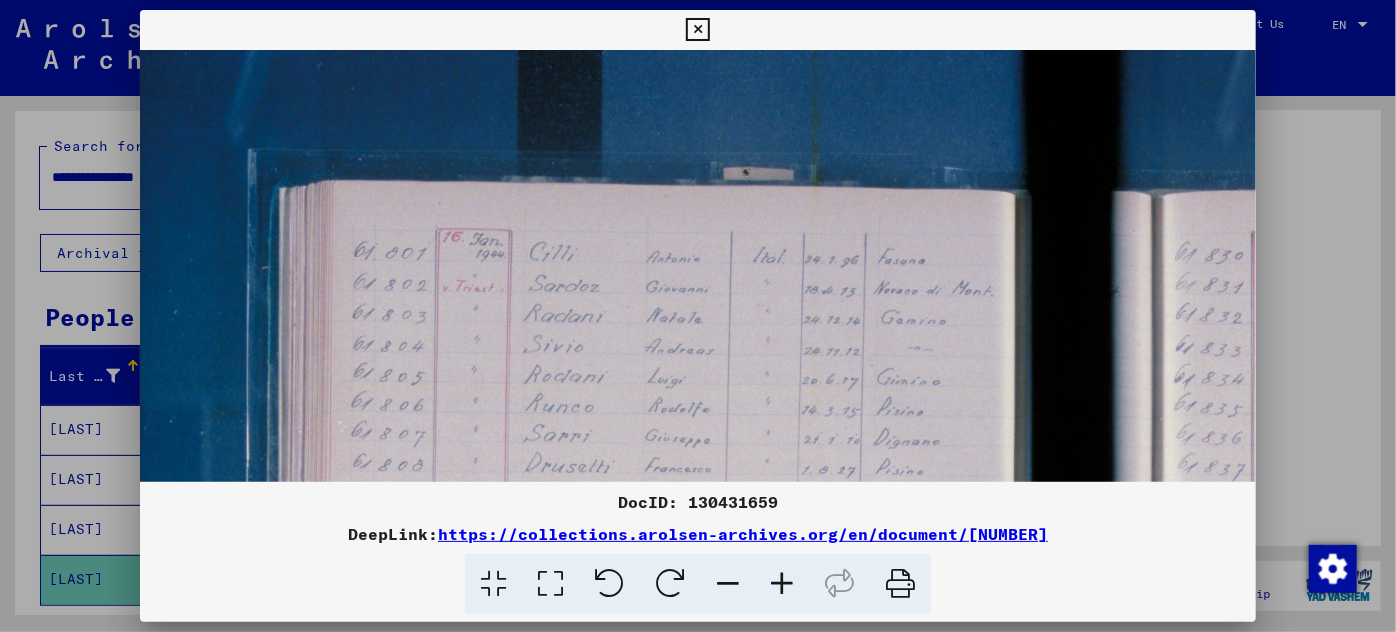 click at bounding box center [782, 584] 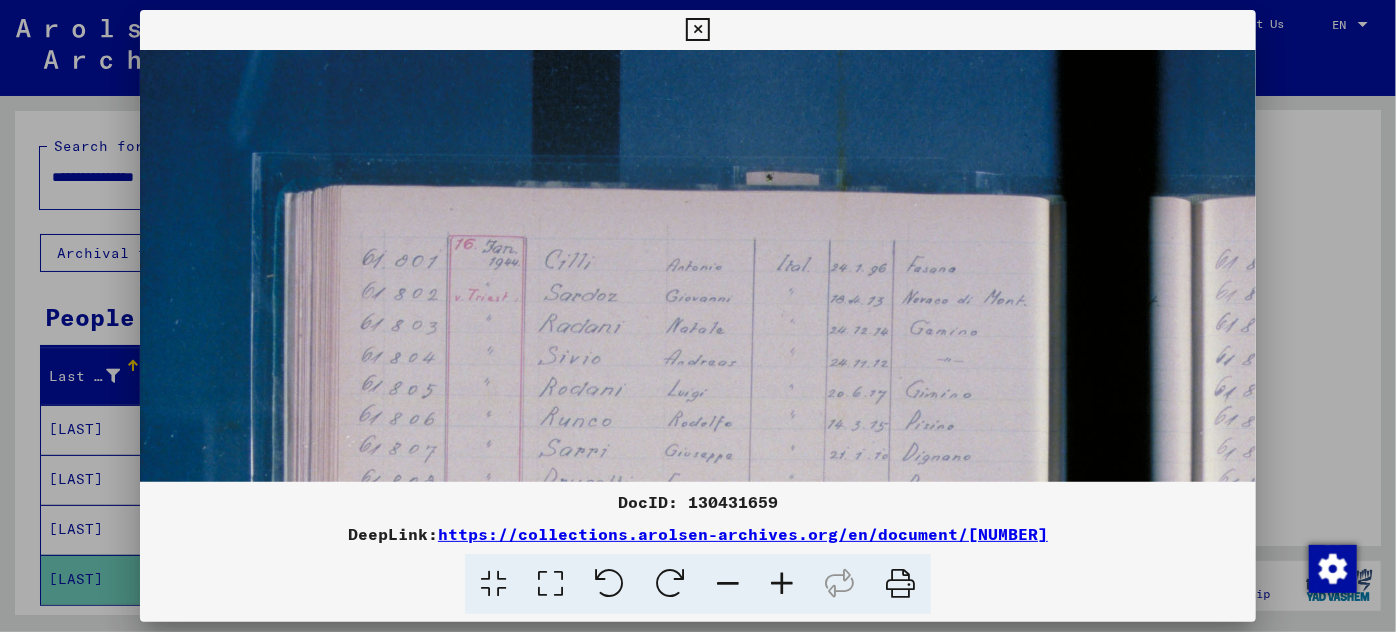 click at bounding box center [782, 584] 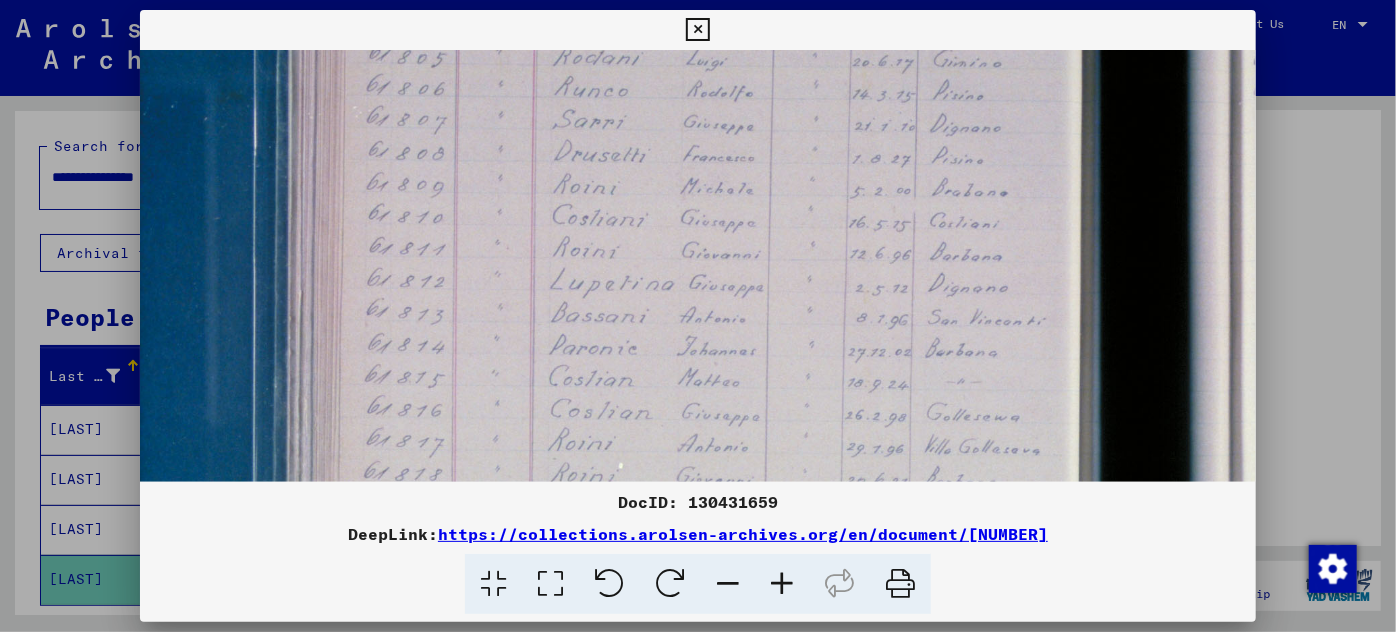 scroll, scrollTop: 378, scrollLeft: 0, axis: vertical 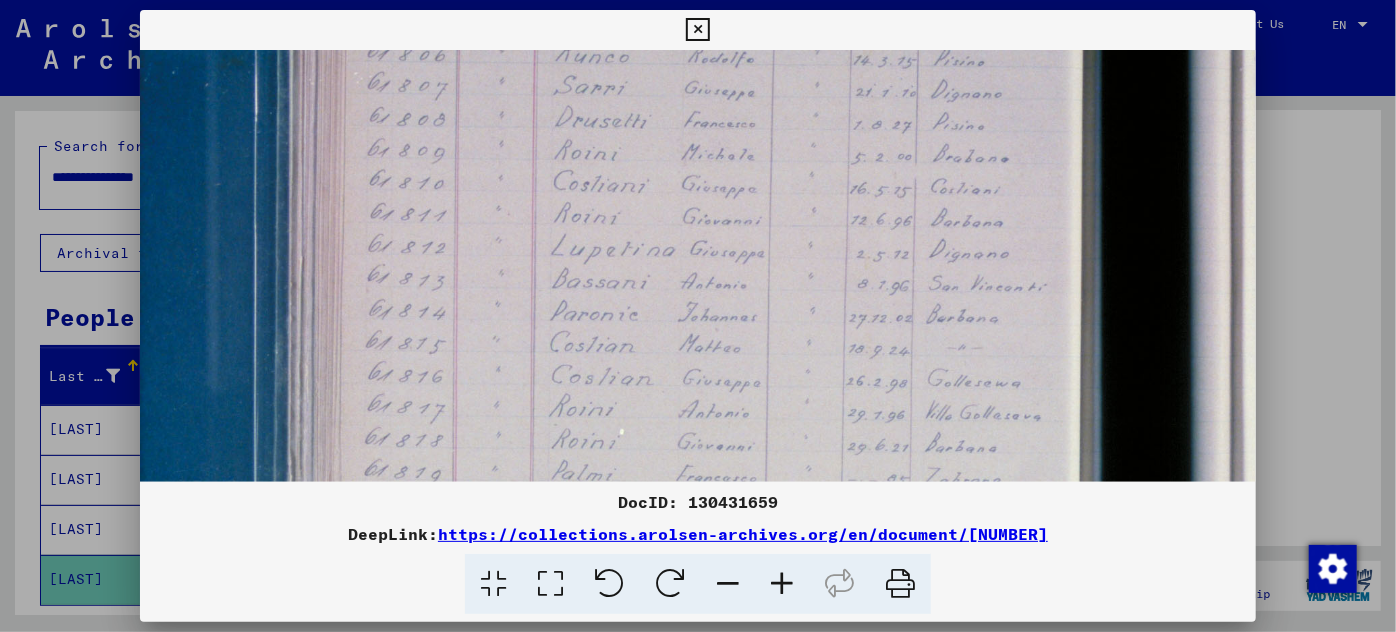 click at bounding box center [1176, 363] 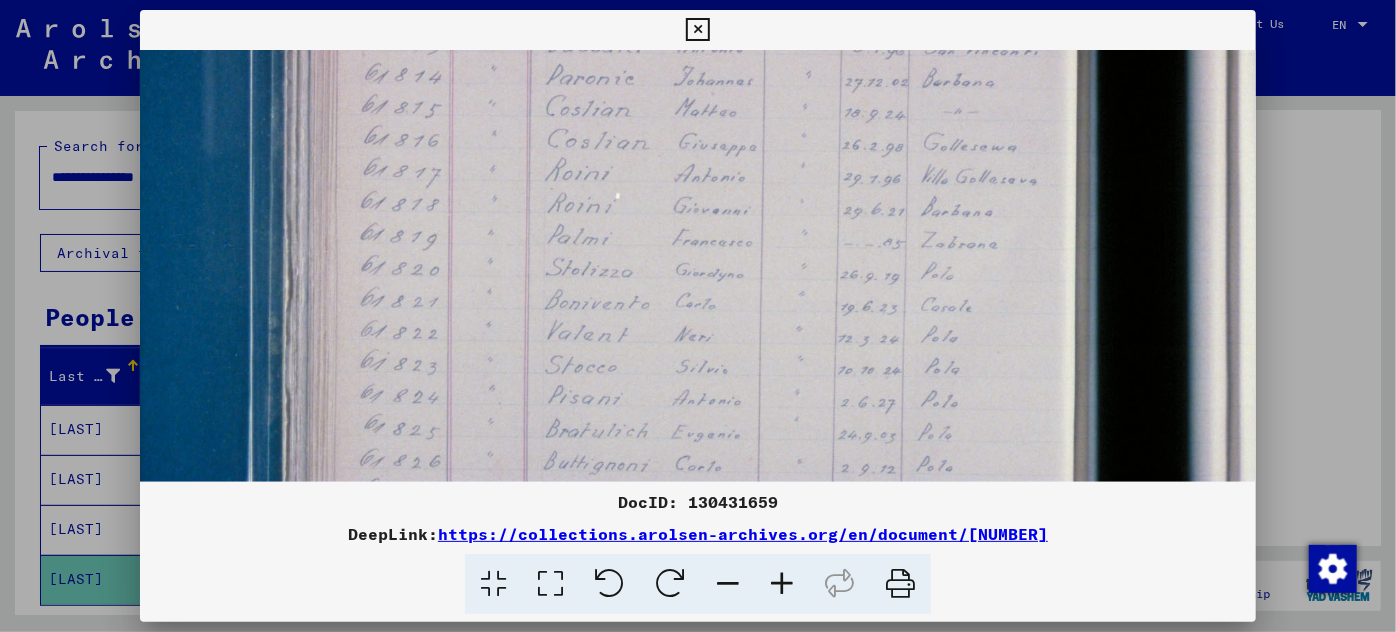scroll, scrollTop: 631, scrollLeft: 1, axis: both 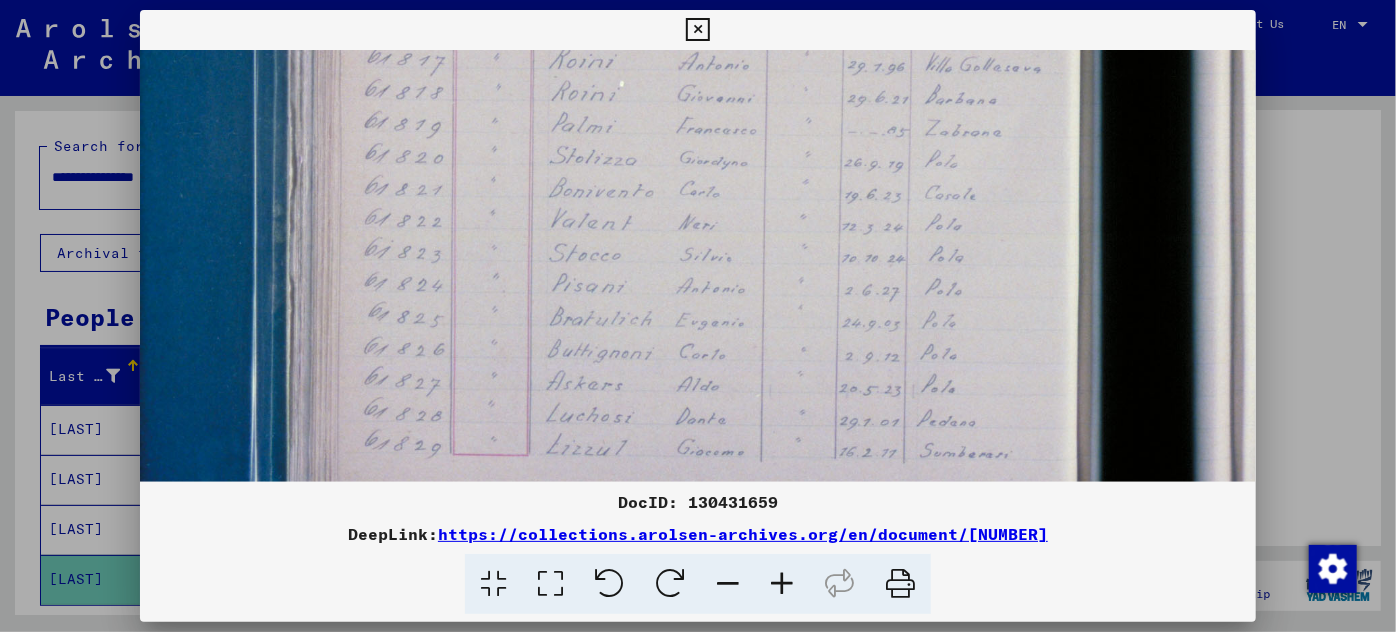 drag, startPoint x: 607, startPoint y: 401, endPoint x: 623, endPoint y: 50, distance: 351.36447 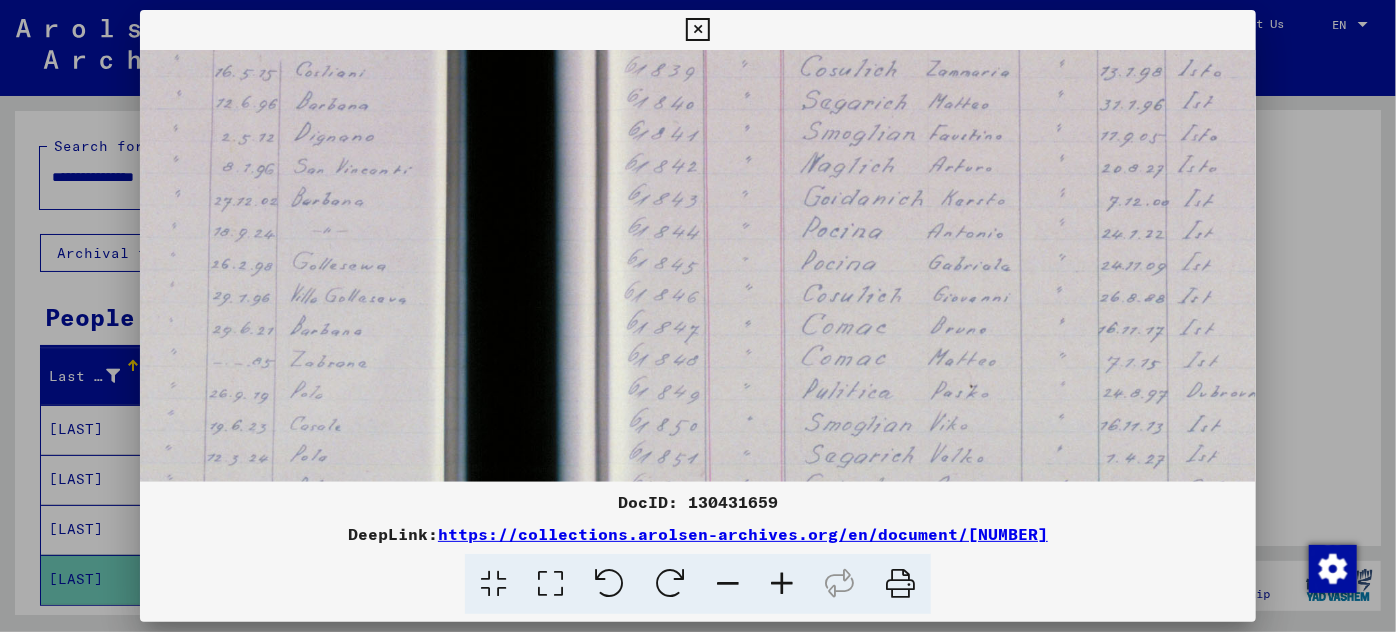 scroll, scrollTop: 482, scrollLeft: 813, axis: both 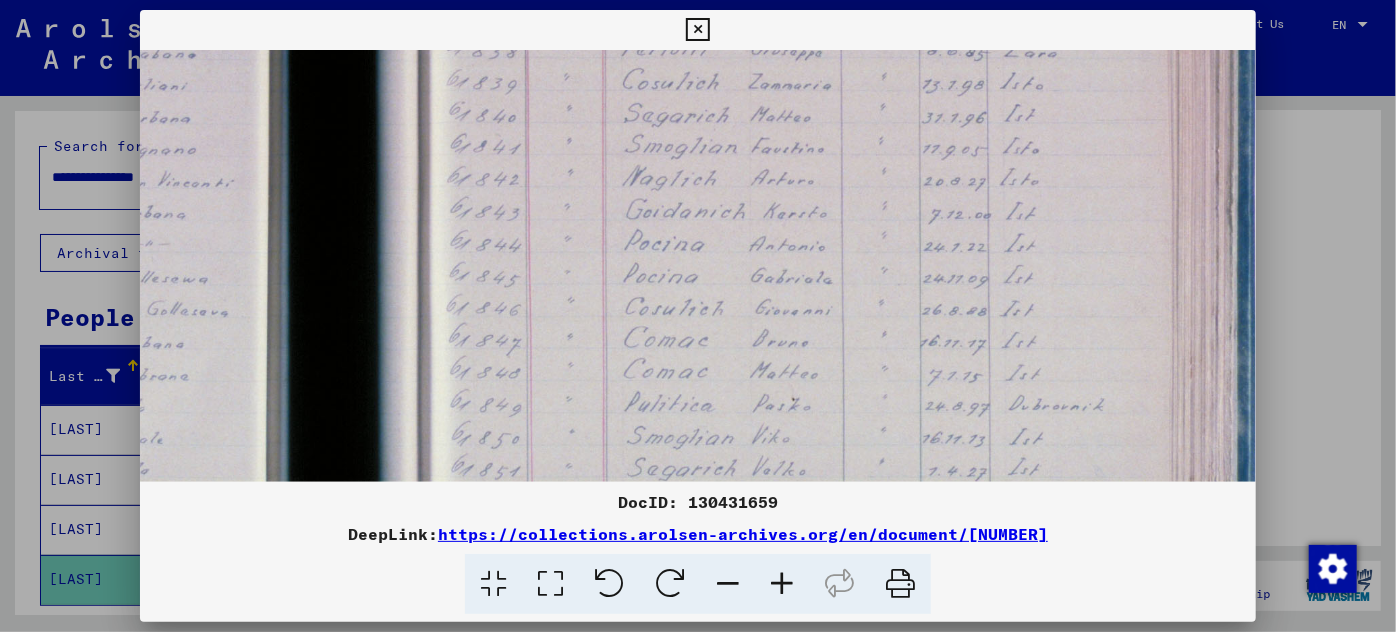 drag, startPoint x: 810, startPoint y: 69, endPoint x: 0, endPoint y: 314, distance: 846.2417 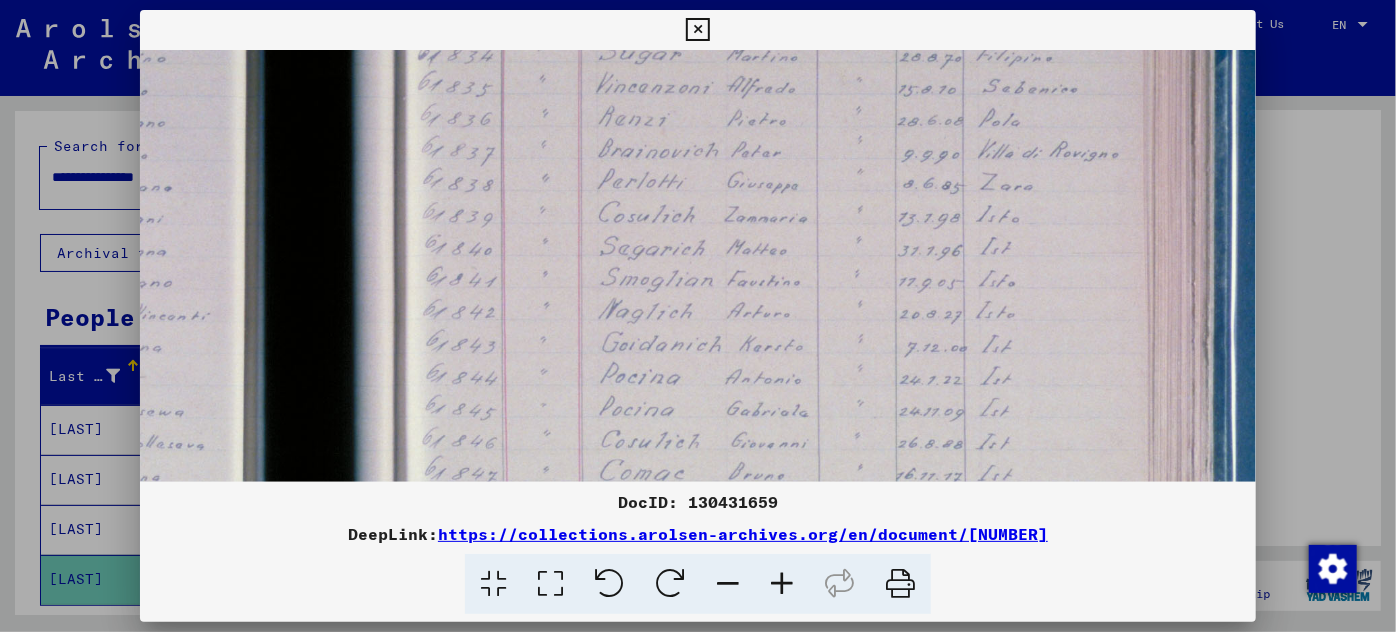 scroll, scrollTop: 293, scrollLeft: 845, axis: both 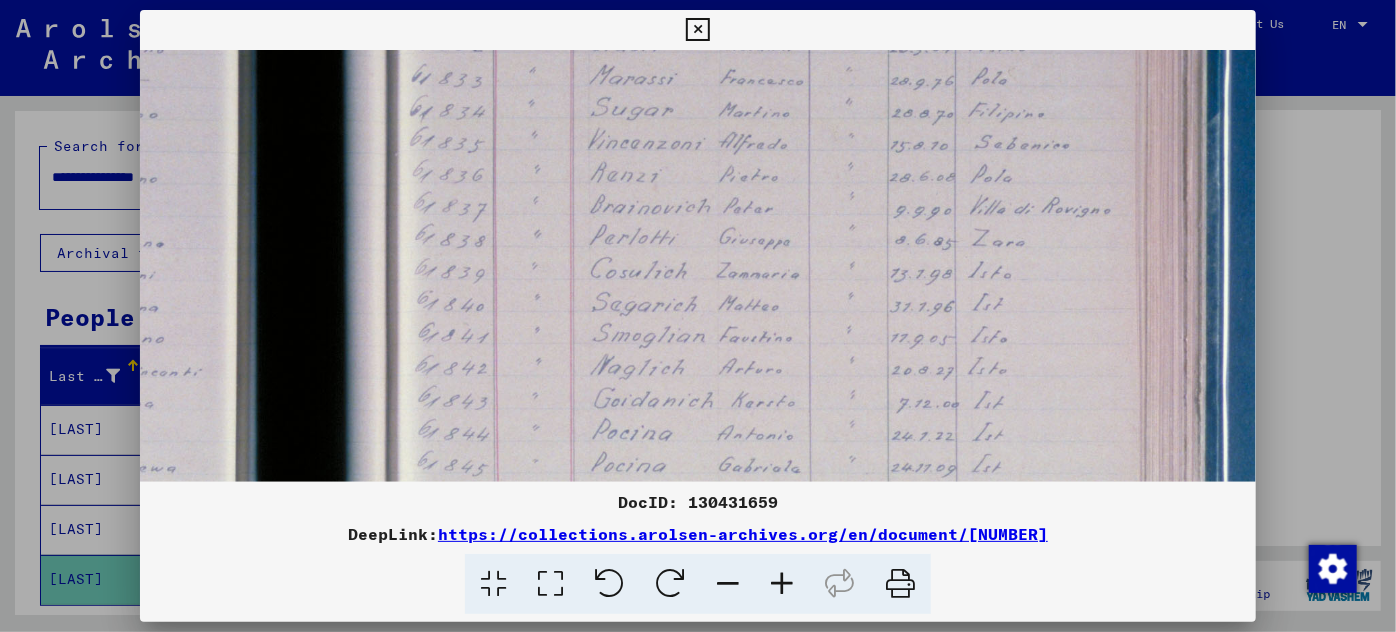 drag, startPoint x: 589, startPoint y: 164, endPoint x: 553, endPoint y: 356, distance: 195.34584 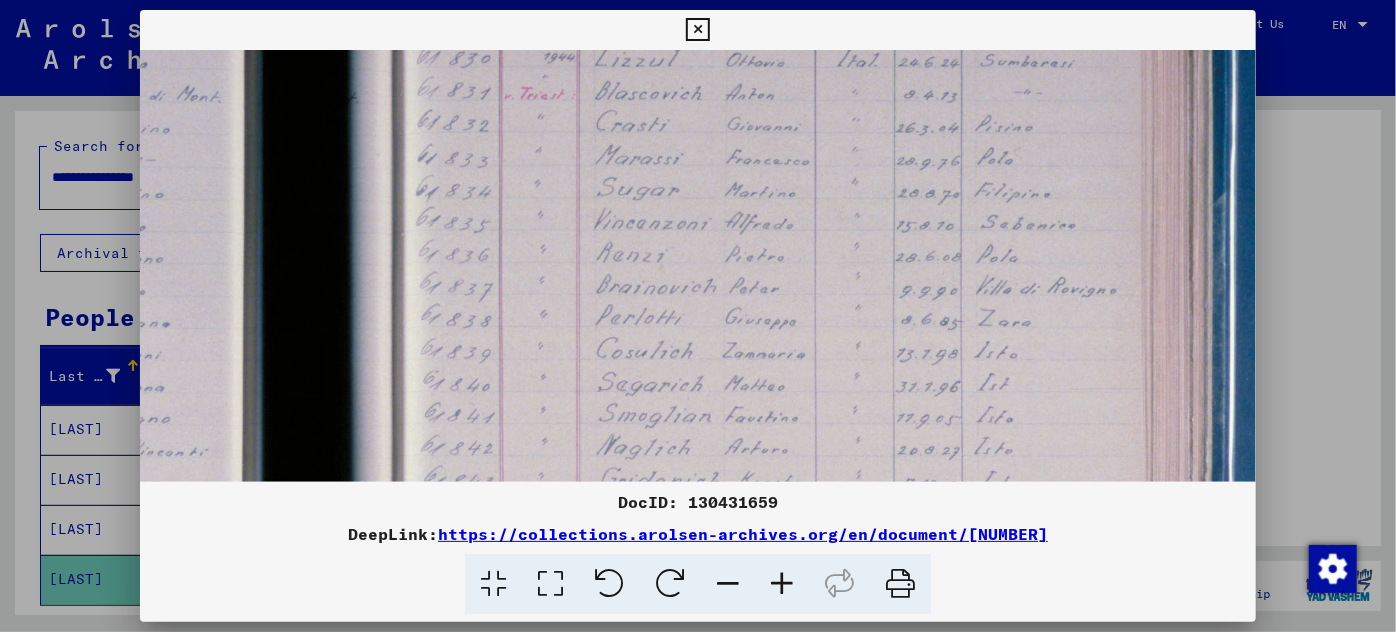scroll, scrollTop: 227, scrollLeft: 835, axis: both 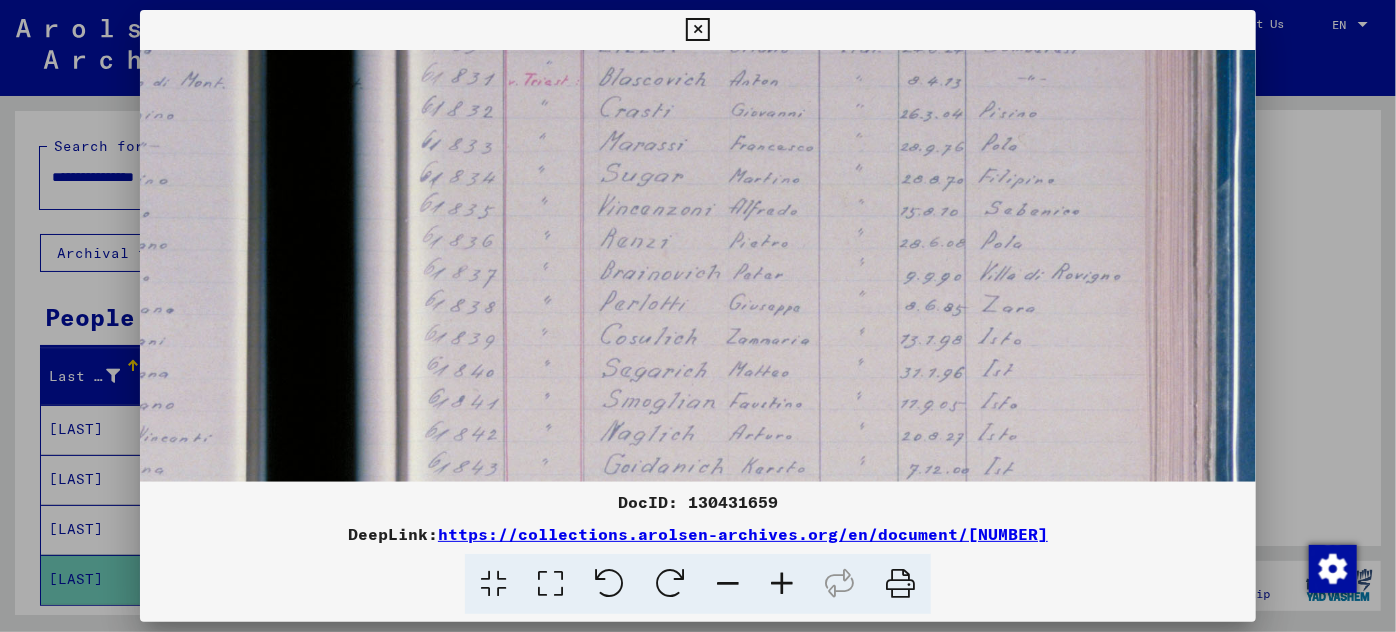 drag, startPoint x: 685, startPoint y: 189, endPoint x: 698, endPoint y: 257, distance: 69.2315 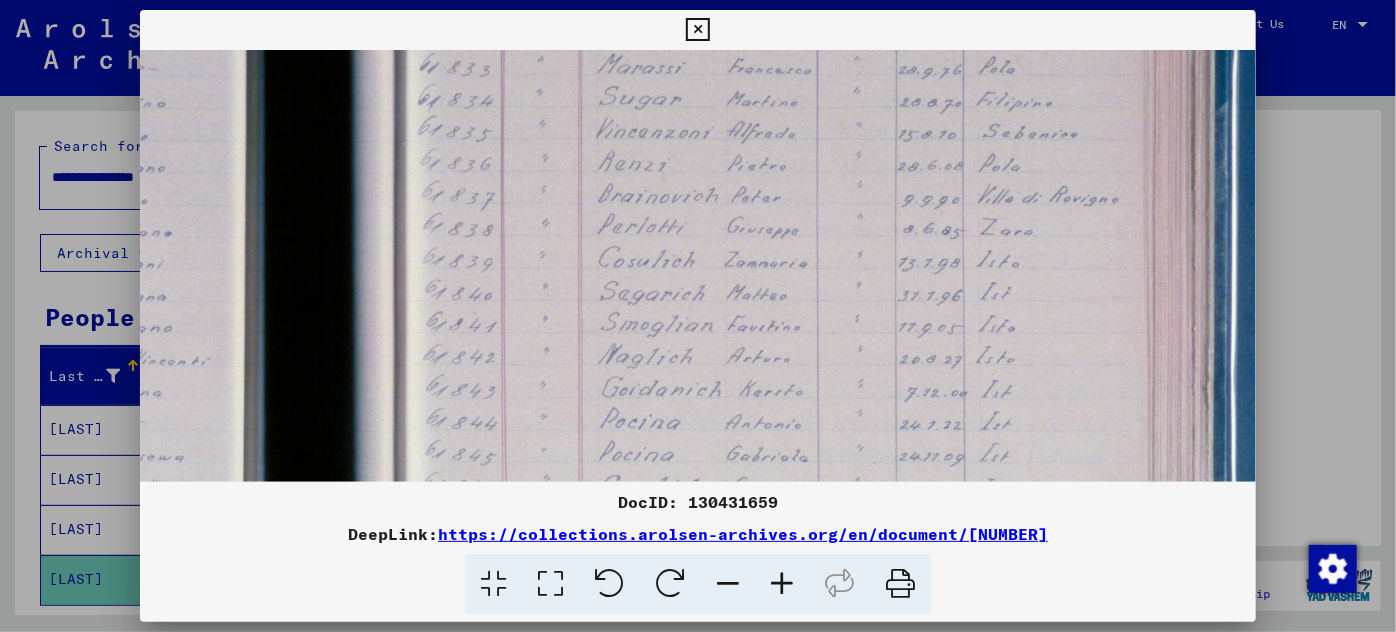 scroll, scrollTop: 301, scrollLeft: 837, axis: both 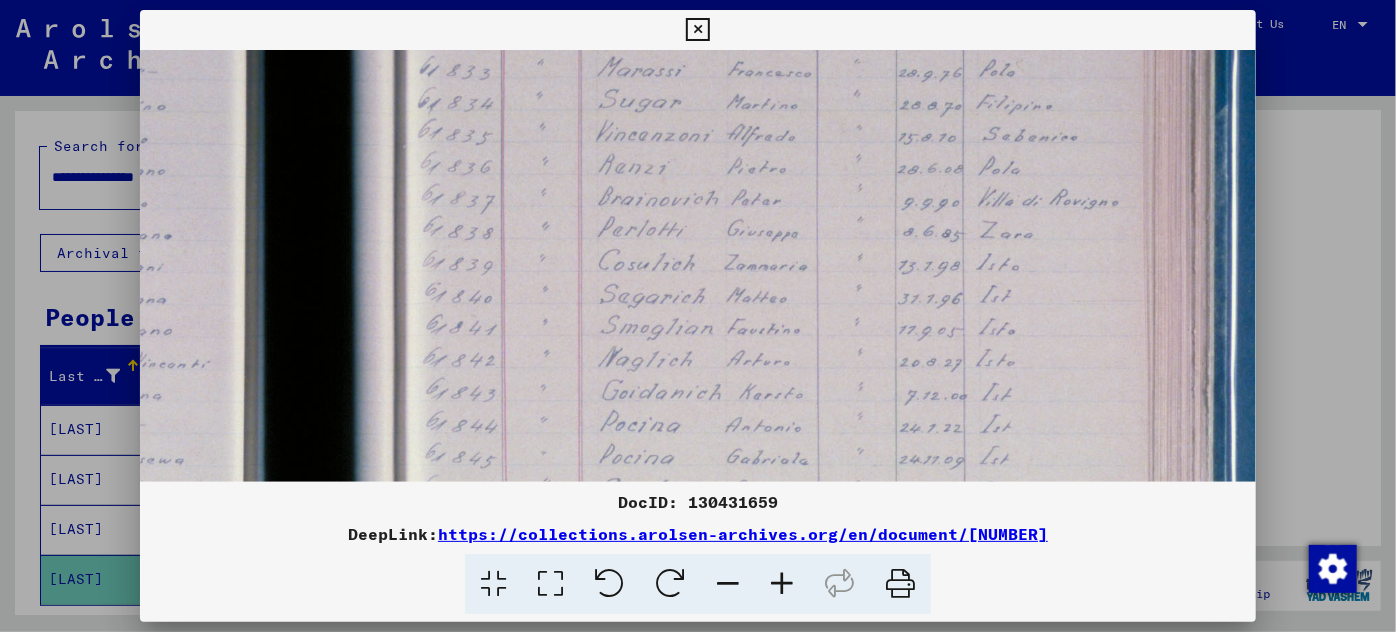 drag, startPoint x: 758, startPoint y: 432, endPoint x: 755, endPoint y: 357, distance: 75.059975 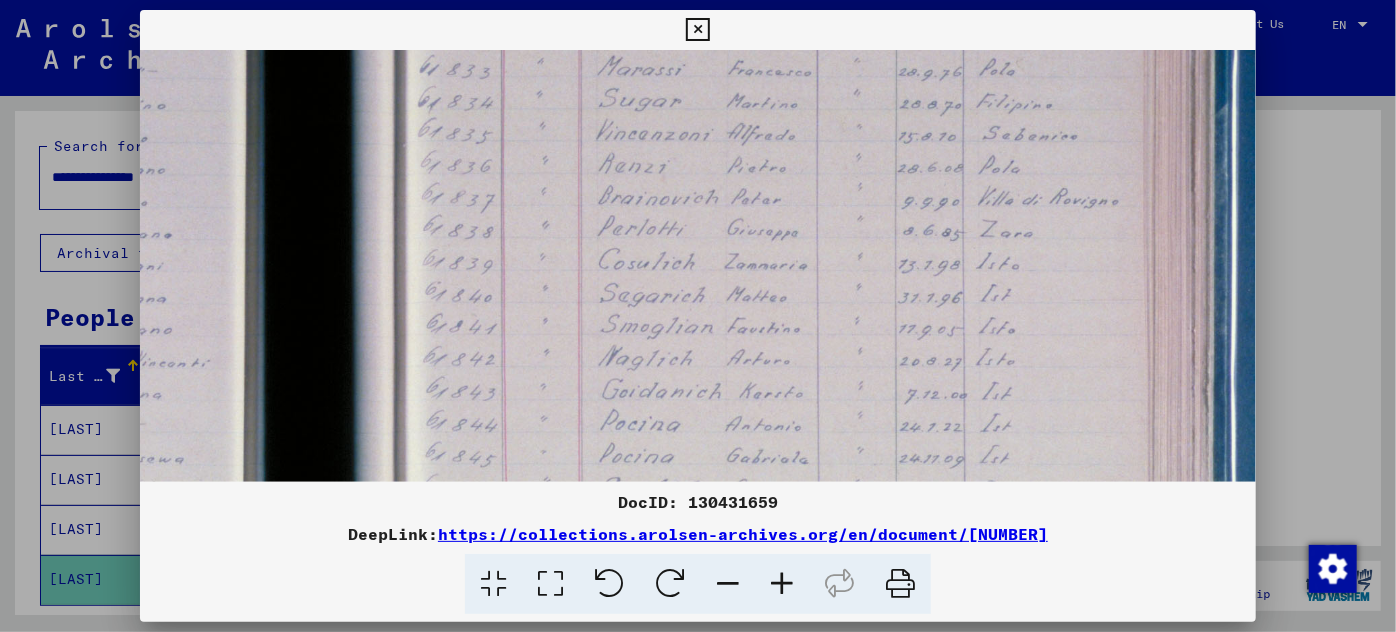 click at bounding box center (339, 439) 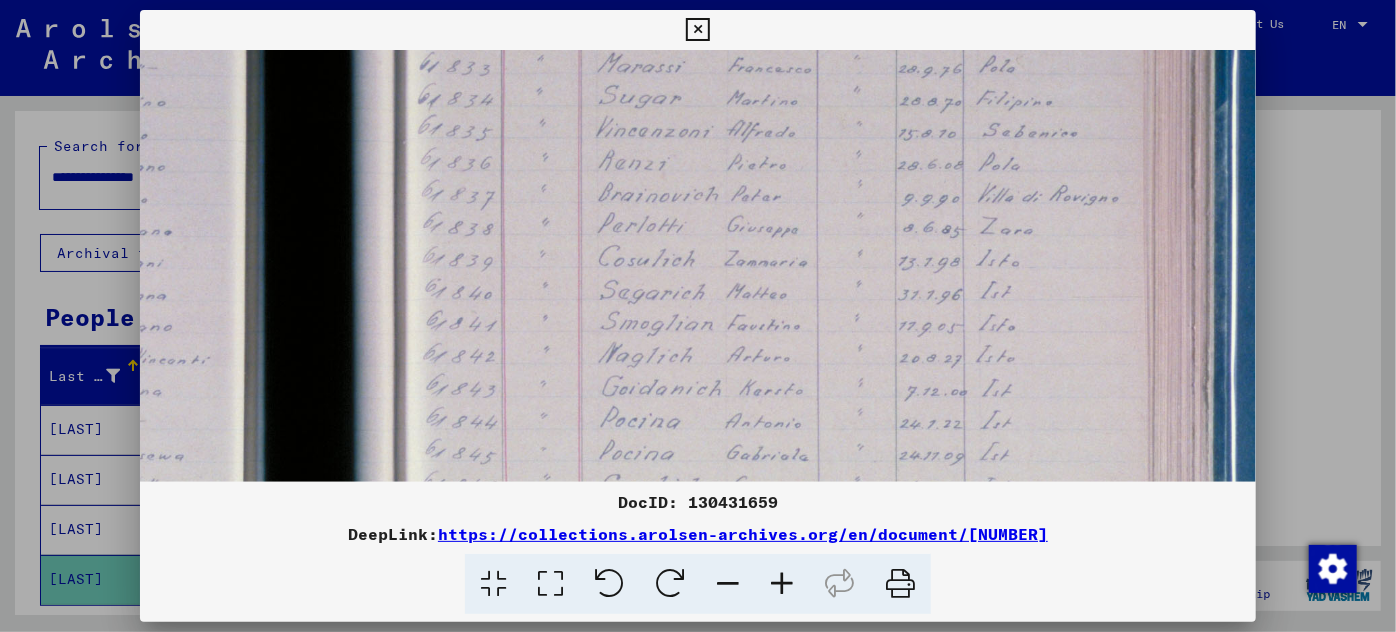 scroll, scrollTop: 306, scrollLeft: 840, axis: both 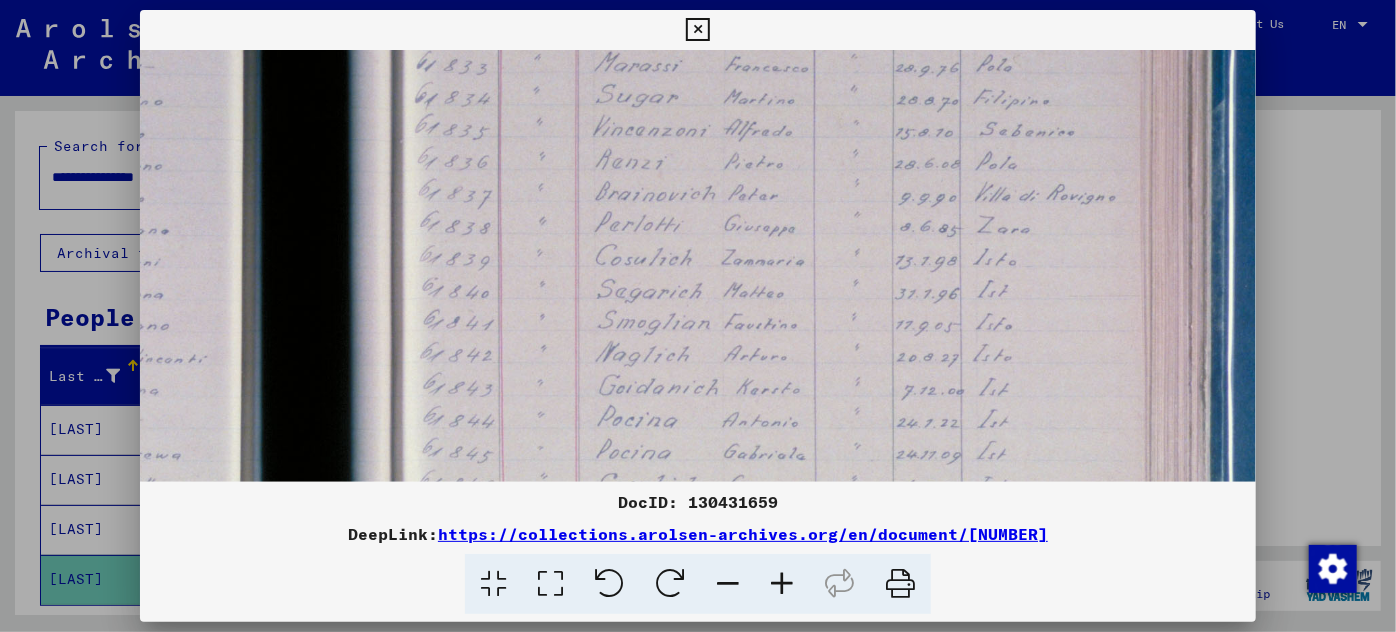 click at bounding box center [336, 435] 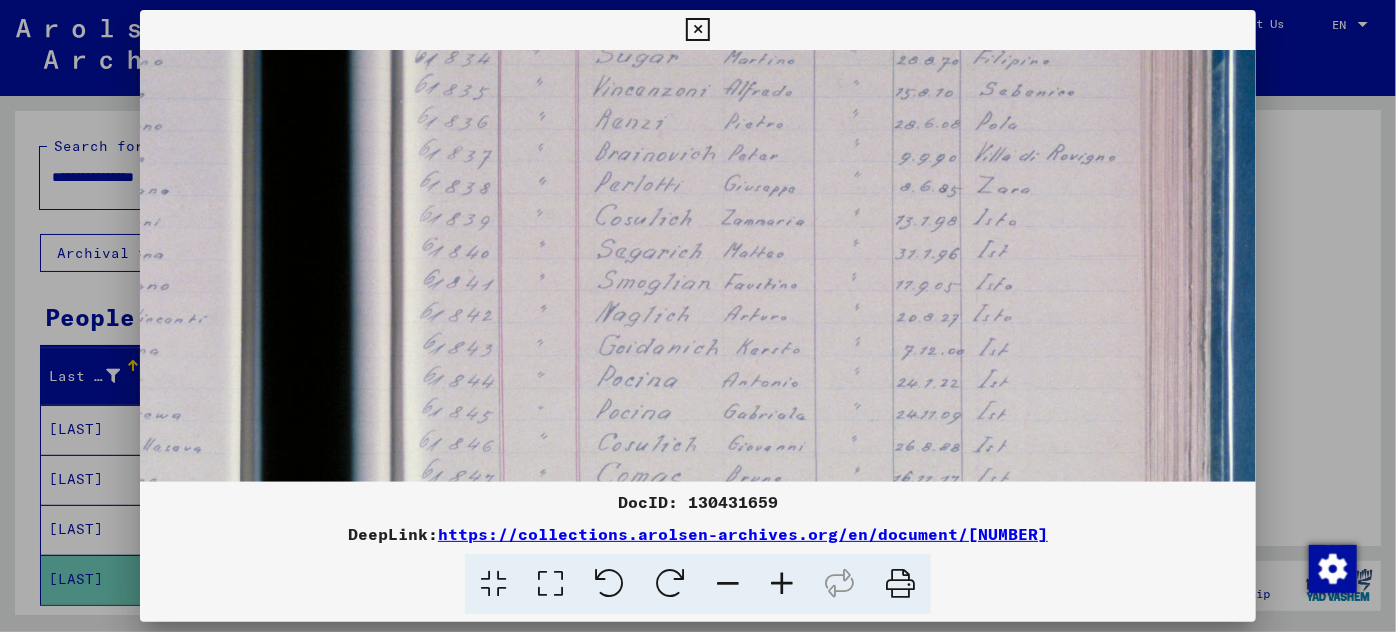 scroll, scrollTop: 346, scrollLeft: 840, axis: both 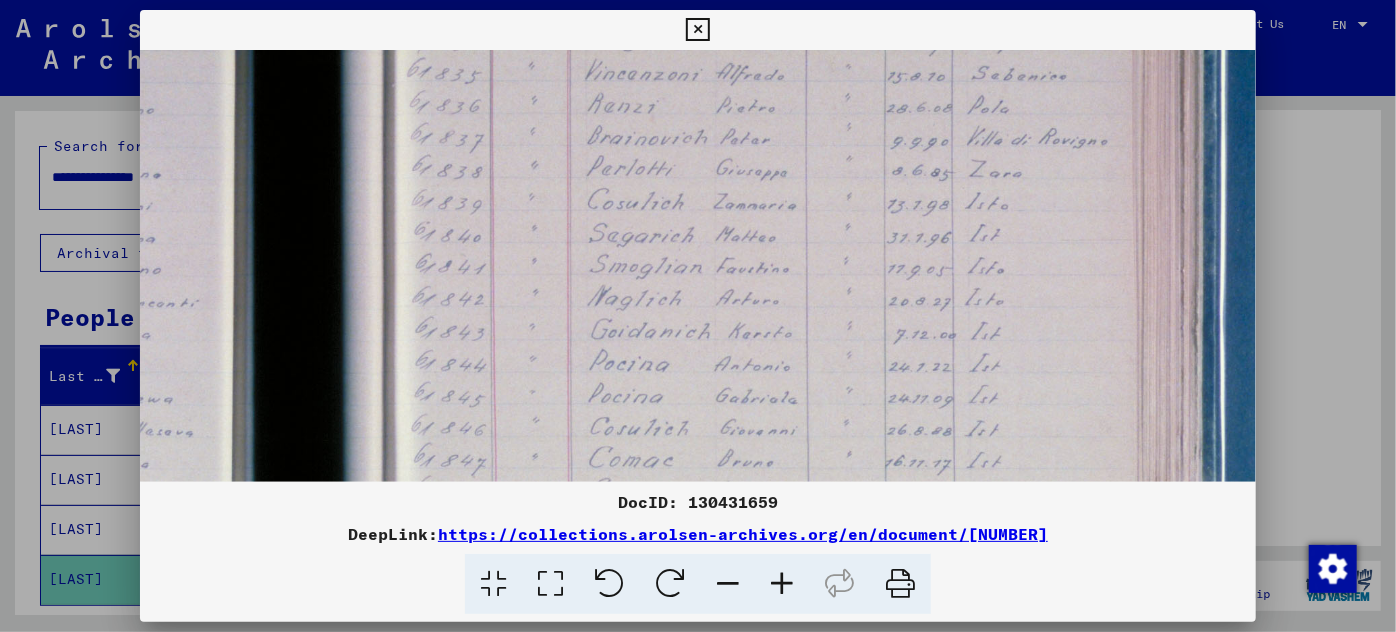 drag, startPoint x: 706, startPoint y: 410, endPoint x: 694, endPoint y: 395, distance: 19.209373 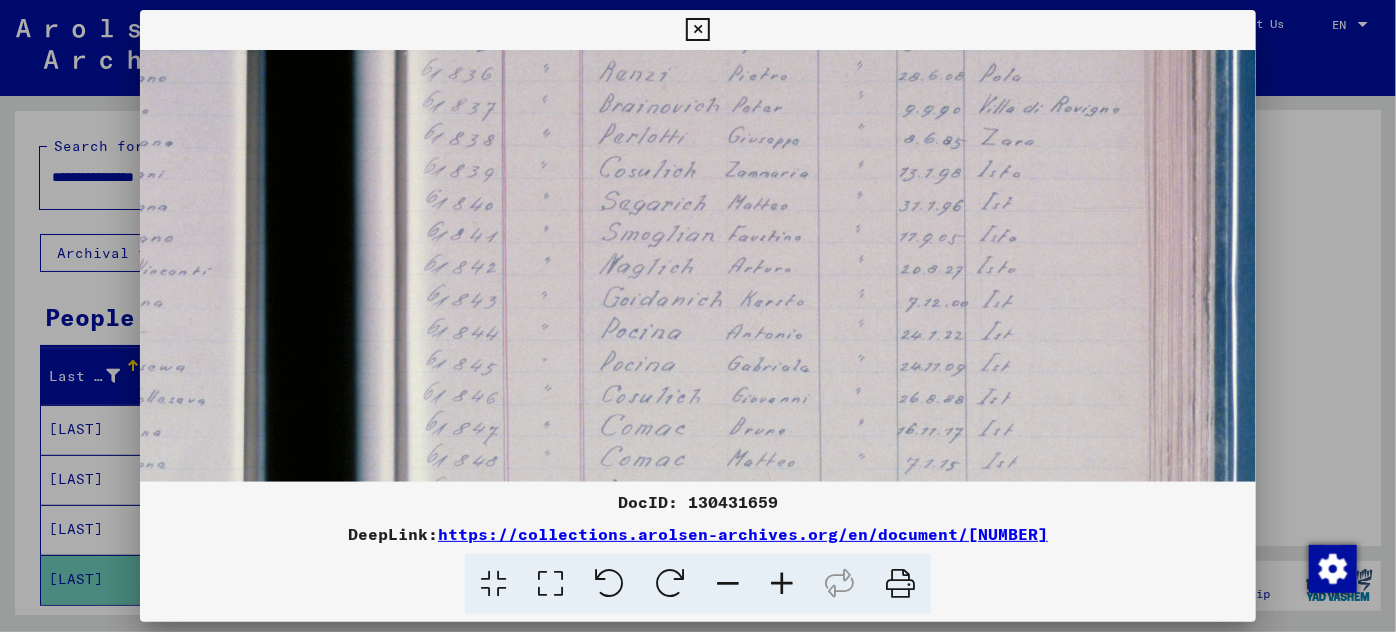 scroll, scrollTop: 395, scrollLeft: 835, axis: both 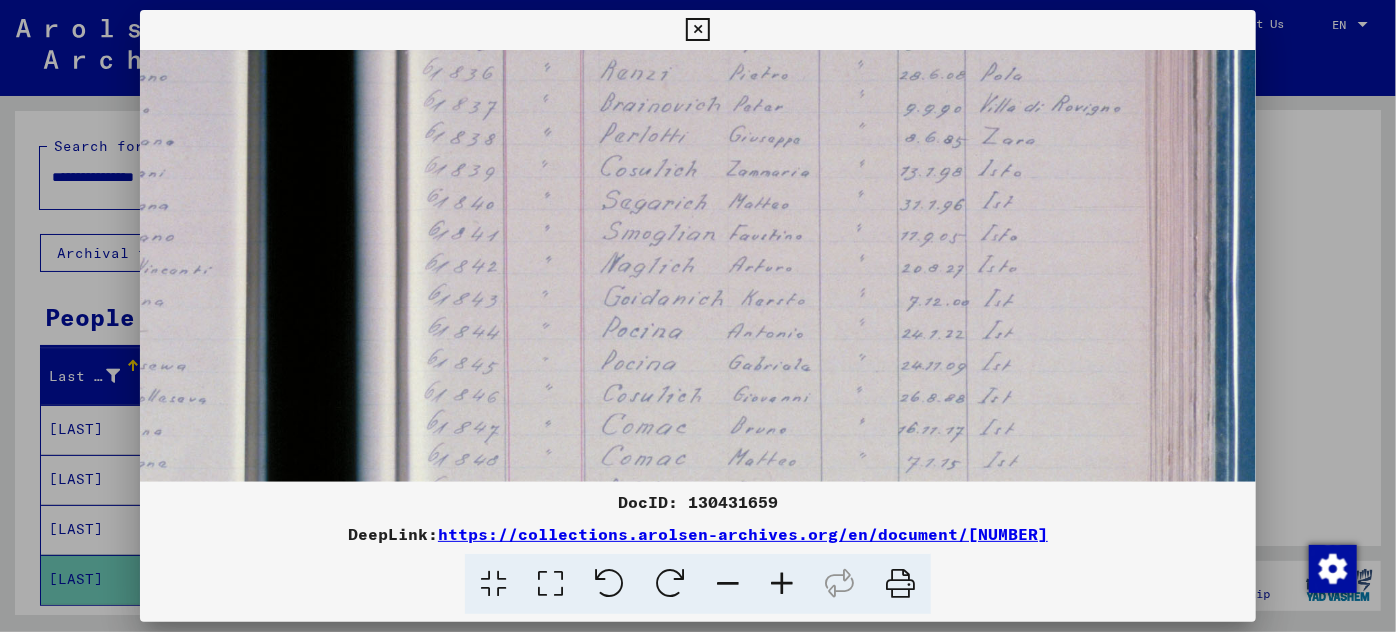 drag, startPoint x: 663, startPoint y: 418, endPoint x: 677, endPoint y: 385, distance: 35.846897 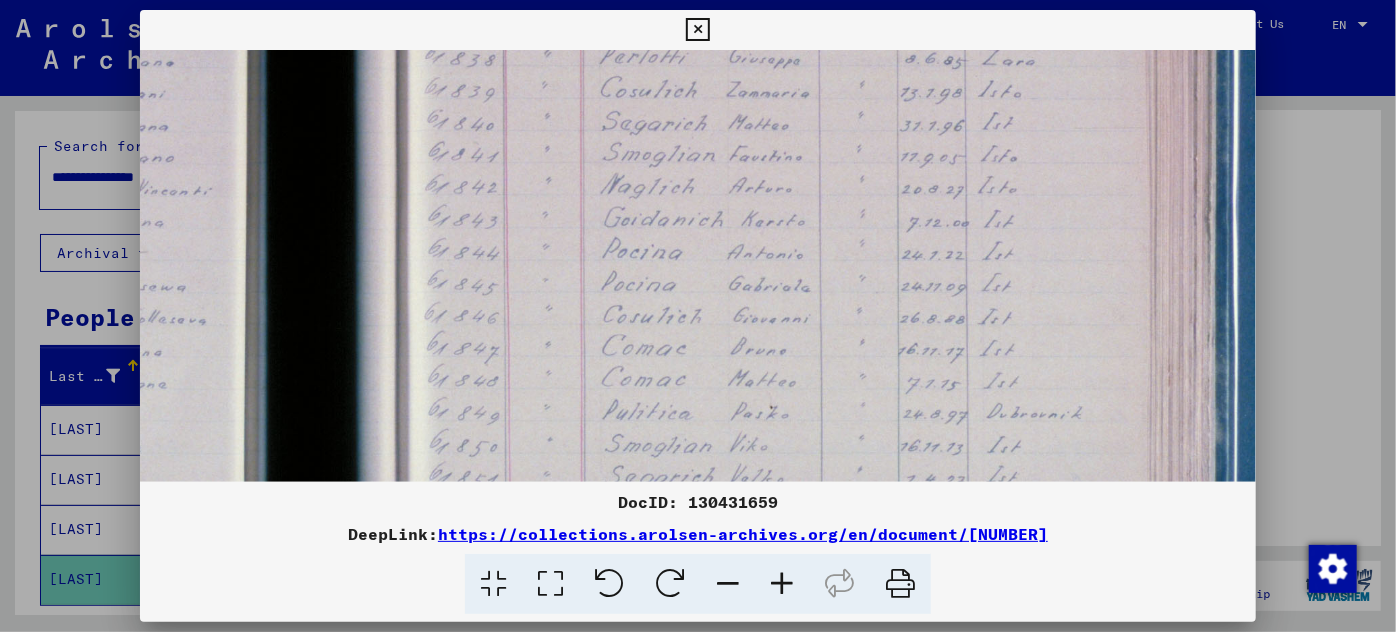 scroll, scrollTop: 474, scrollLeft: 836, axis: both 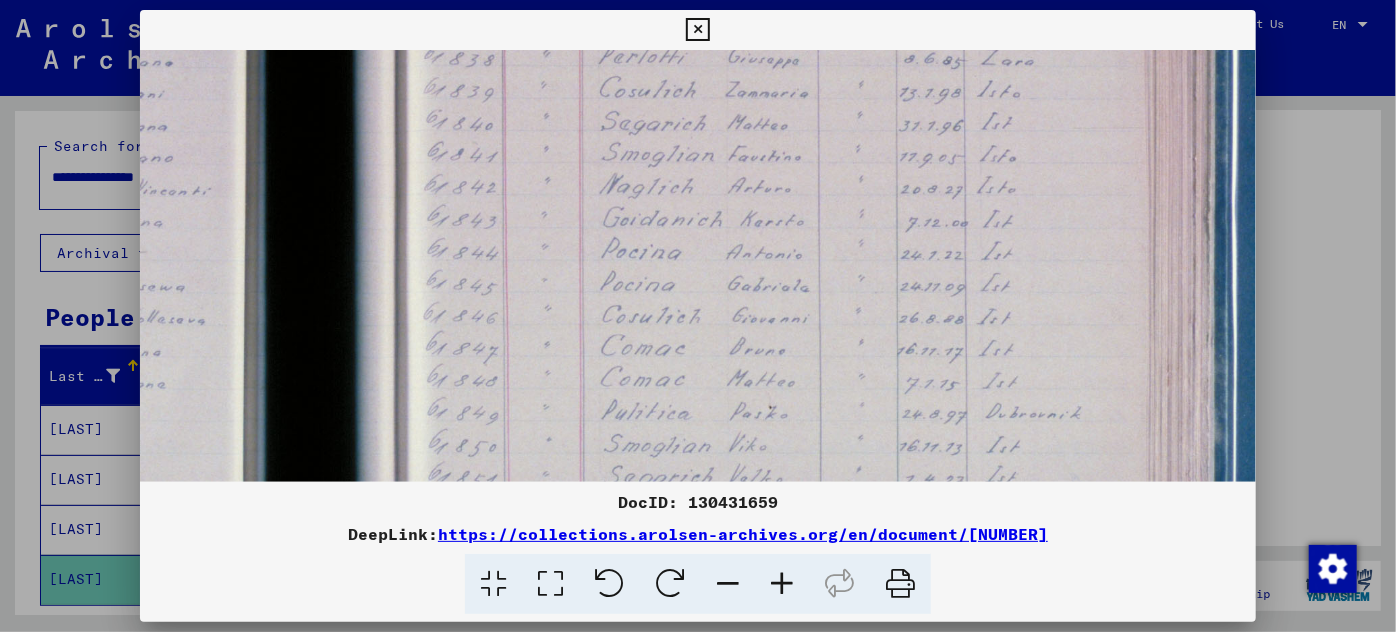 drag, startPoint x: 697, startPoint y: 392, endPoint x: 696, endPoint y: 313, distance: 79.00633 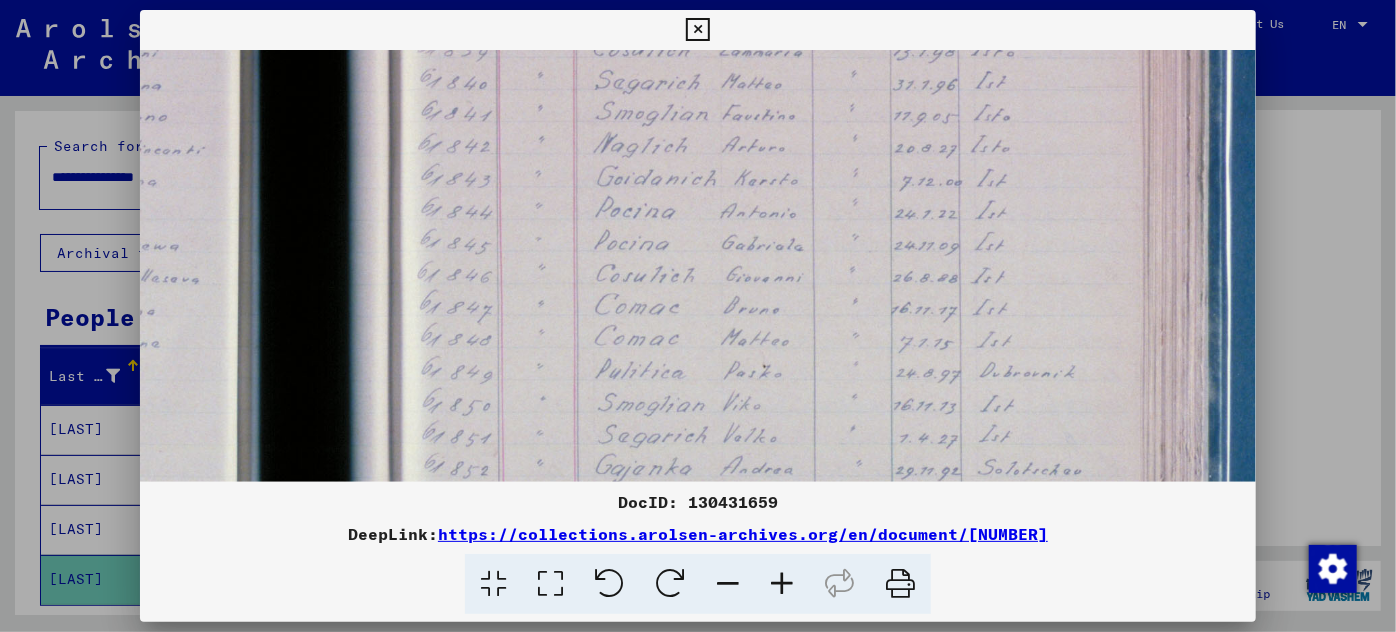 scroll, scrollTop: 516, scrollLeft: 842, axis: both 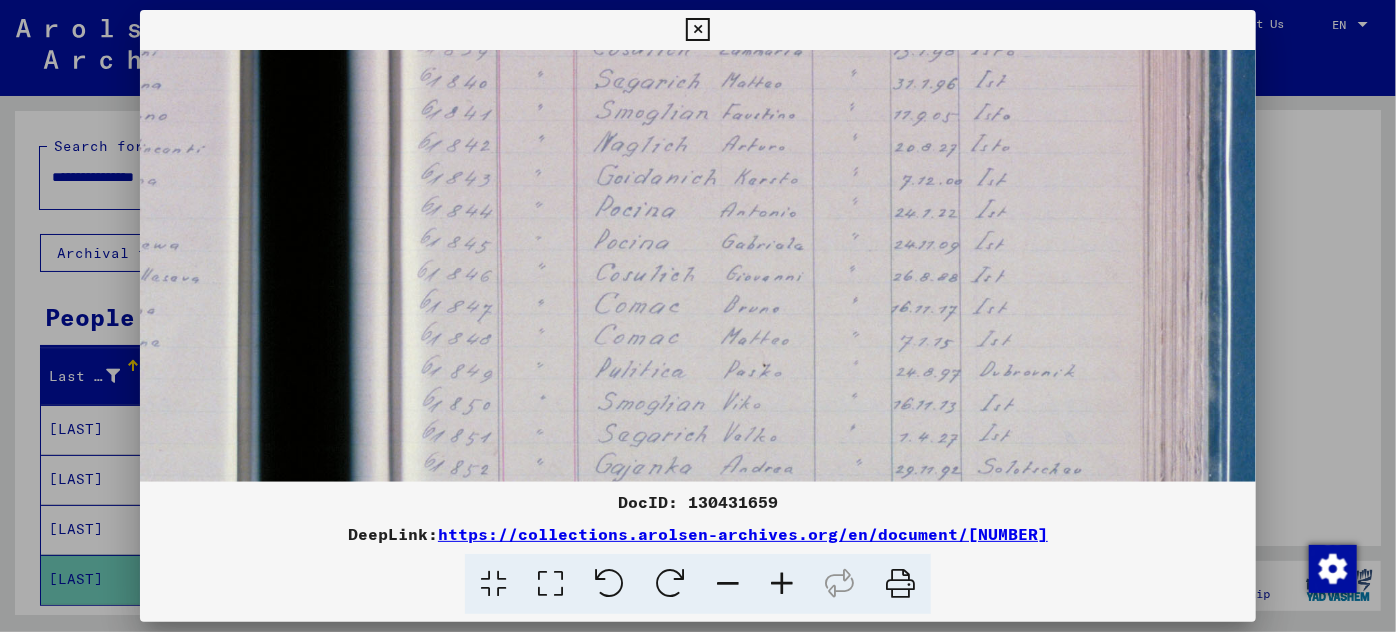 drag, startPoint x: 759, startPoint y: 439, endPoint x: 752, endPoint y: 399, distance: 40.60788 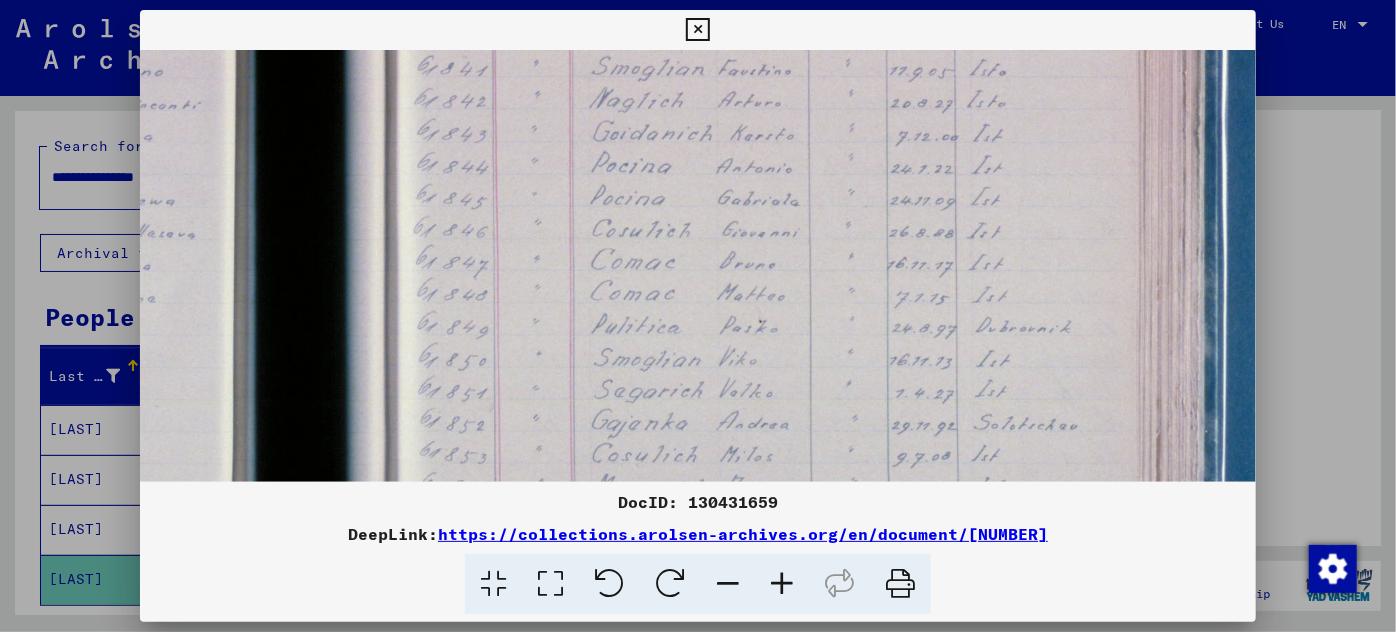 scroll, scrollTop: 559, scrollLeft: 846, axis: both 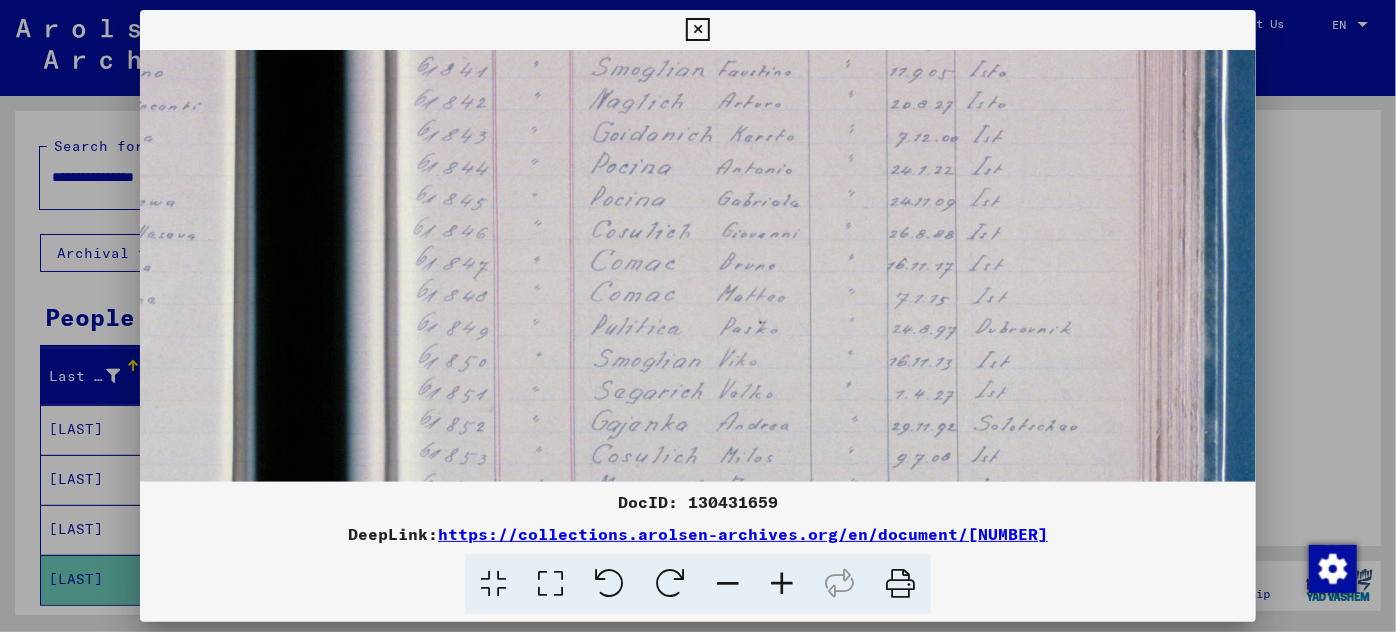 drag, startPoint x: 666, startPoint y: 408, endPoint x: 660, endPoint y: 366, distance: 42.426407 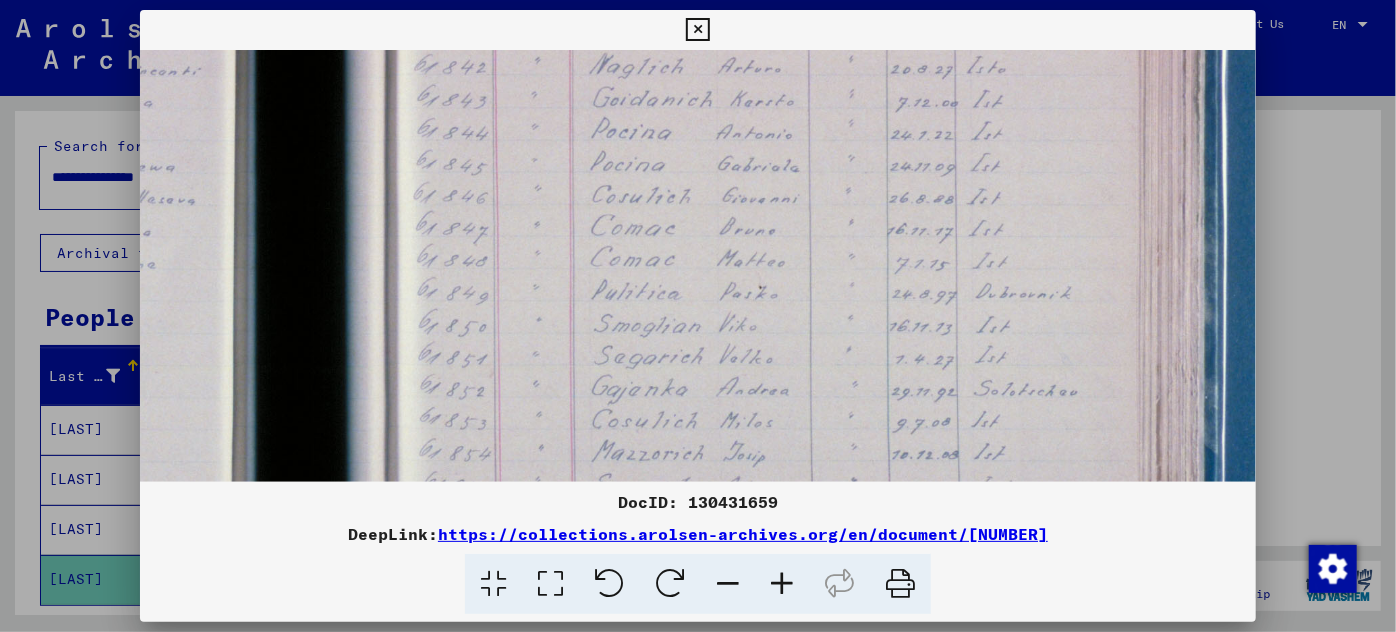 scroll, scrollTop: 593, scrollLeft: 846, axis: both 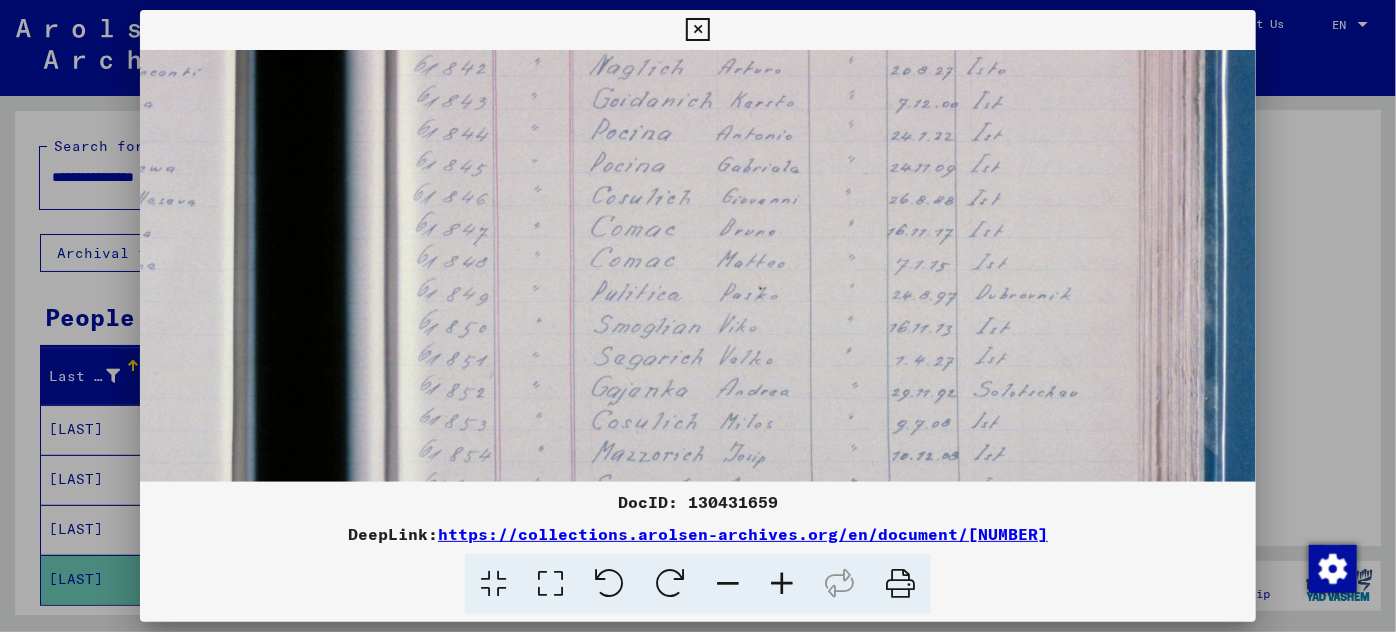 drag, startPoint x: 760, startPoint y: 421, endPoint x: 760, endPoint y: 384, distance: 37 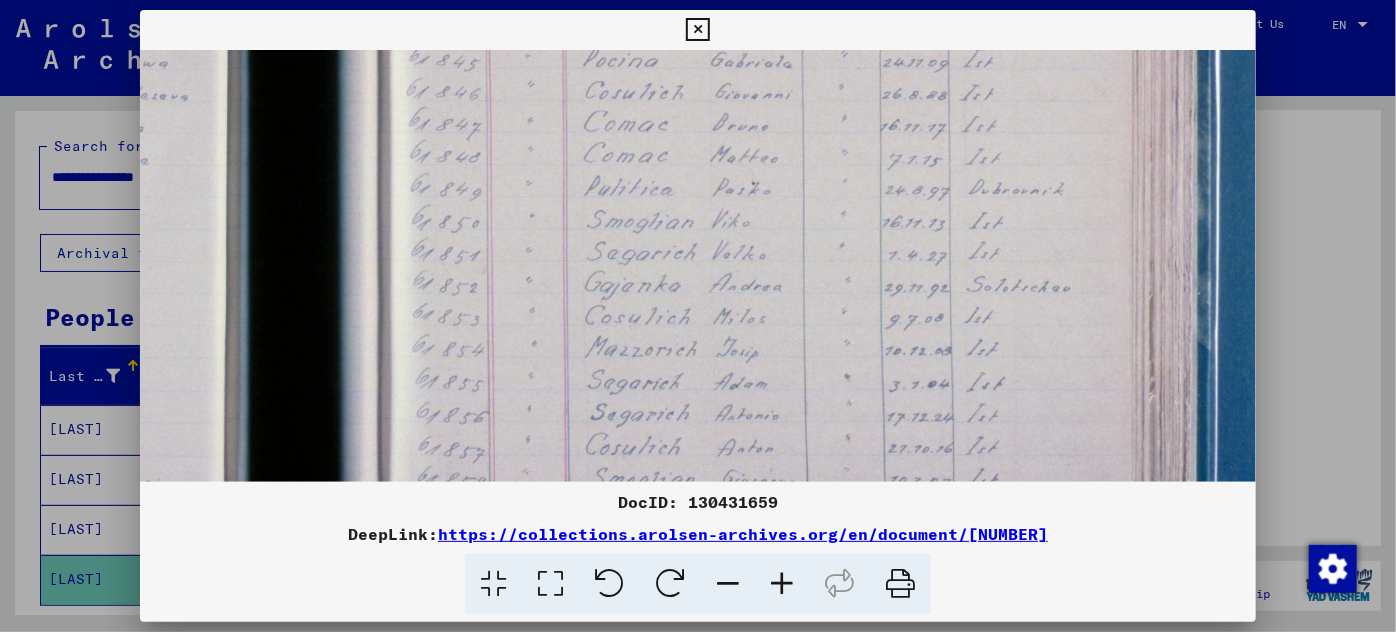 scroll, scrollTop: 698, scrollLeft: 853, axis: both 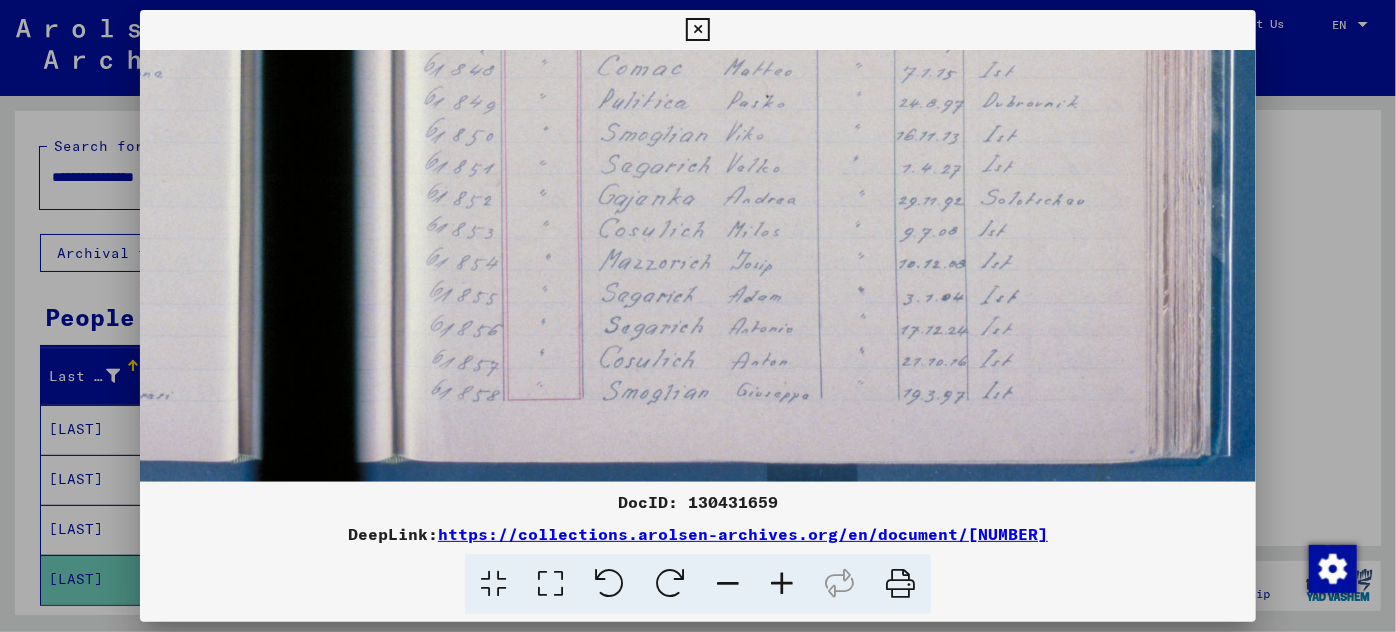 drag, startPoint x: 726, startPoint y: 453, endPoint x: 741, endPoint y: 367, distance: 87.29834 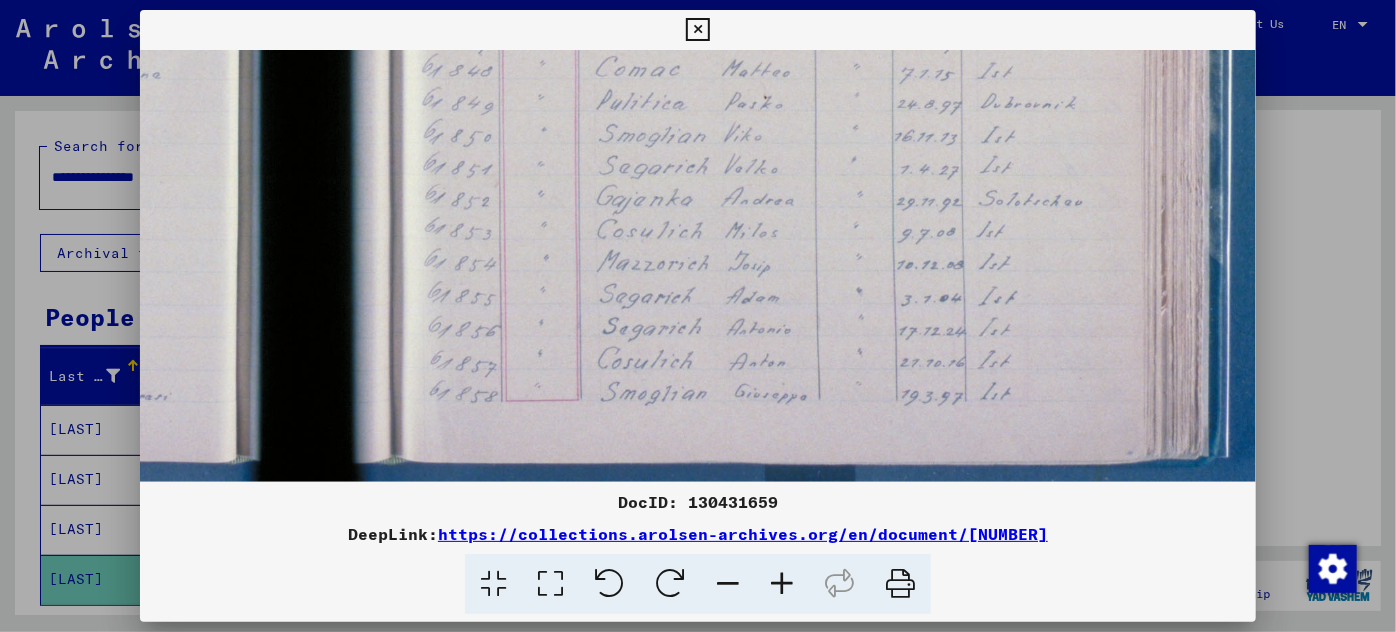 scroll, scrollTop: 814, scrollLeft: 841, axis: both 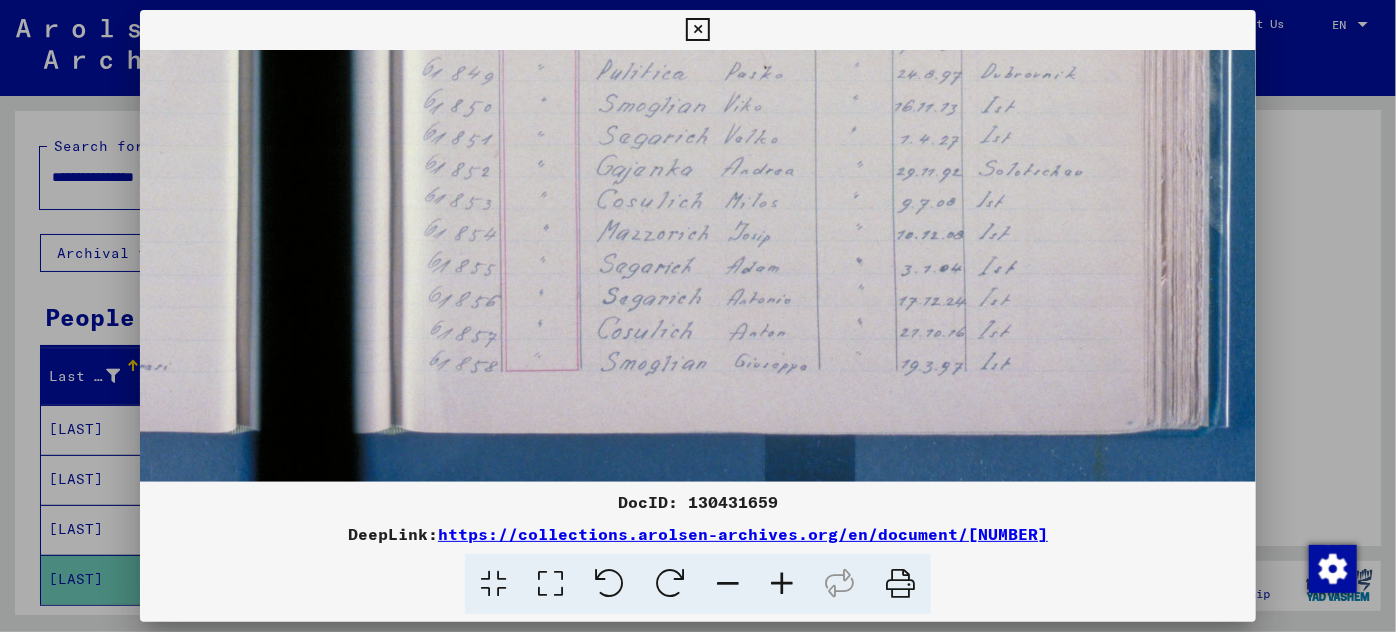 drag, startPoint x: 803, startPoint y: 266, endPoint x: 800, endPoint y: 239, distance: 27.166155 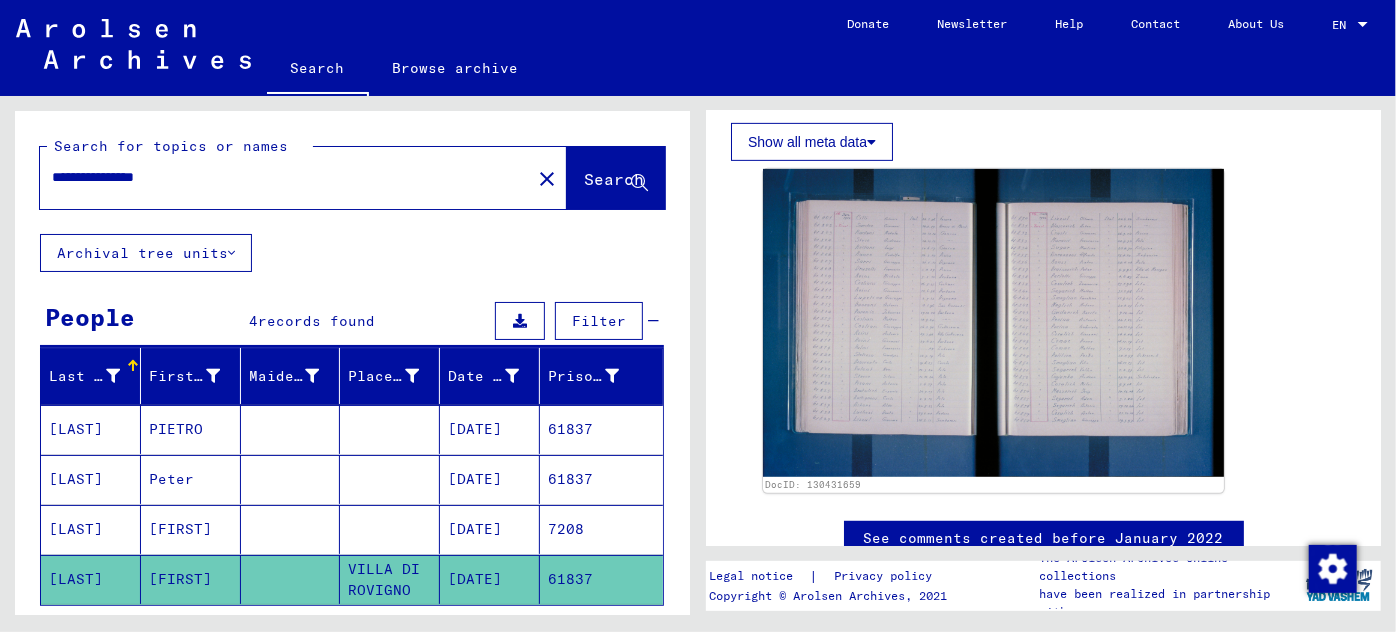 drag, startPoint x: 216, startPoint y: 175, endPoint x: 46, endPoint y: 174, distance: 170.00294 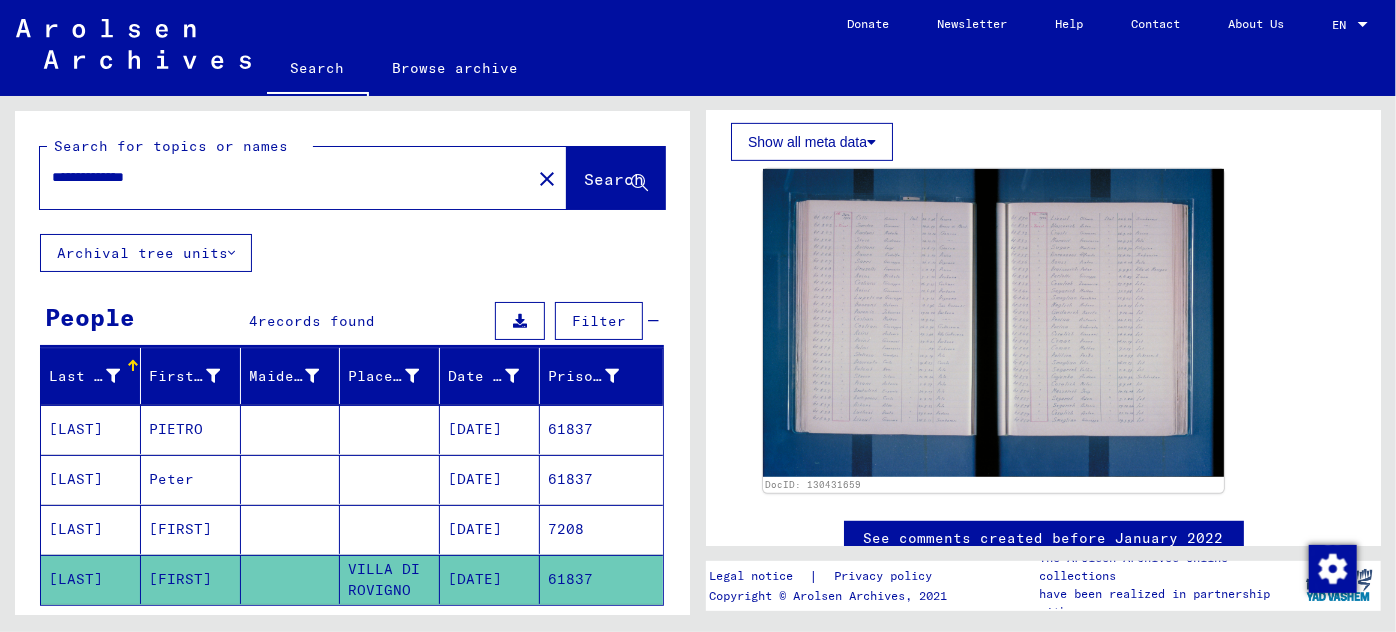 type on "**********" 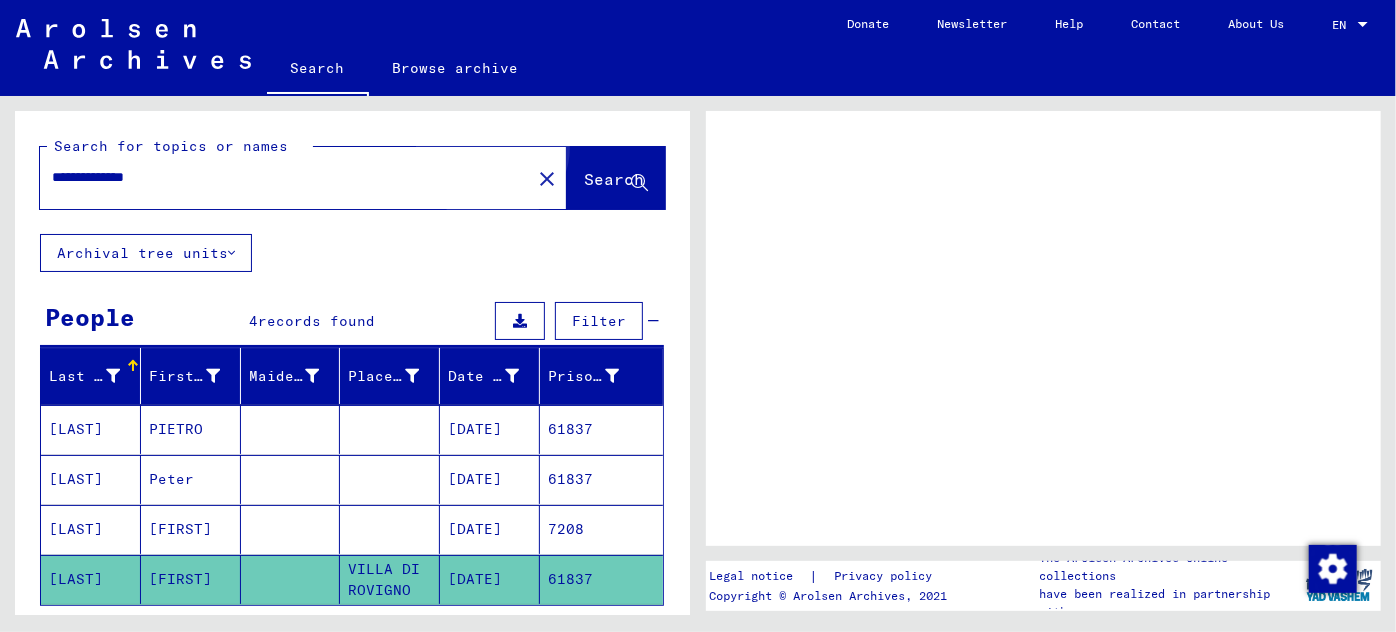 scroll, scrollTop: 0, scrollLeft: 0, axis: both 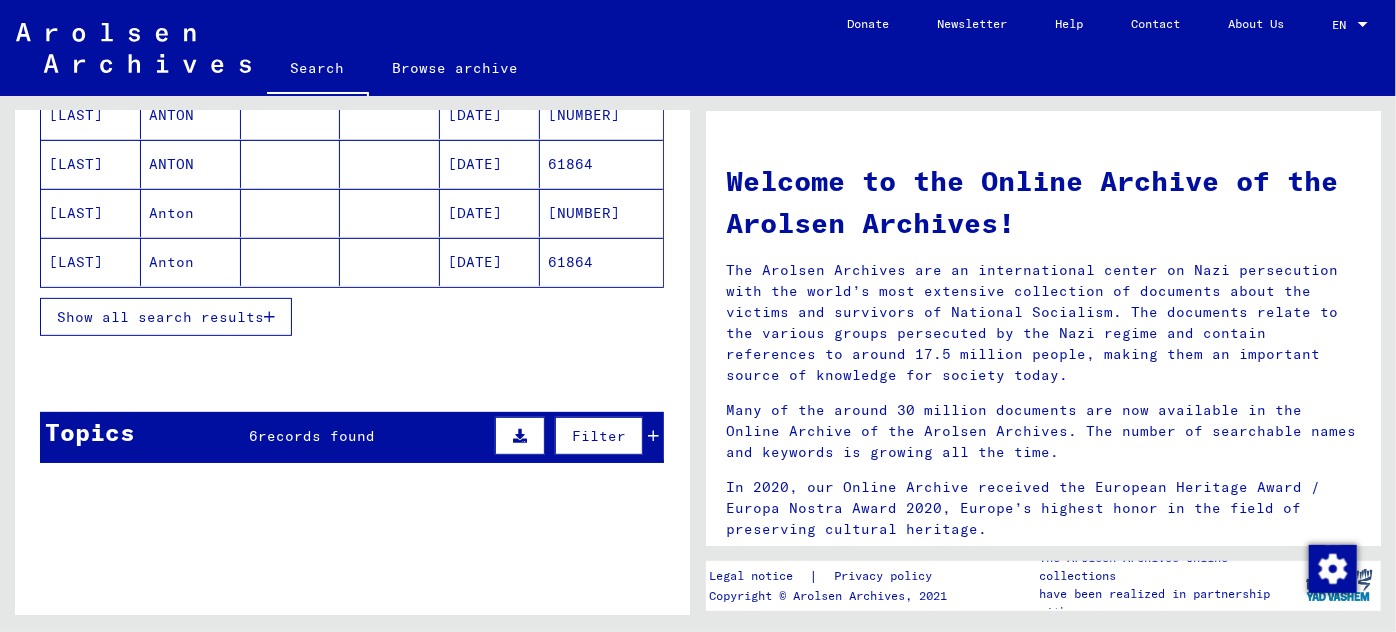 click on "[DATE]" at bounding box center [490, 262] 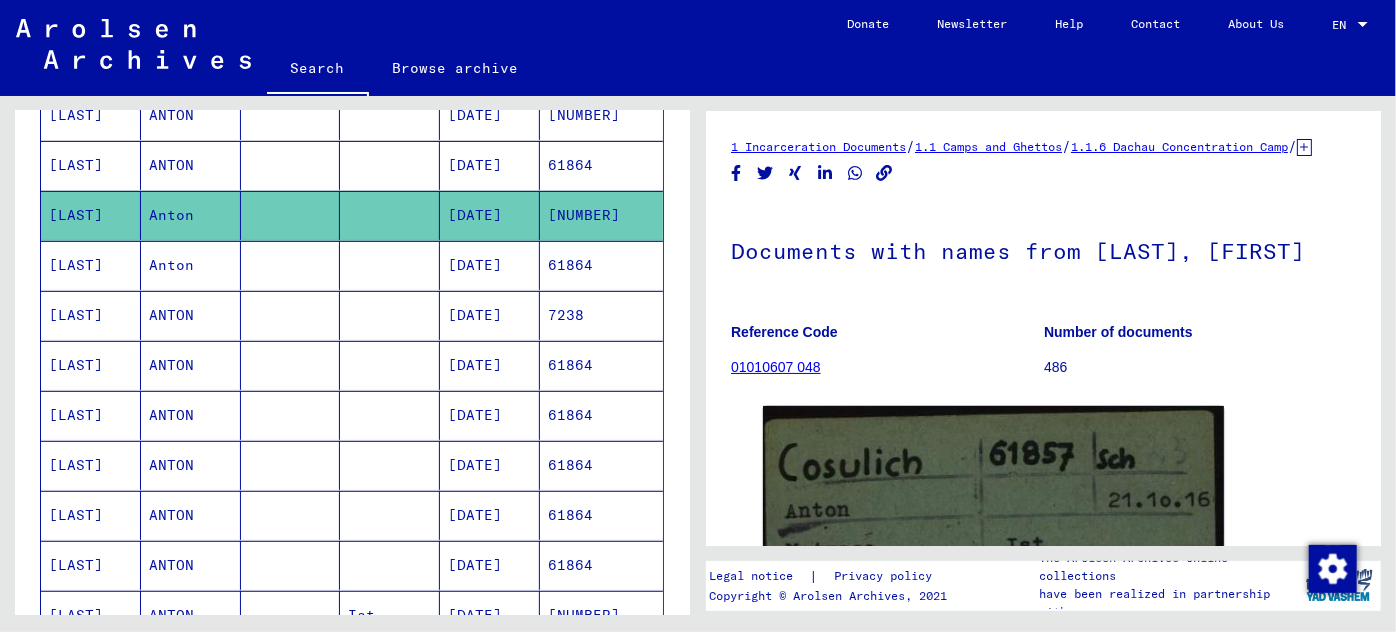 click on "[DATE]" at bounding box center [490, 615] 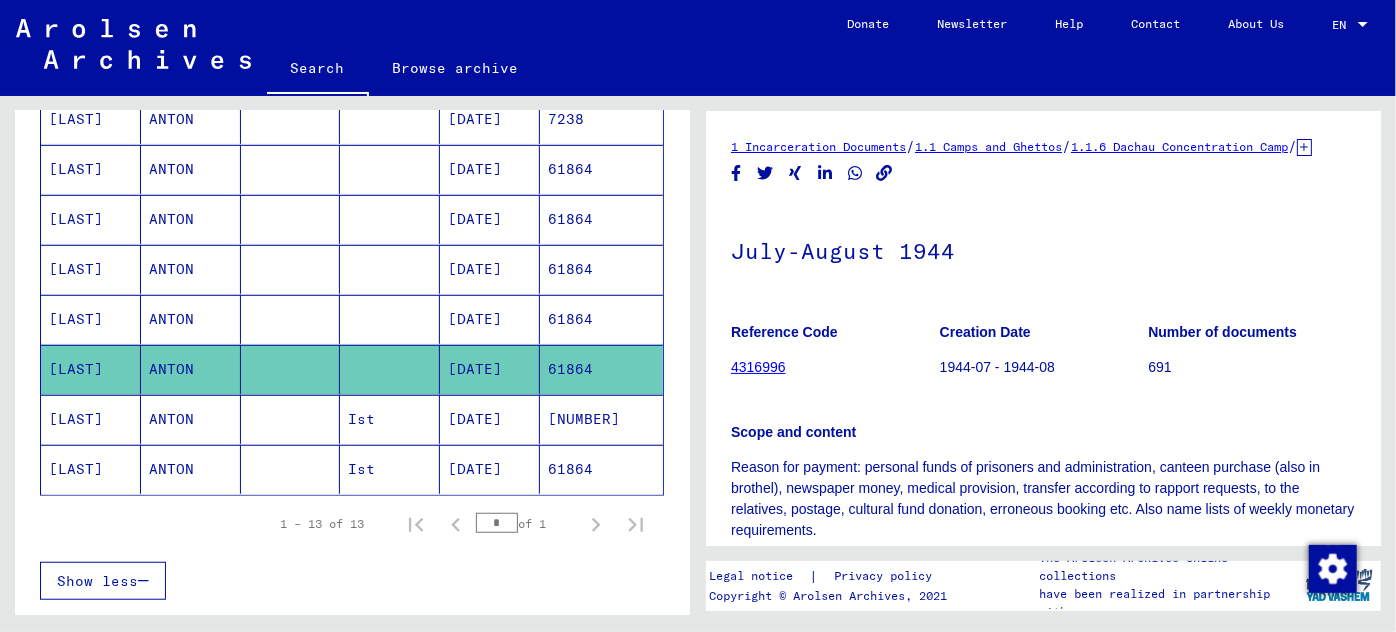 scroll, scrollTop: 728, scrollLeft: 0, axis: vertical 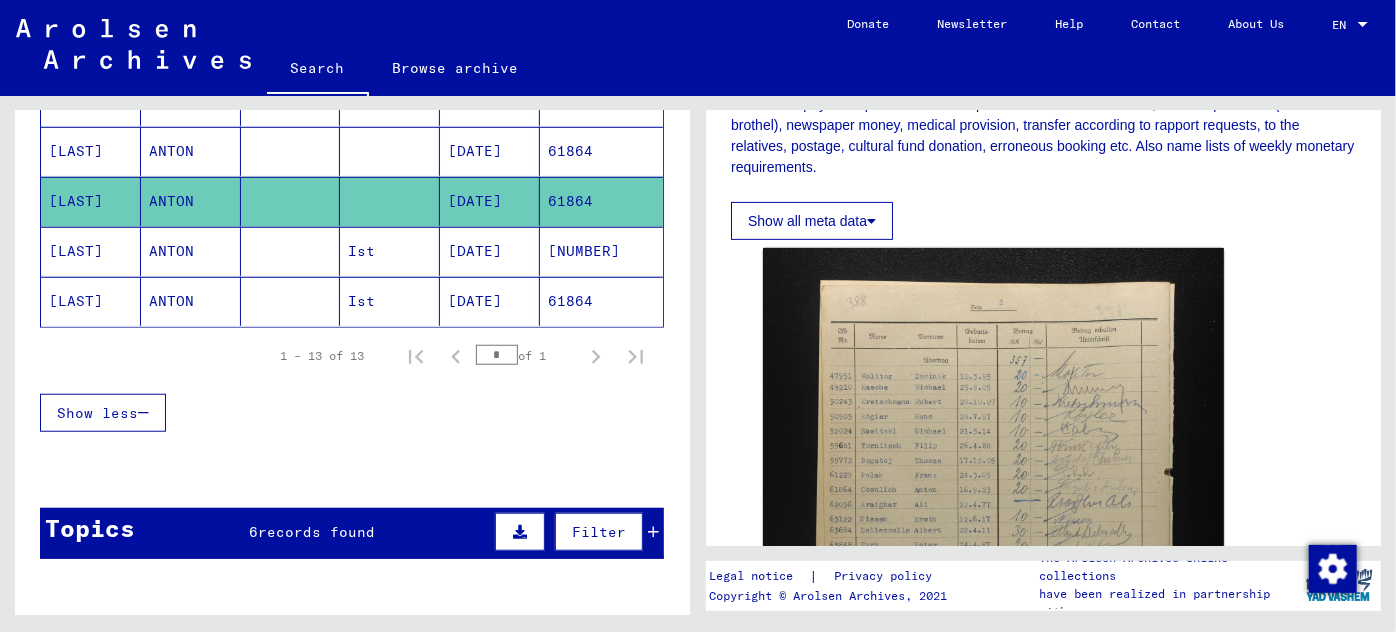 click on "[DATE]" at bounding box center [490, 301] 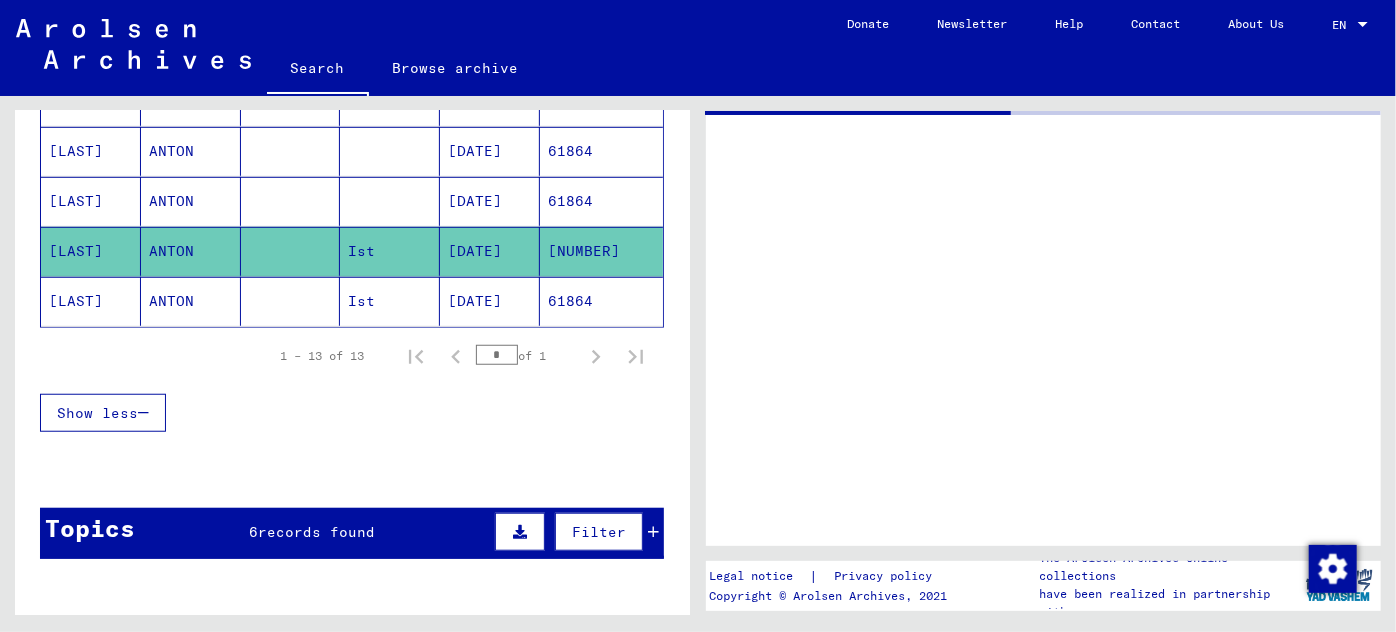 scroll, scrollTop: 0, scrollLeft: 0, axis: both 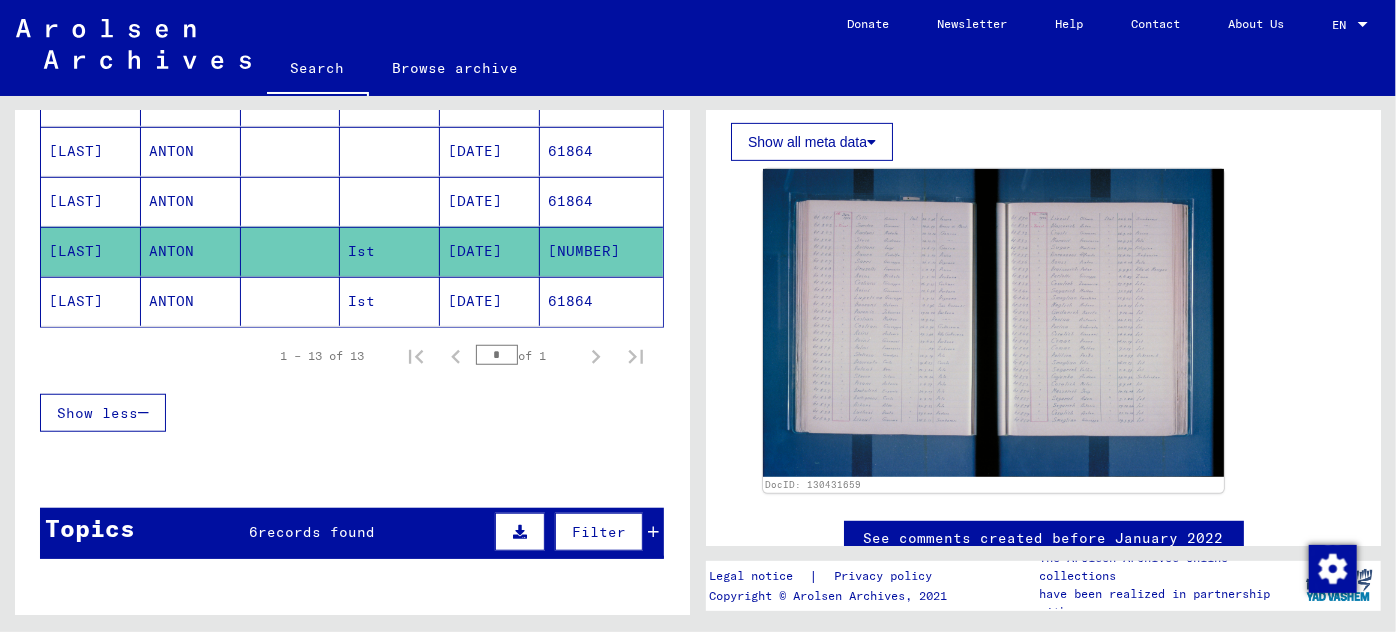 click on "[DATE]" 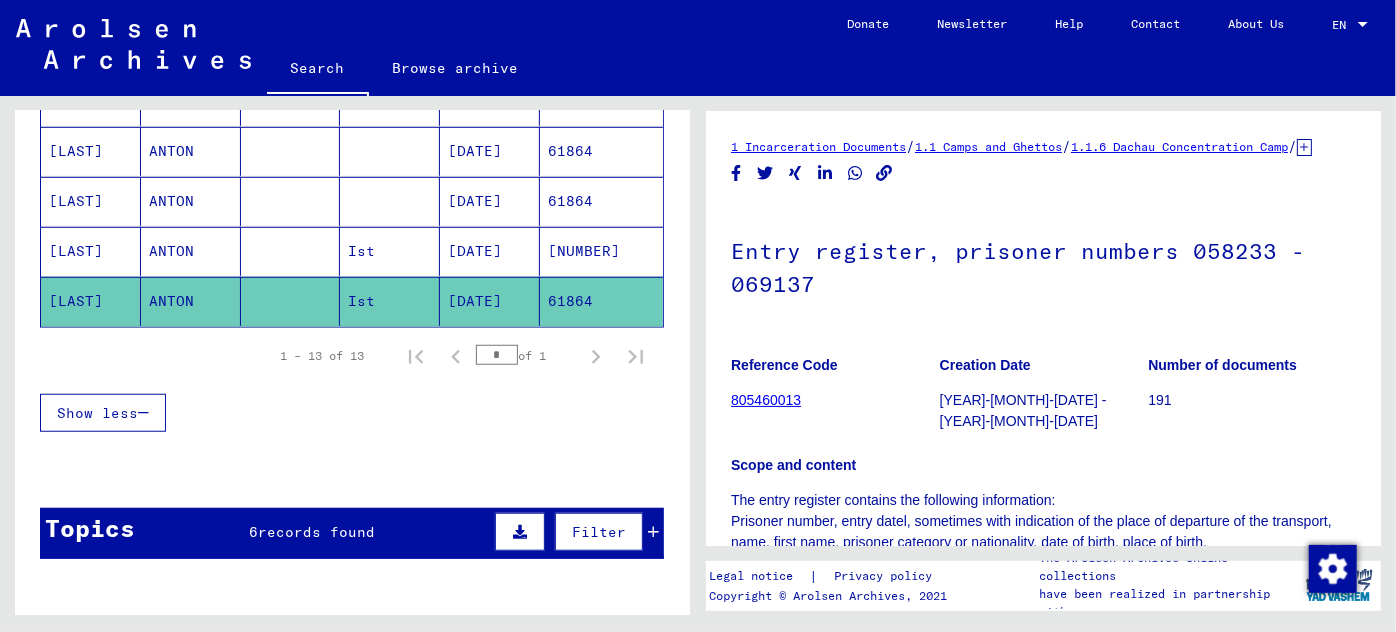 scroll, scrollTop: 90, scrollLeft: 0, axis: vertical 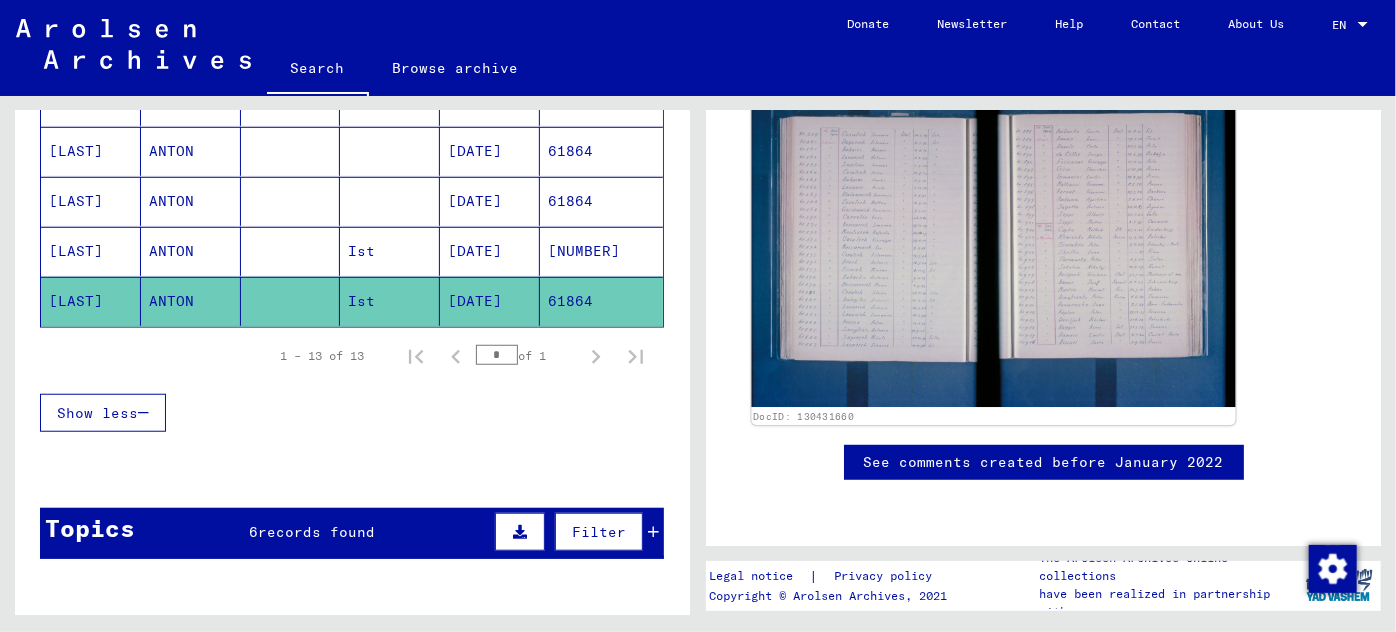 click 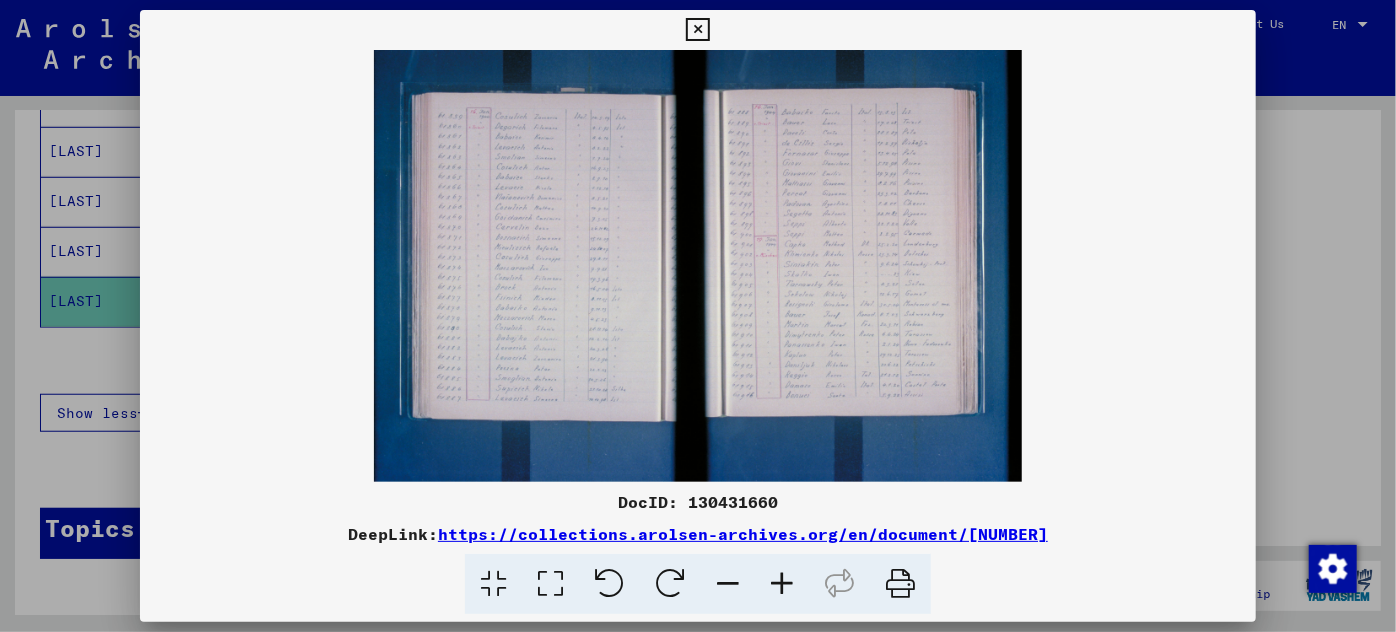 click at bounding box center [782, 584] 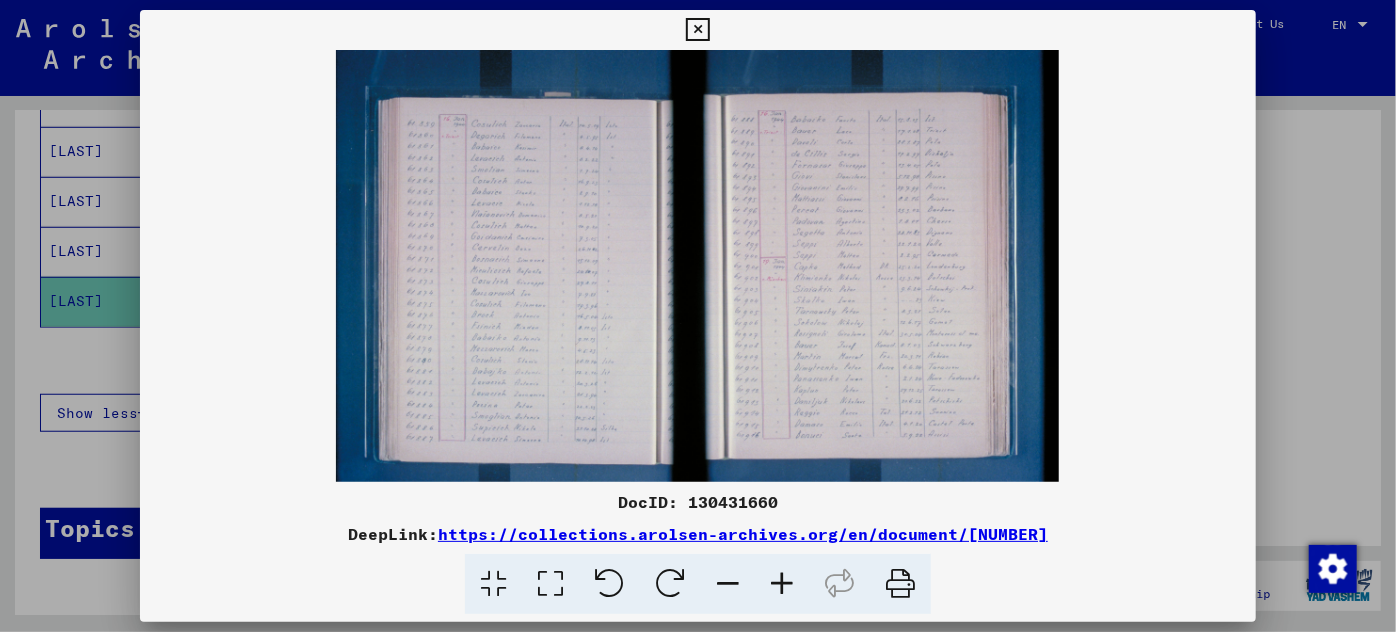 click at bounding box center (782, 584) 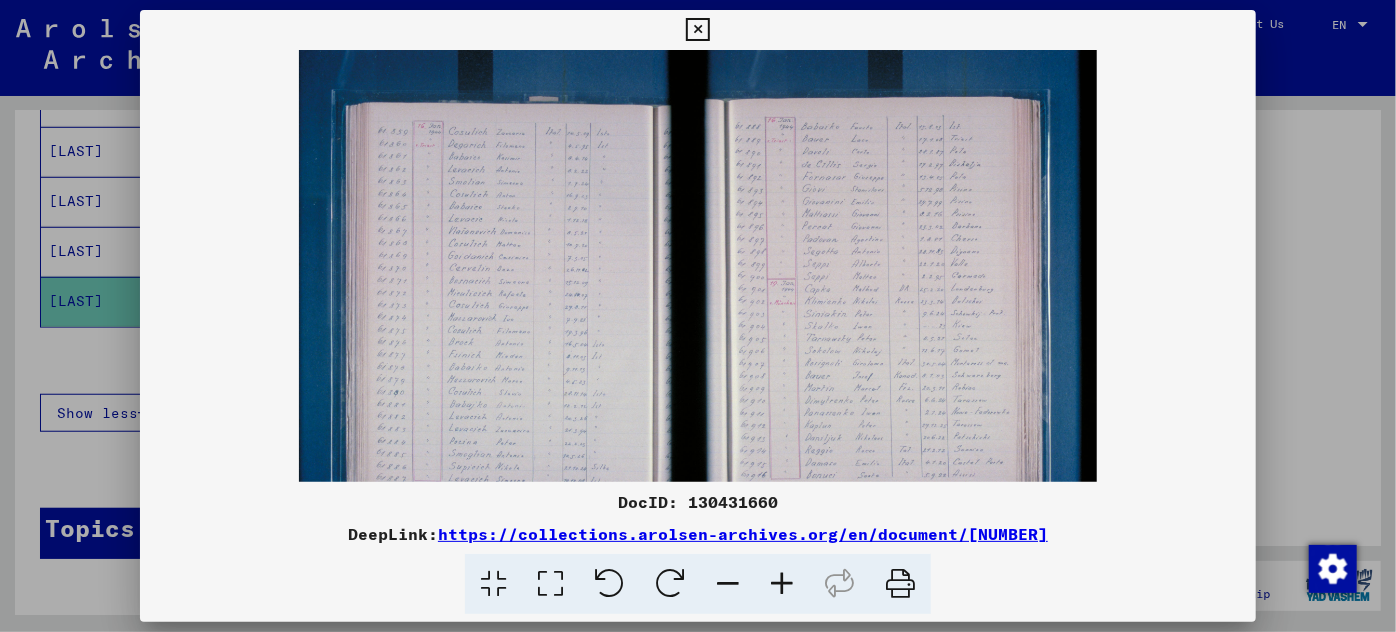 click at bounding box center [782, 584] 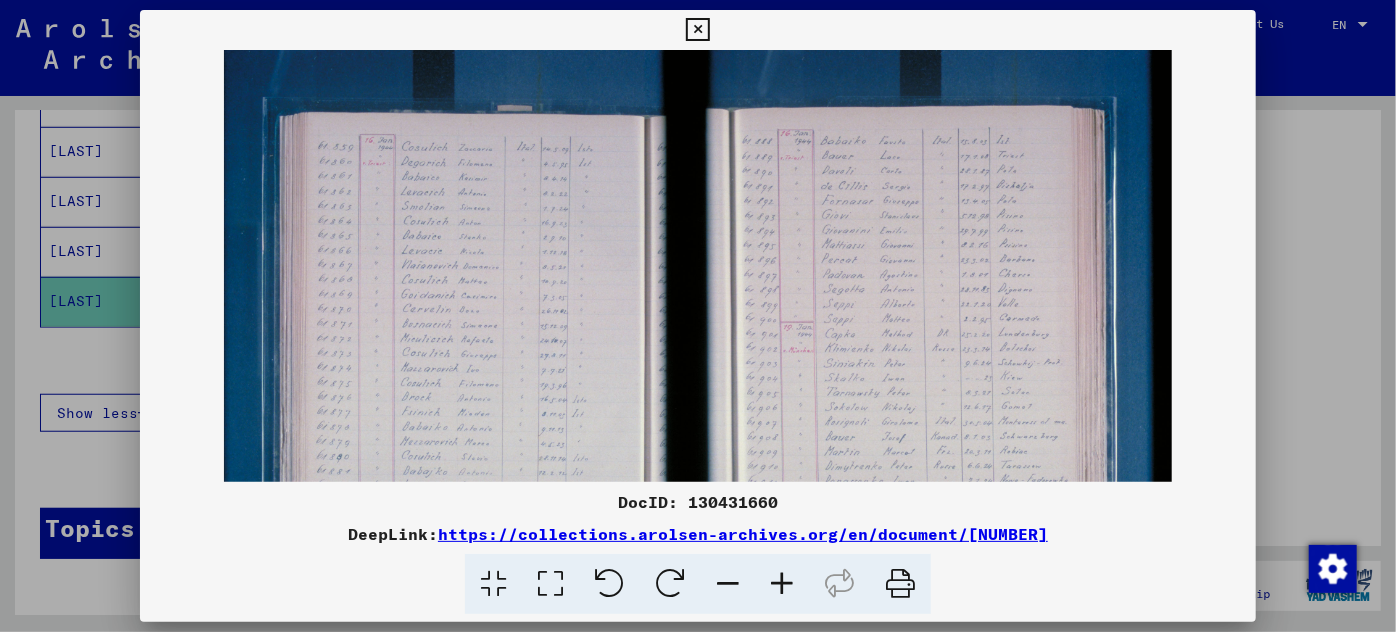 click at bounding box center [782, 584] 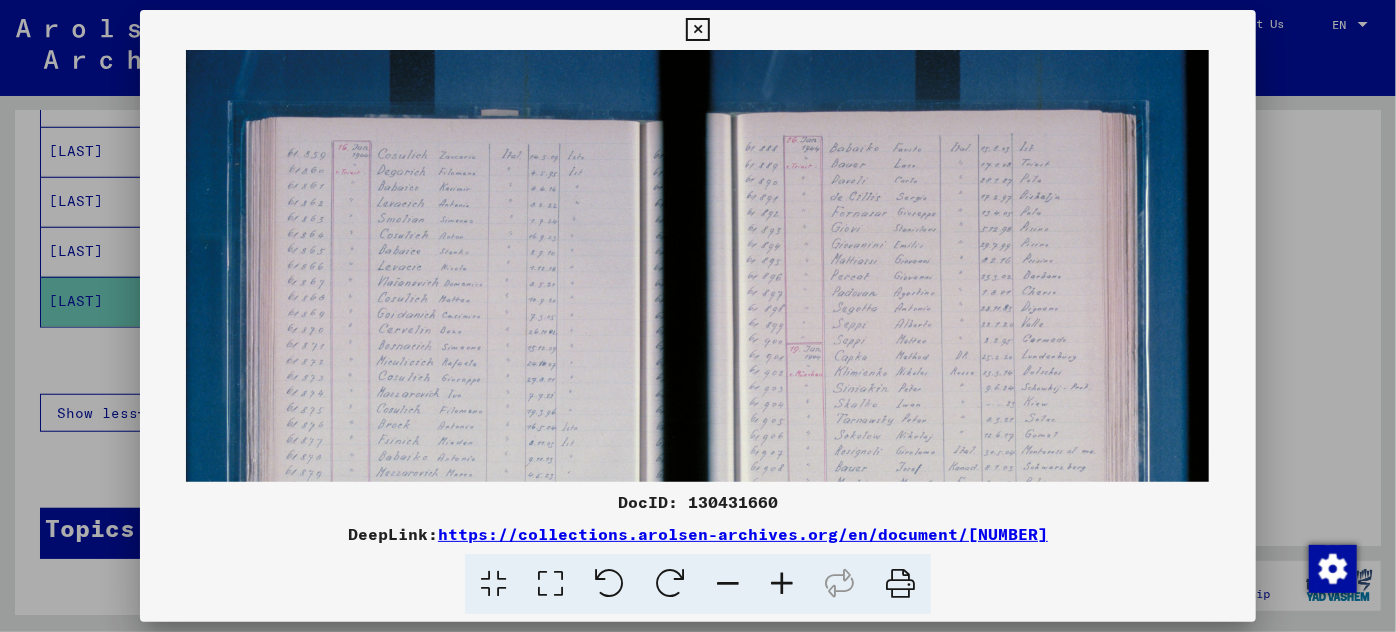 click at bounding box center (782, 584) 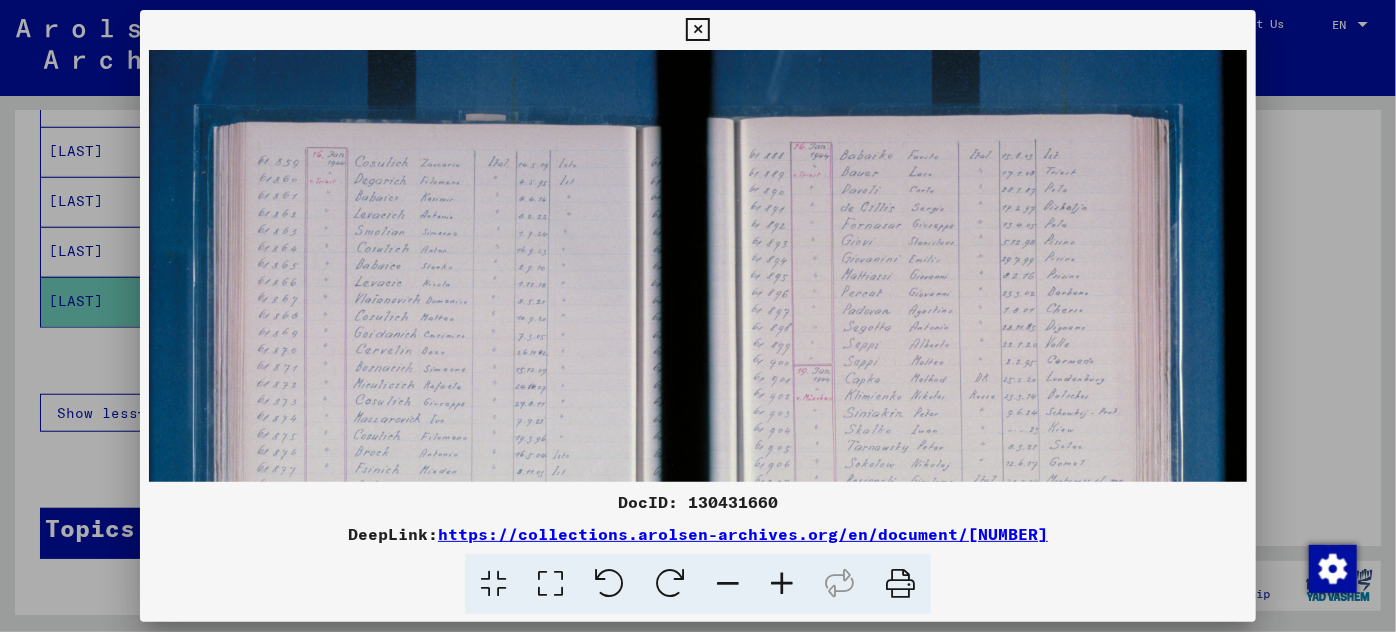 click at bounding box center (782, 584) 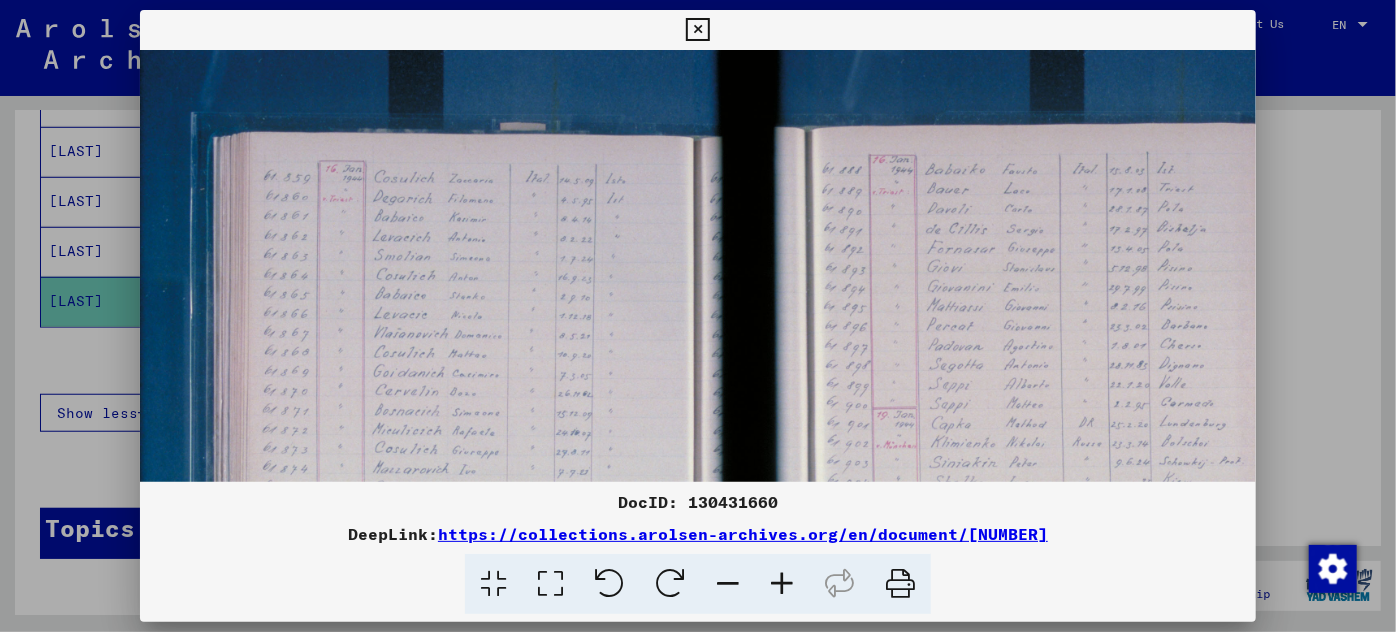 click at bounding box center [782, 584] 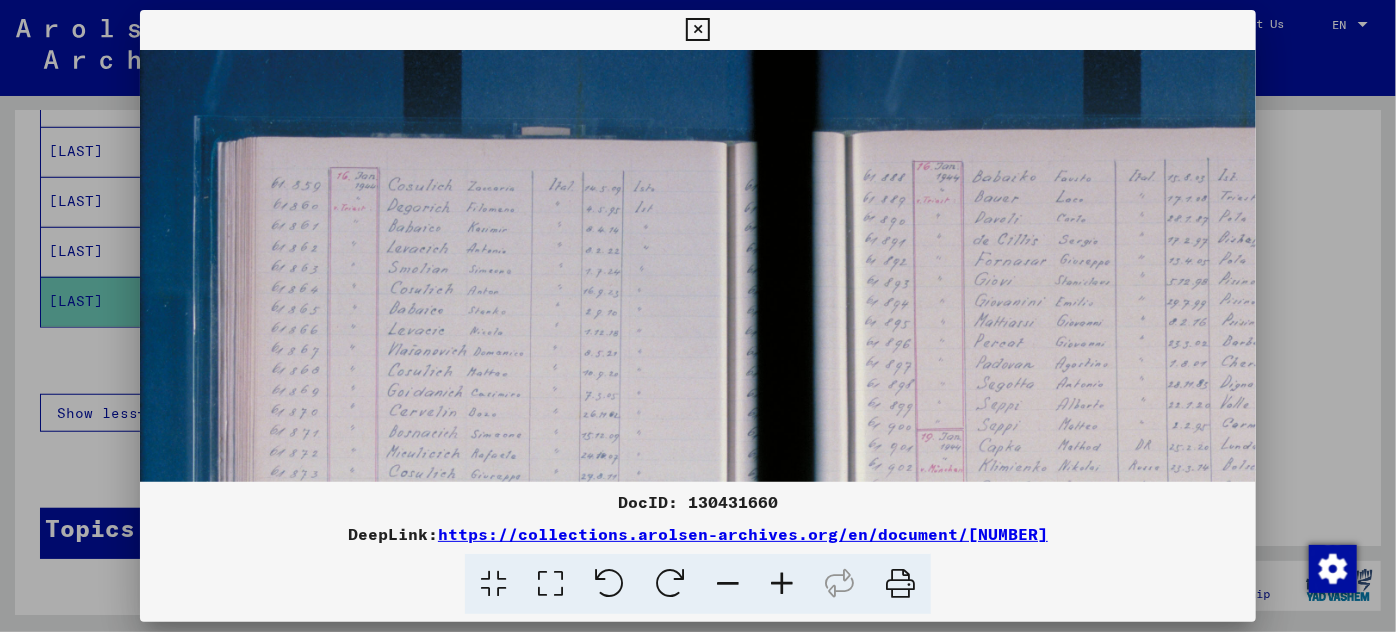 click at bounding box center [782, 584] 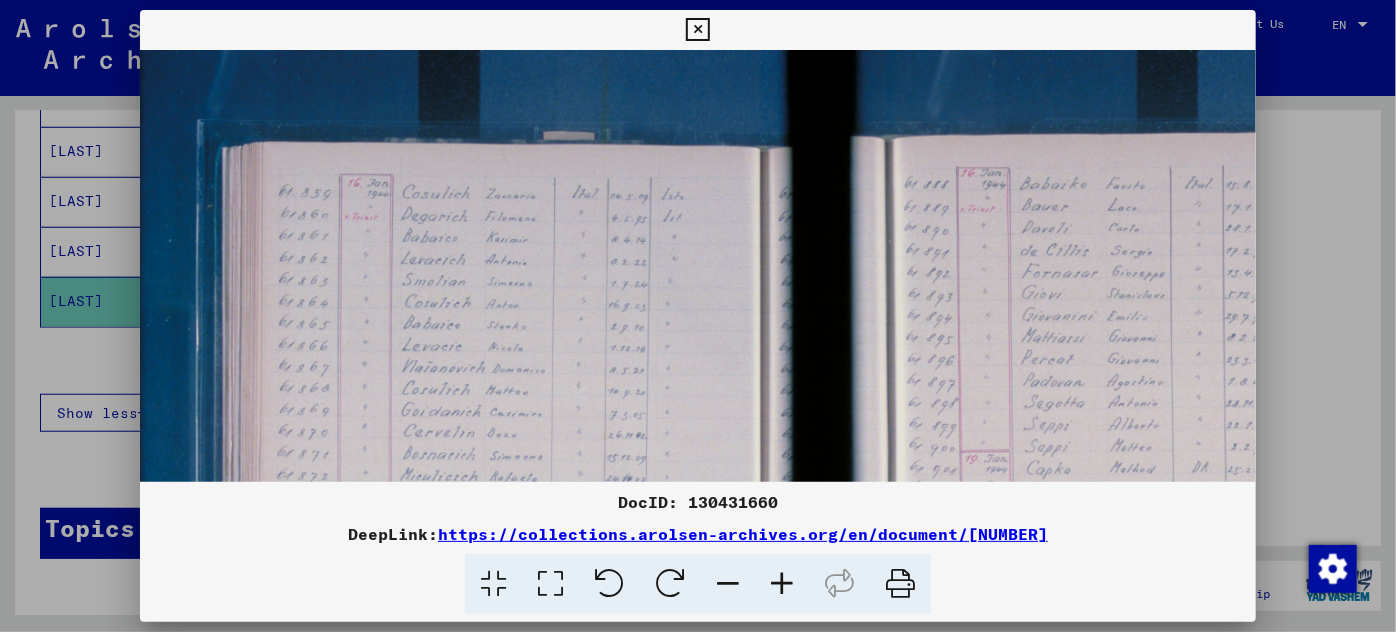 click at bounding box center [782, 584] 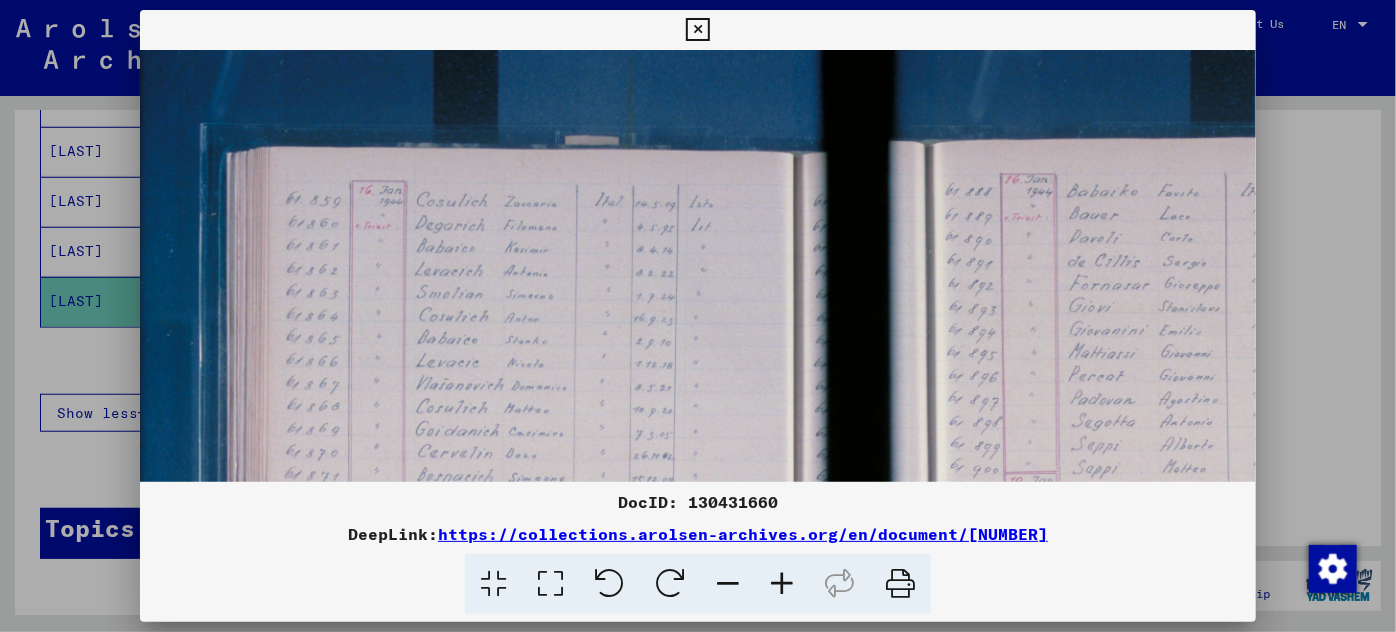 click at bounding box center [782, 584] 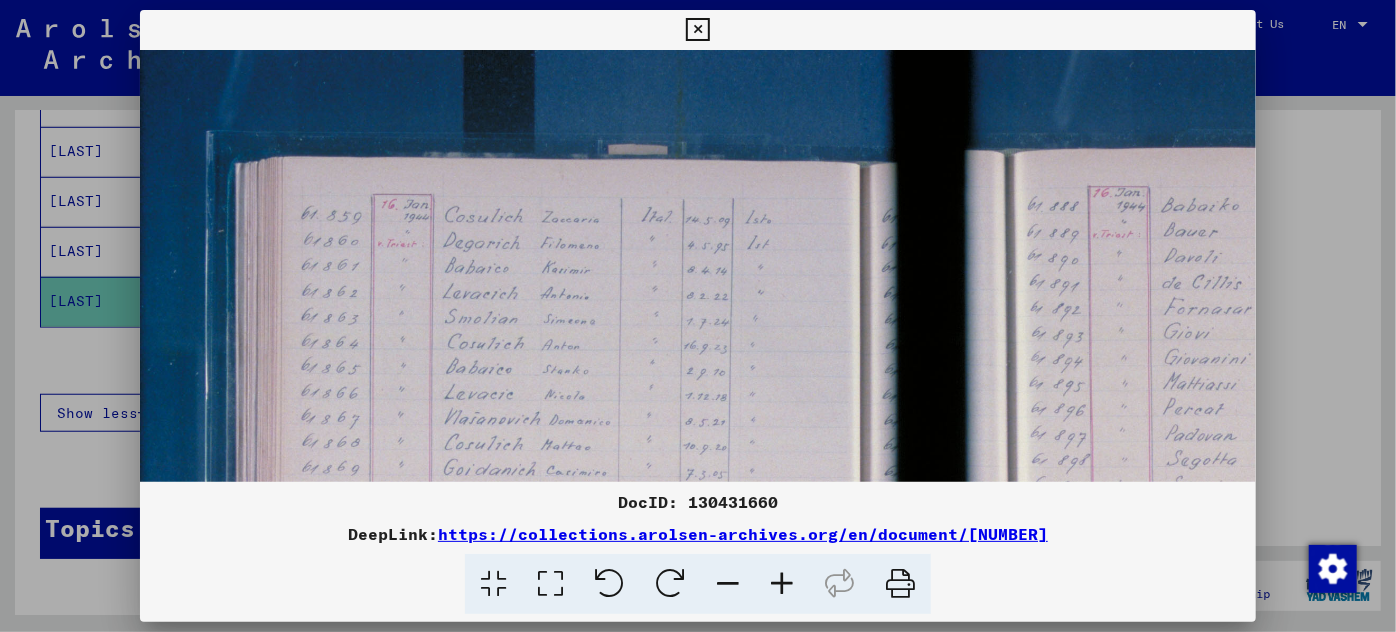 click at bounding box center (782, 584) 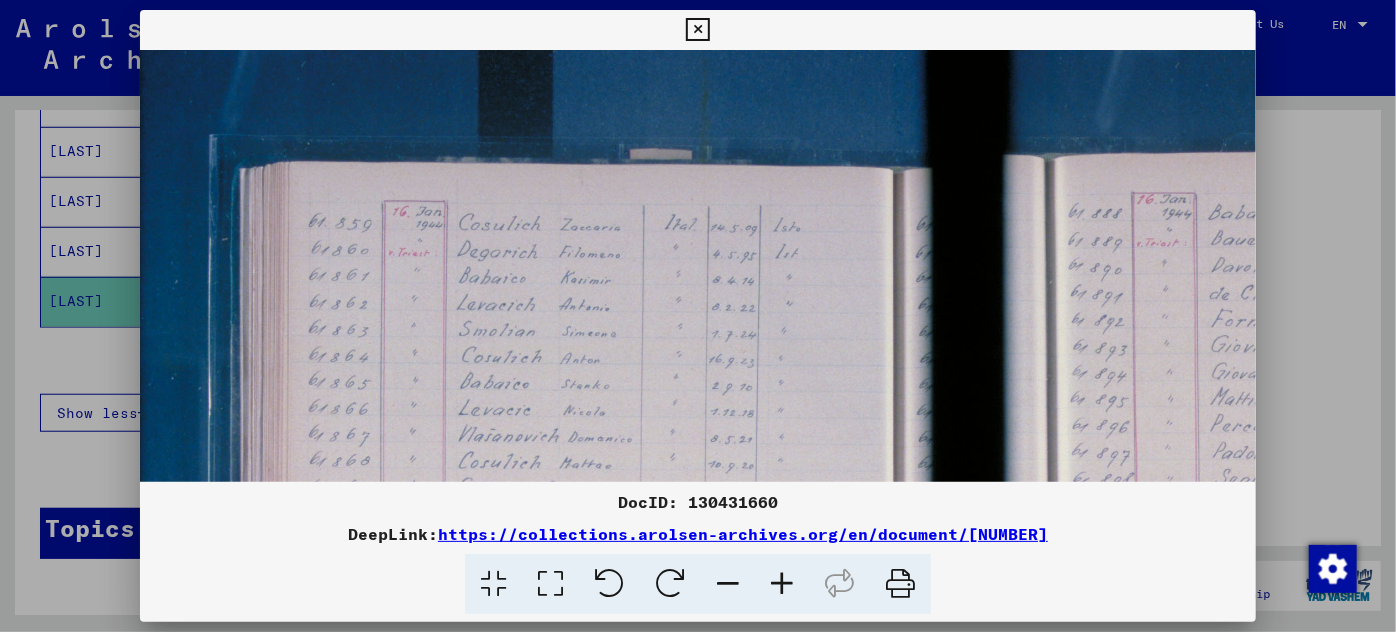click at bounding box center (782, 584) 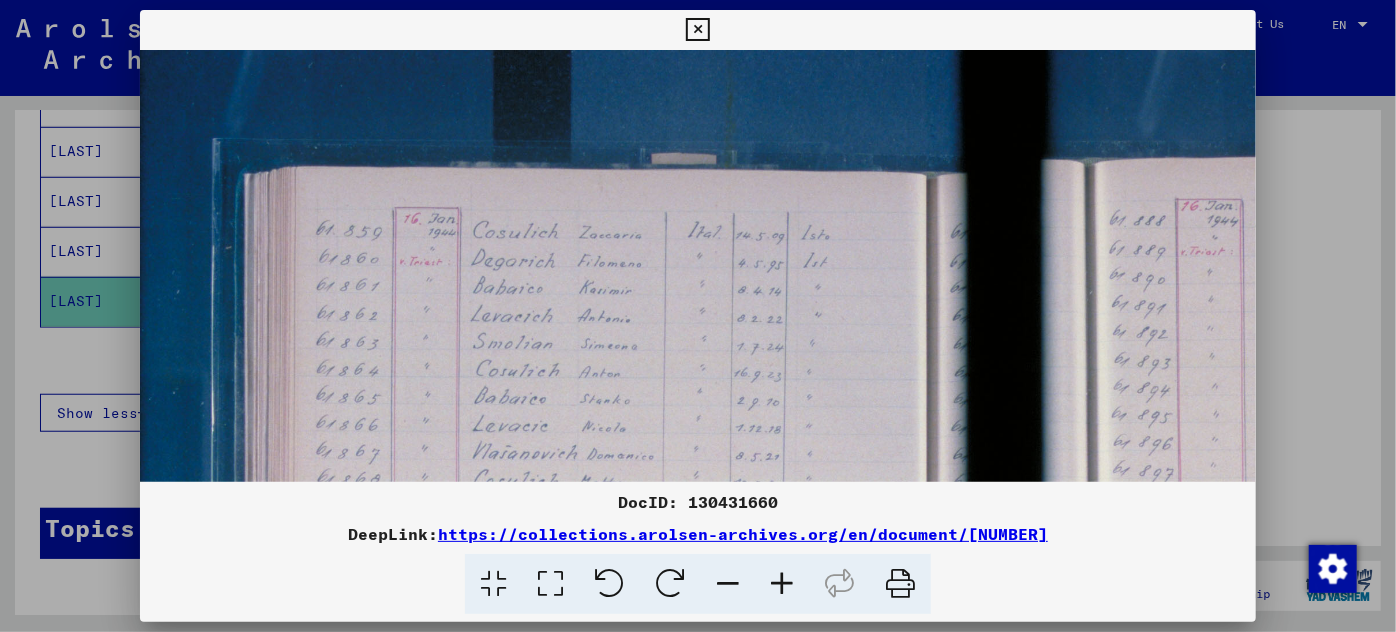 click at bounding box center [782, 584] 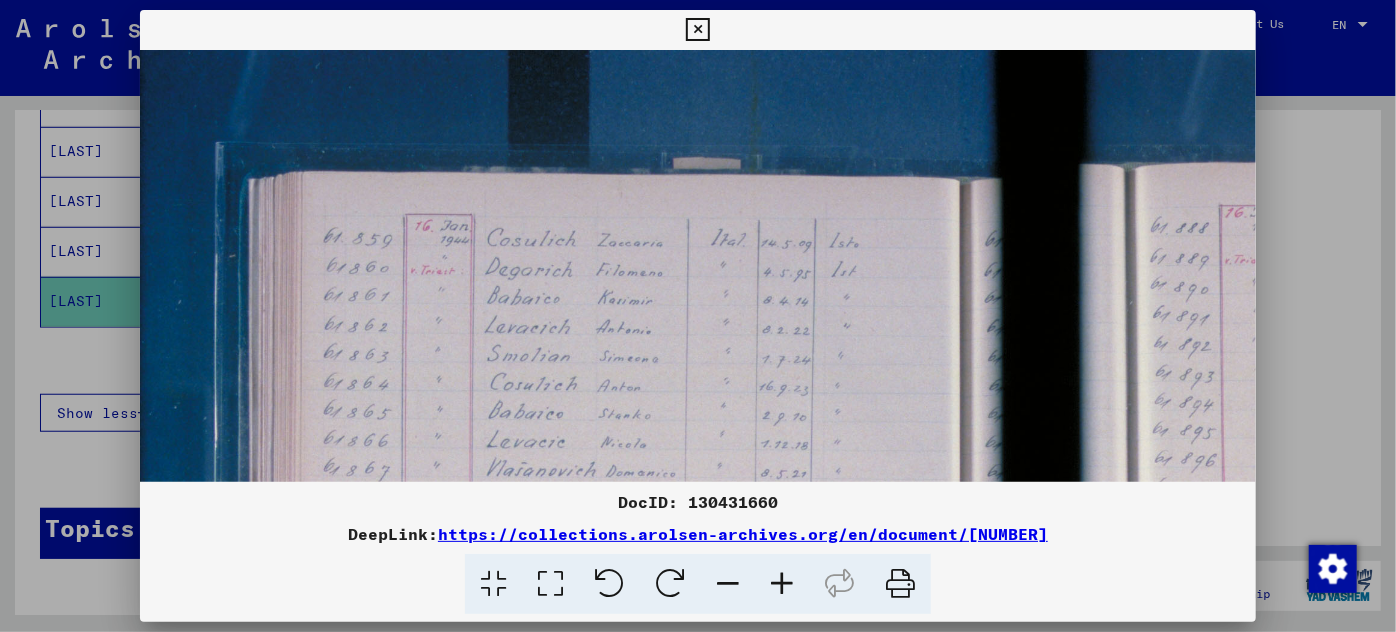 click at bounding box center (782, 584) 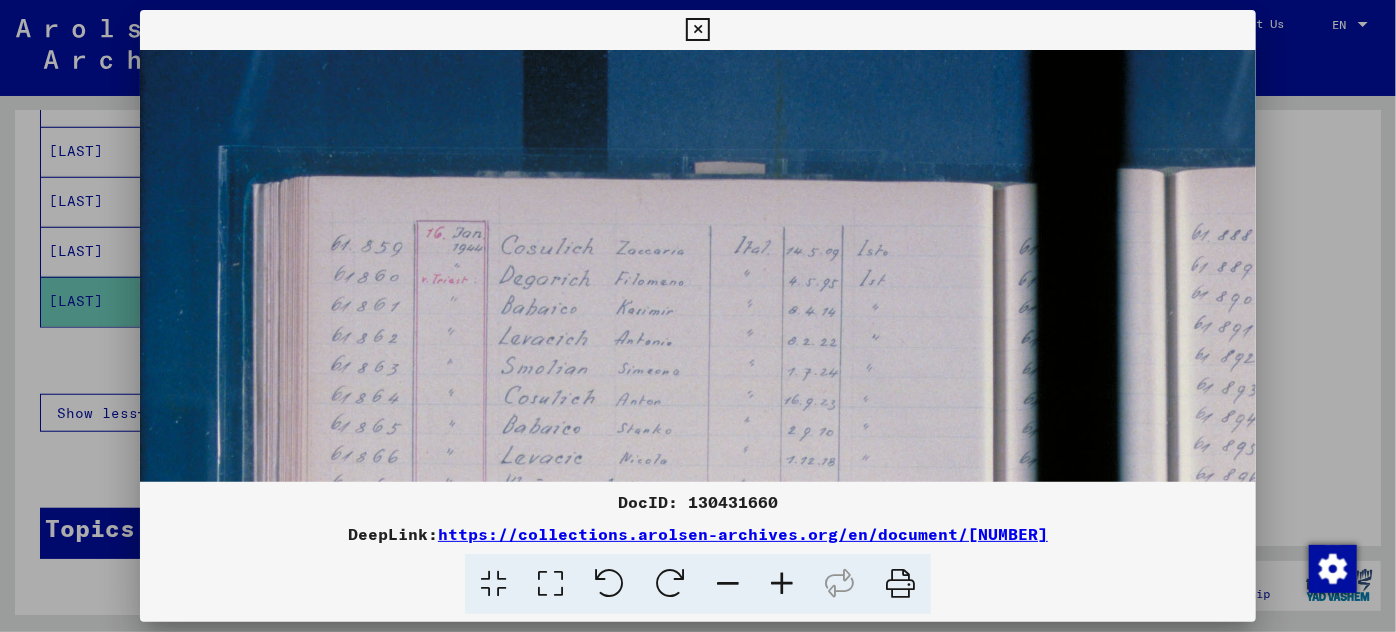 click at bounding box center [782, 584] 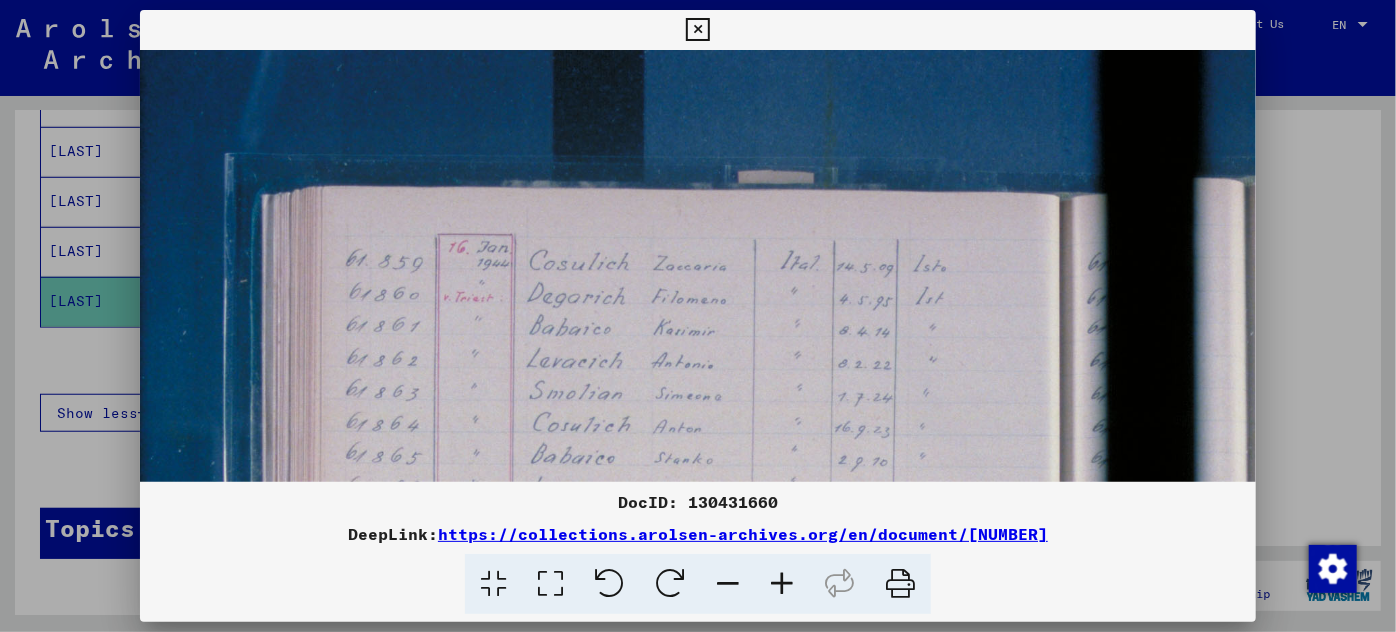 click at bounding box center (782, 584) 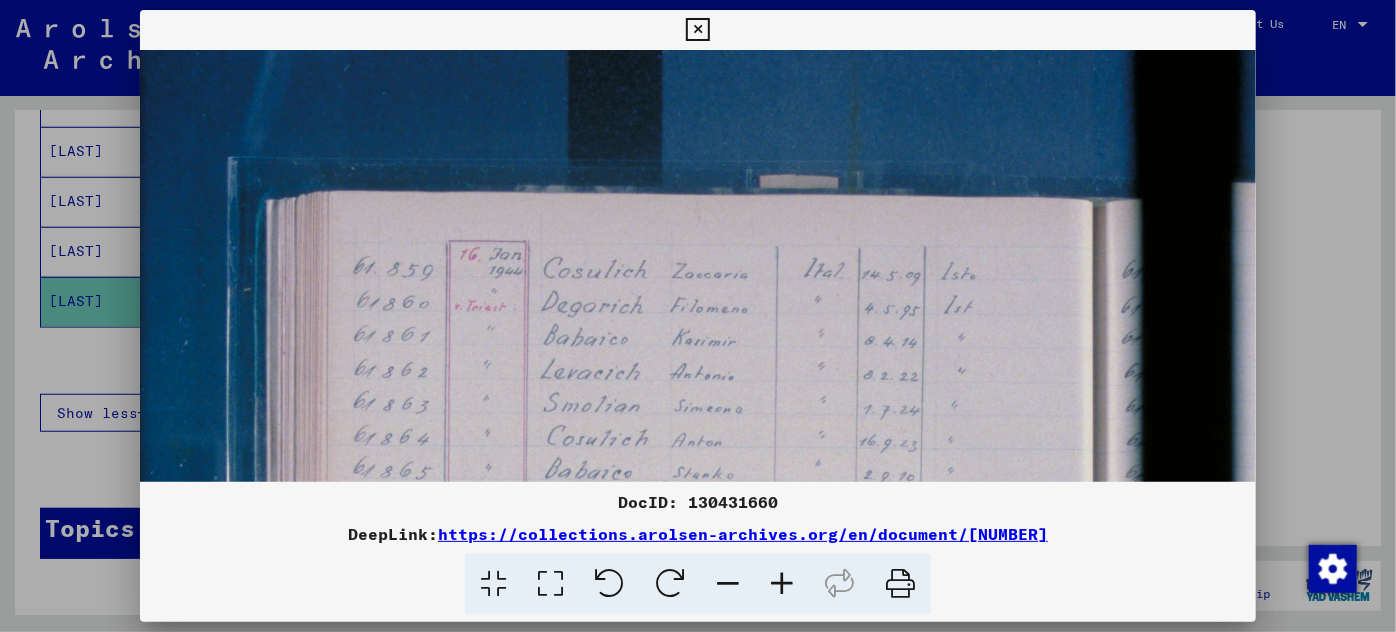 click at bounding box center [782, 584] 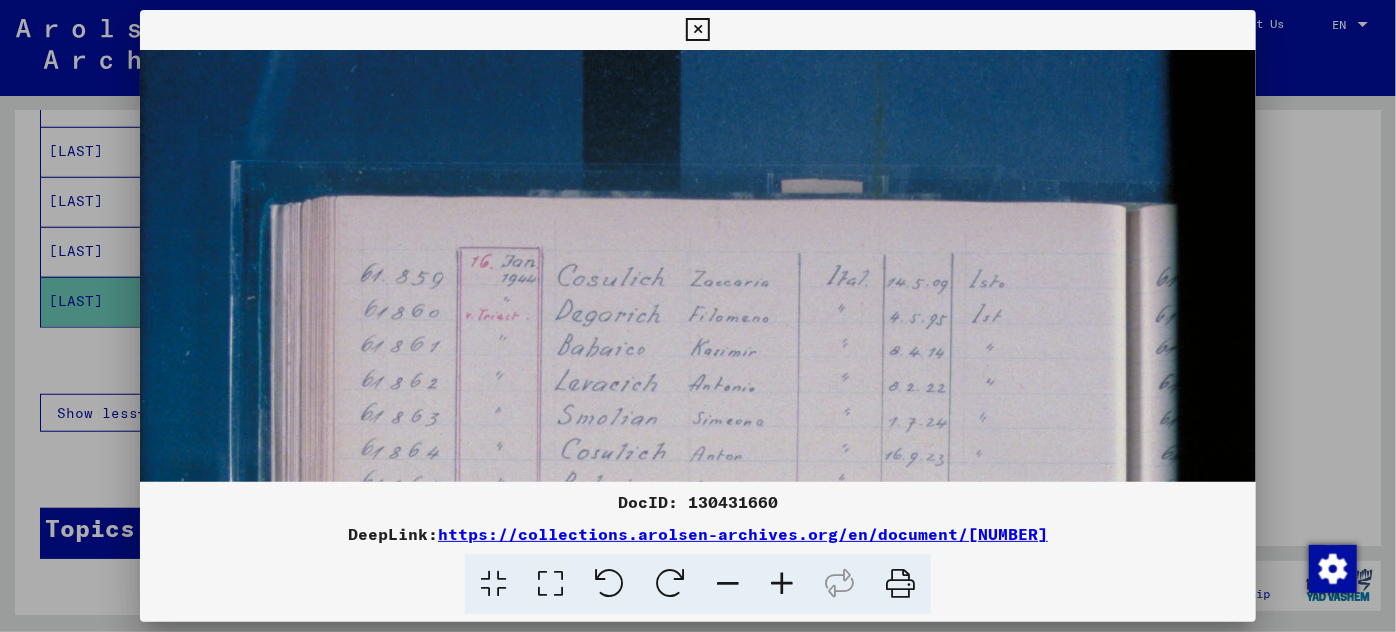 click at bounding box center (782, 584) 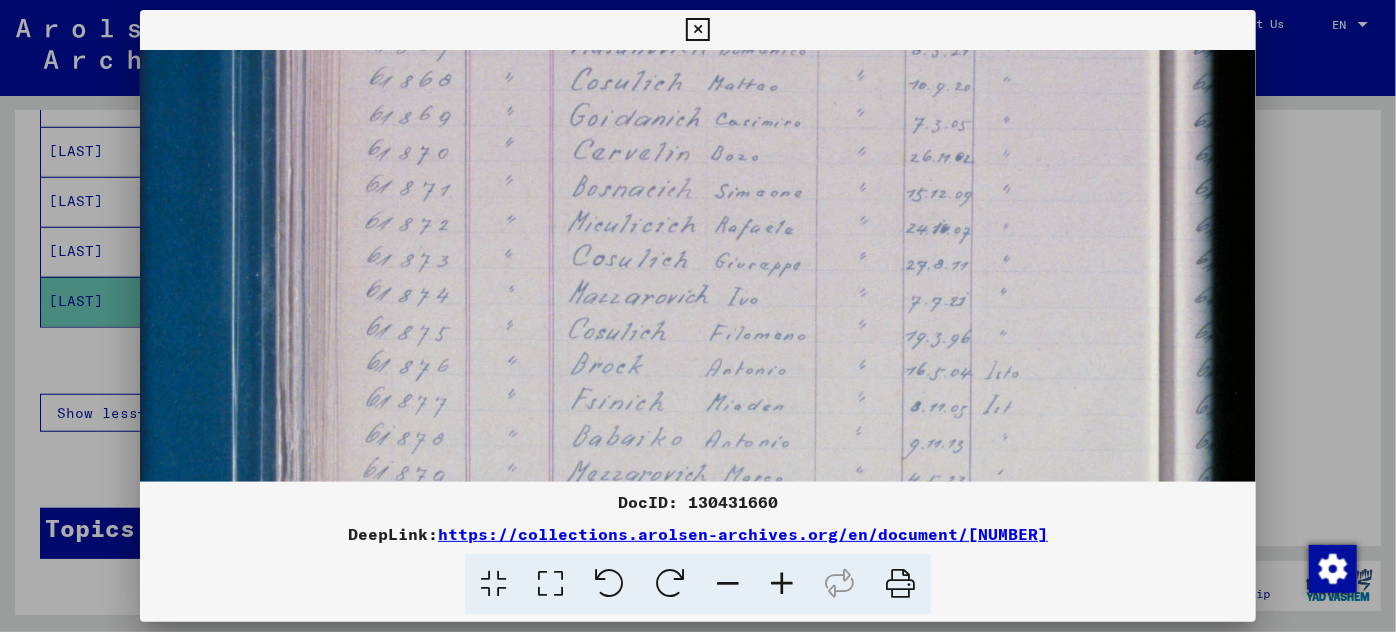 scroll, scrollTop: 539, scrollLeft: 0, axis: vertical 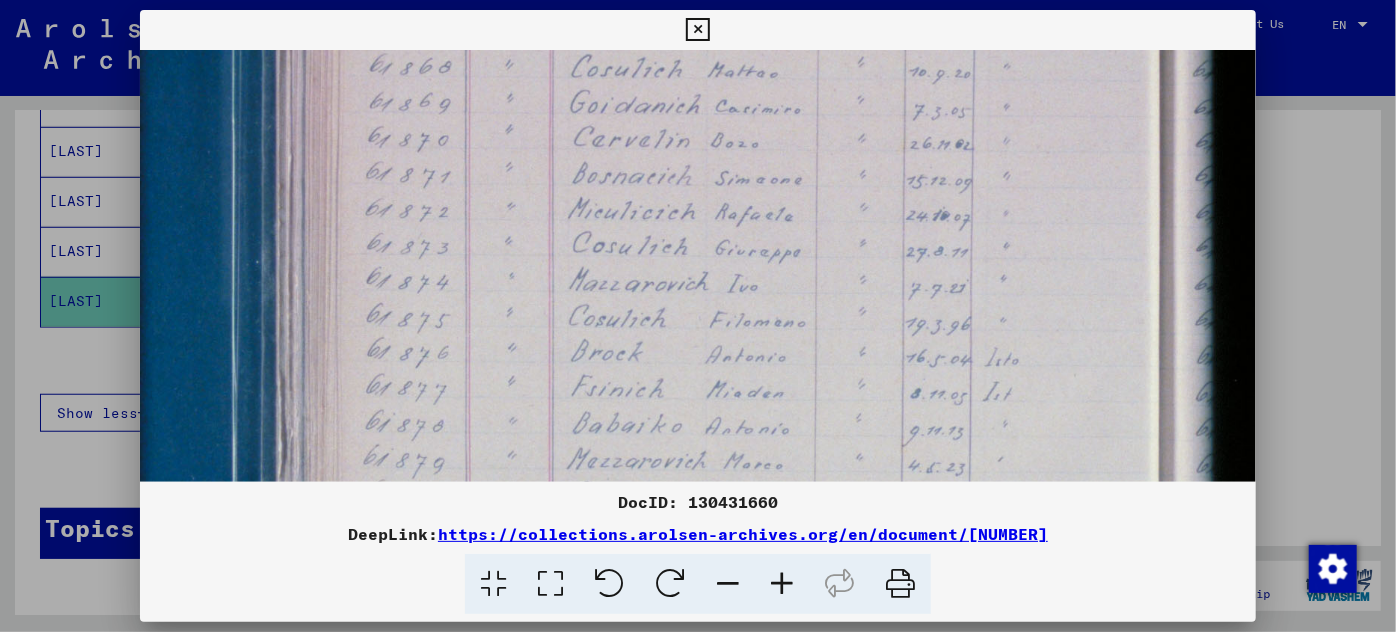 drag, startPoint x: 864, startPoint y: 427, endPoint x: 961, endPoint y: -110, distance: 545.69037 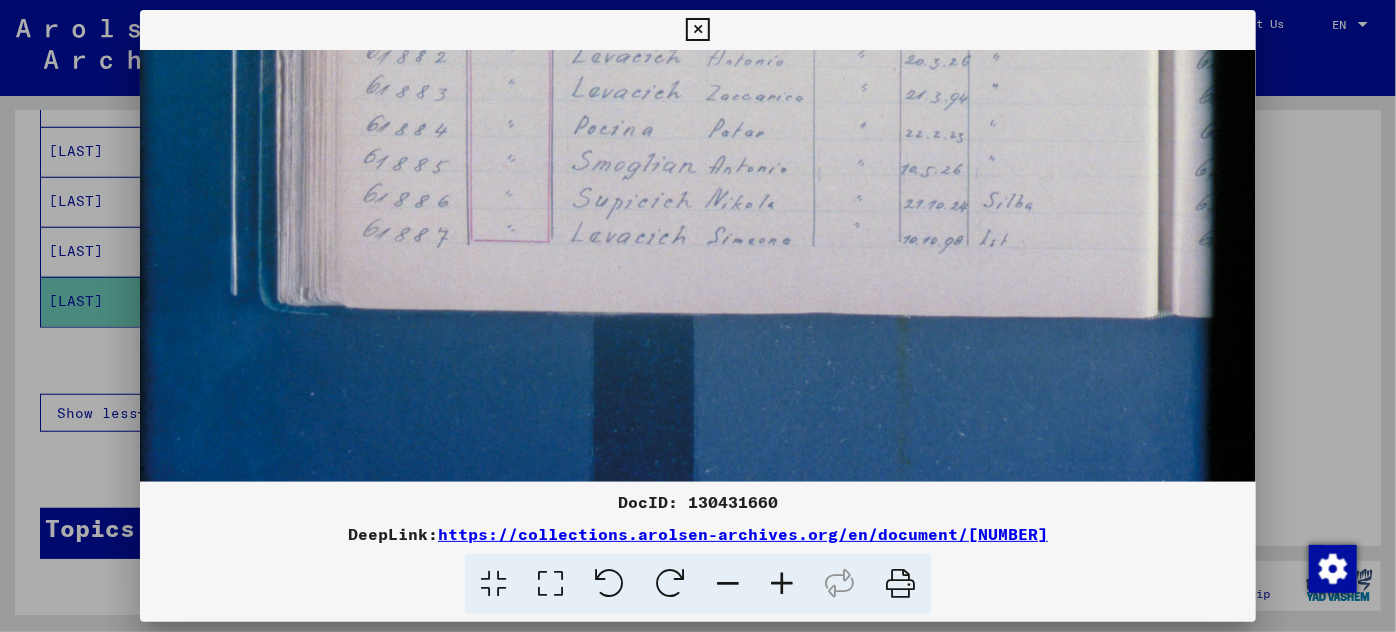 scroll, scrollTop: 992, scrollLeft: 0, axis: vertical 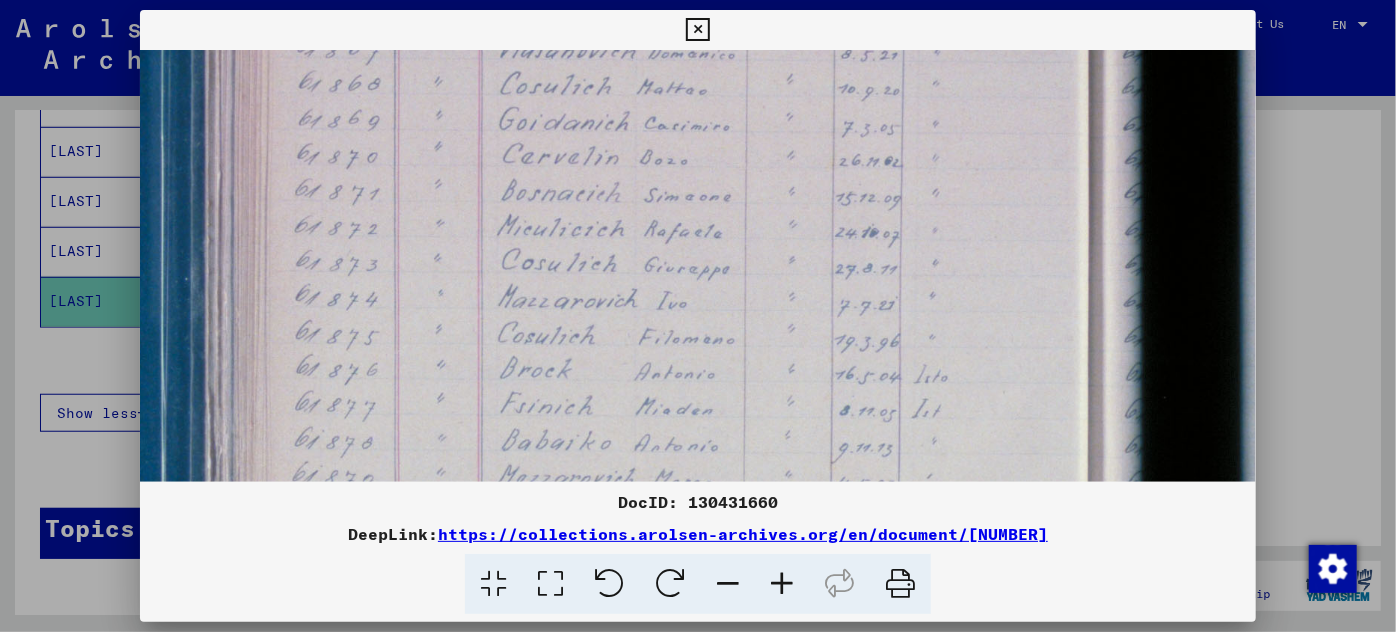 drag, startPoint x: 851, startPoint y: 470, endPoint x: 826, endPoint y: 490, distance: 32.01562 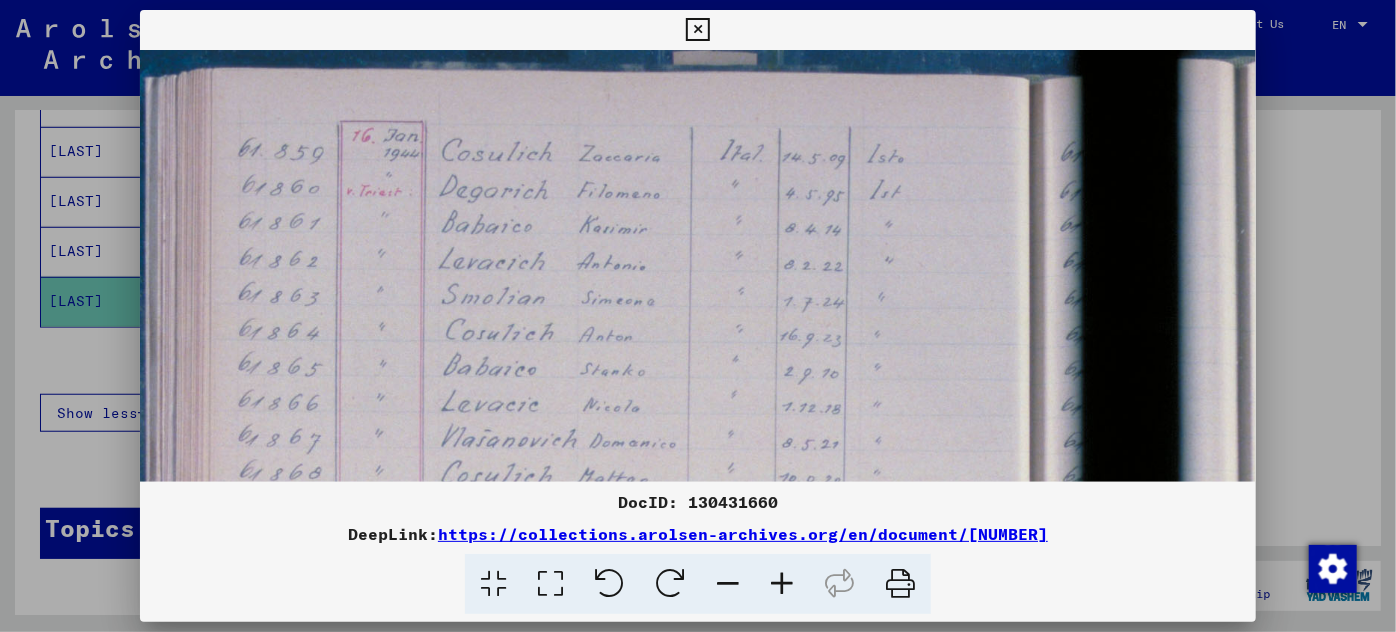 scroll, scrollTop: 119, scrollLeft: 127, axis: both 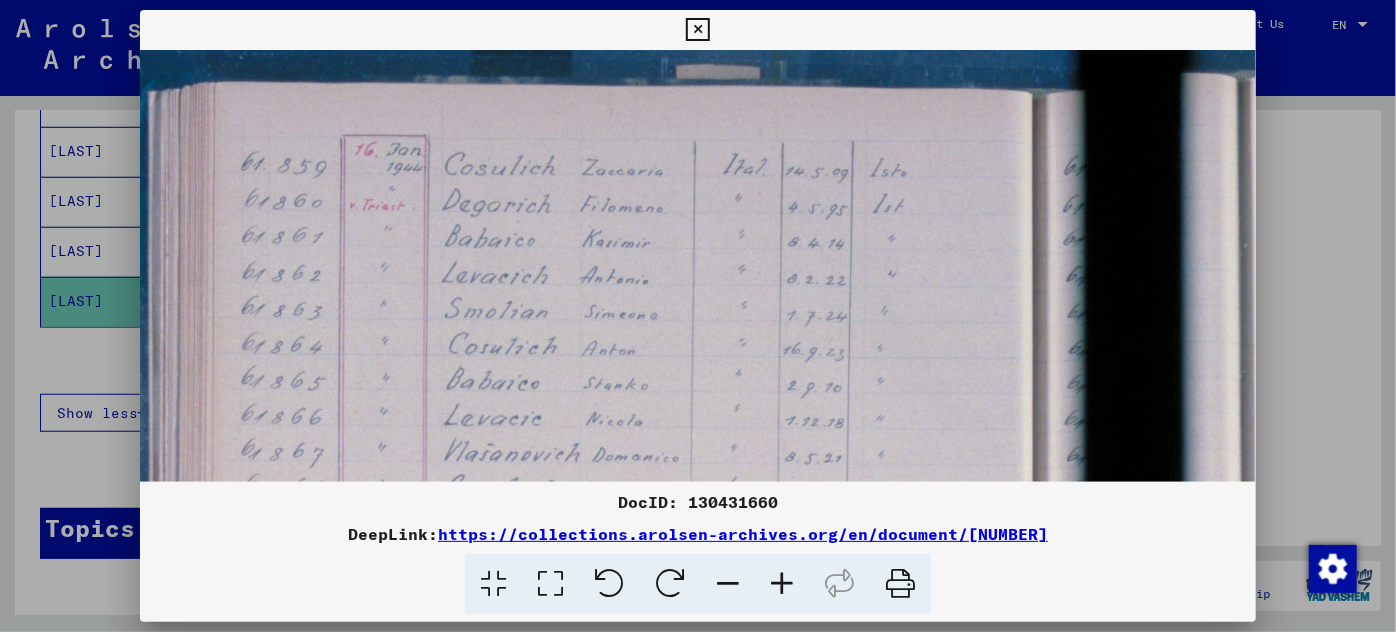 drag, startPoint x: 896, startPoint y: 88, endPoint x: 842, endPoint y: 493, distance: 408.58414 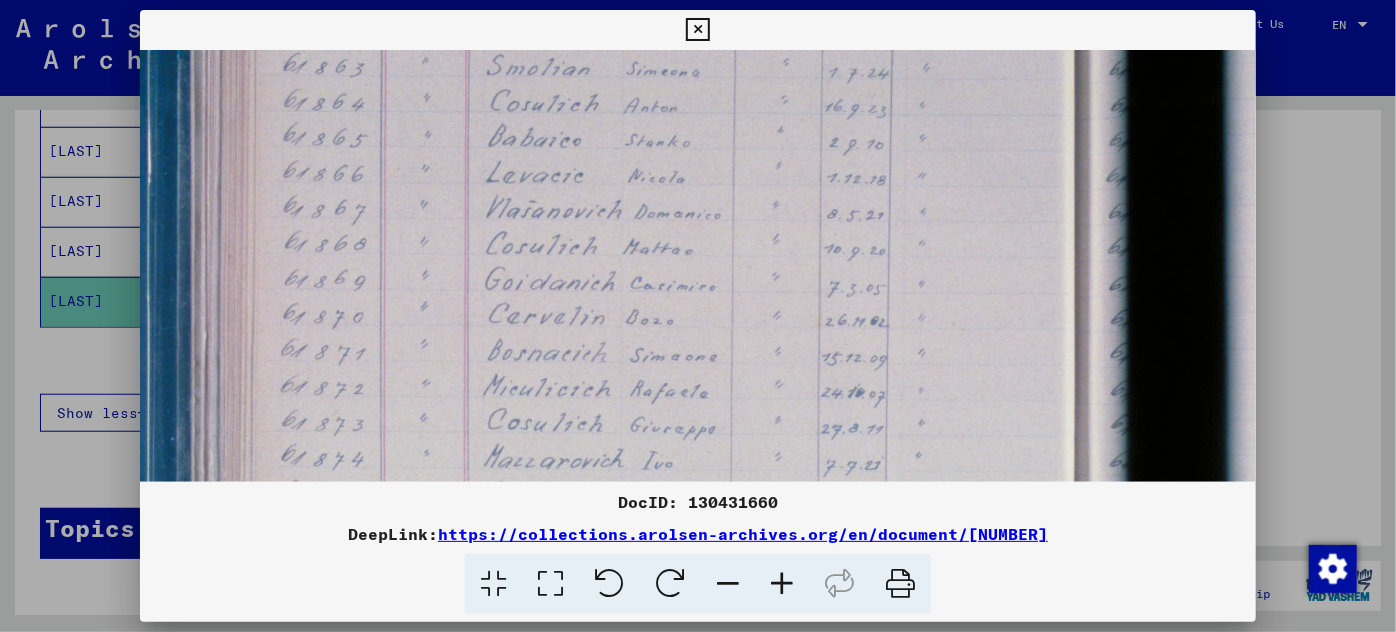 scroll, scrollTop: 361, scrollLeft: 85, axis: both 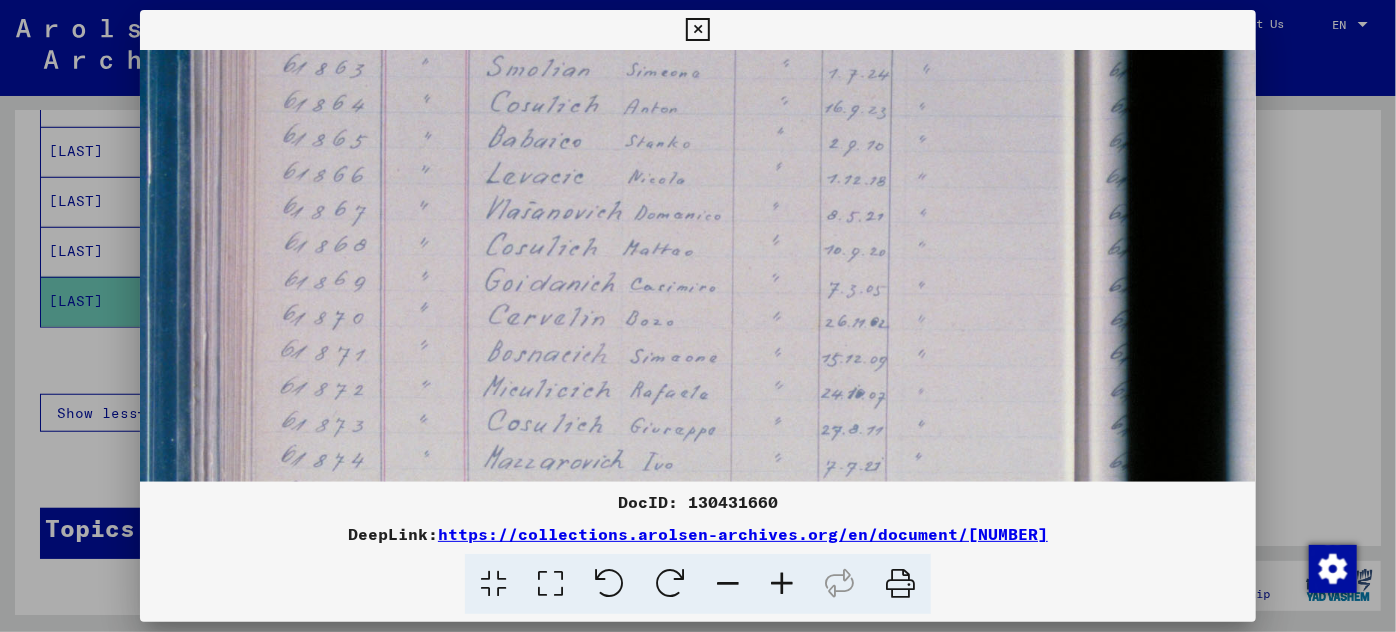 drag, startPoint x: 541, startPoint y: 432, endPoint x: 578, endPoint y: 195, distance: 239.8708 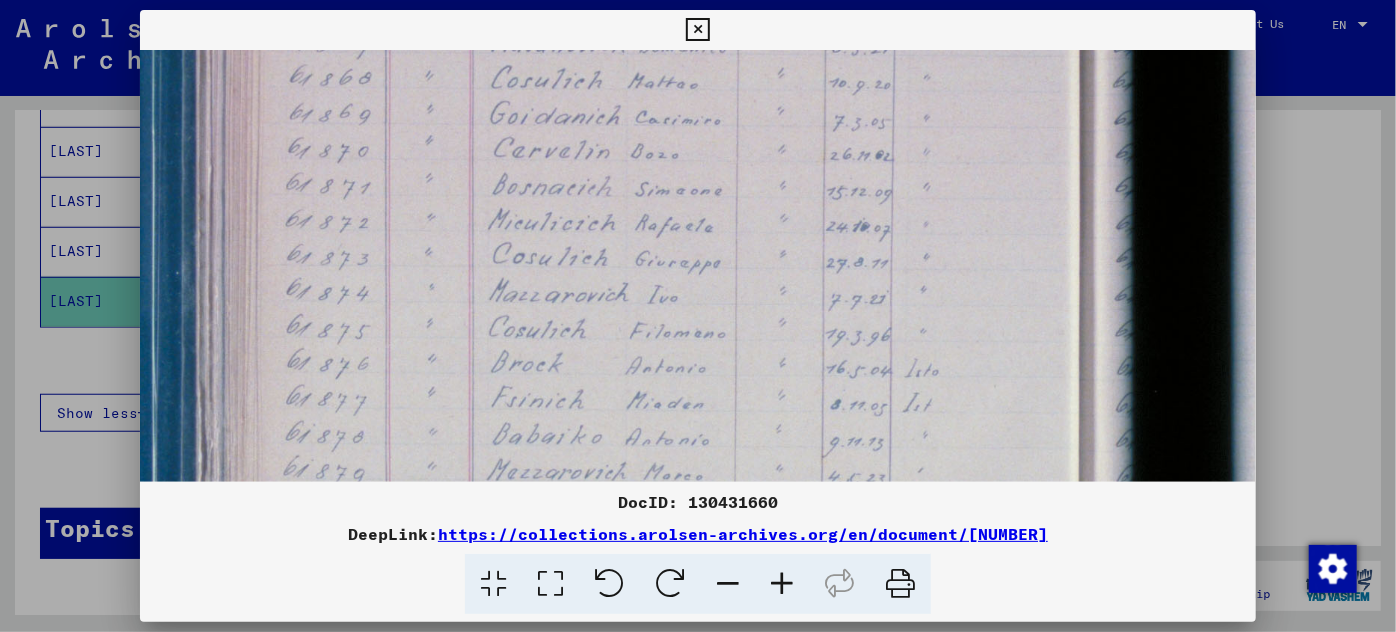 scroll, scrollTop: 573, scrollLeft: 80, axis: both 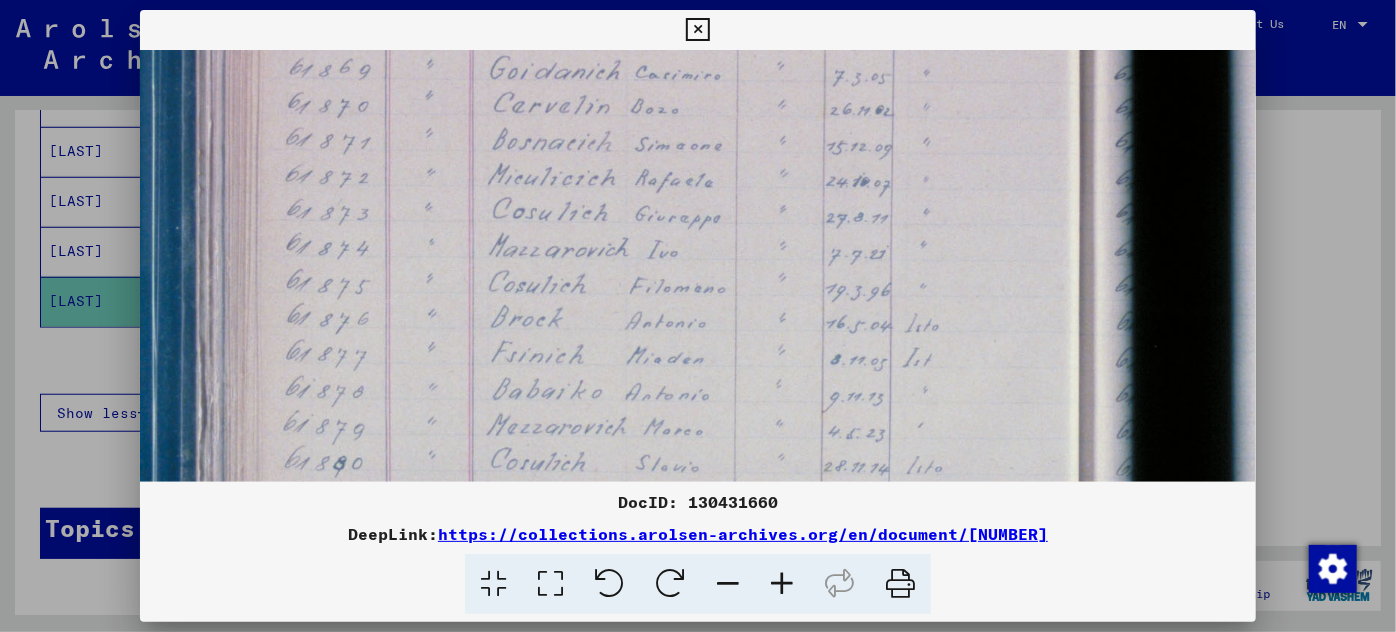 drag, startPoint x: 554, startPoint y: 466, endPoint x: 560, endPoint y: 257, distance: 209.0861 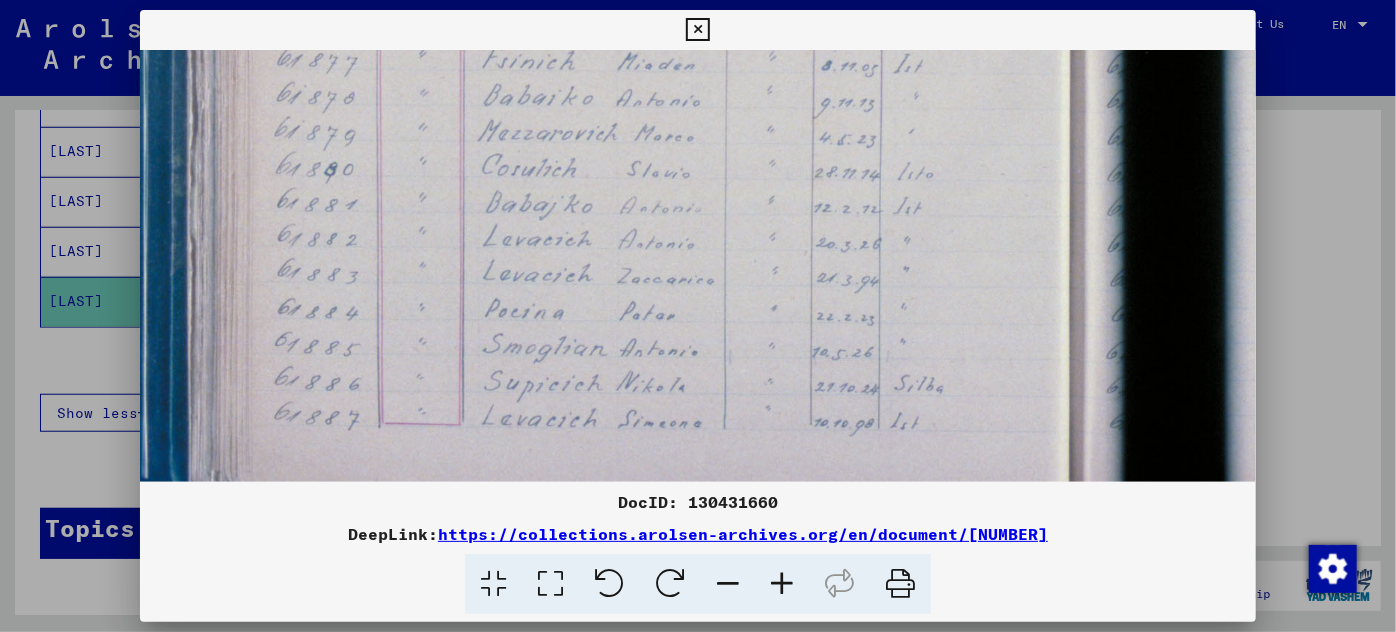 scroll, scrollTop: 879, scrollLeft: 90, axis: both 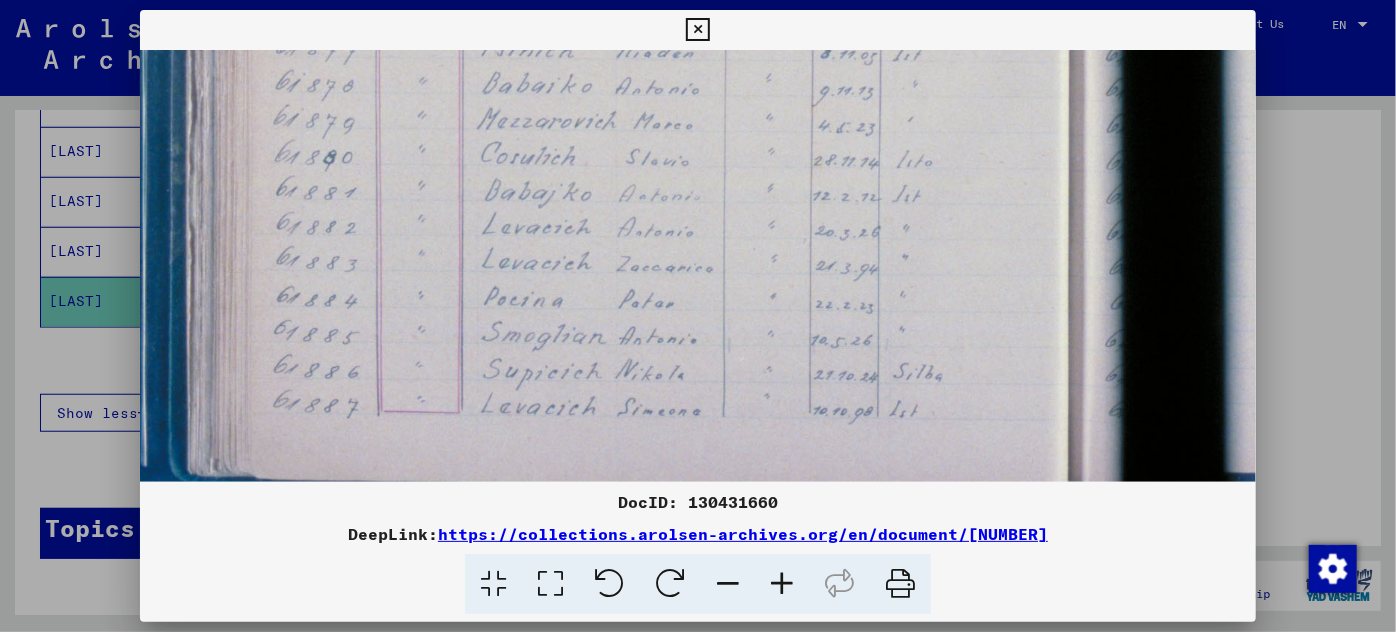 drag, startPoint x: 705, startPoint y: 443, endPoint x: 693, endPoint y: 137, distance: 306.2352 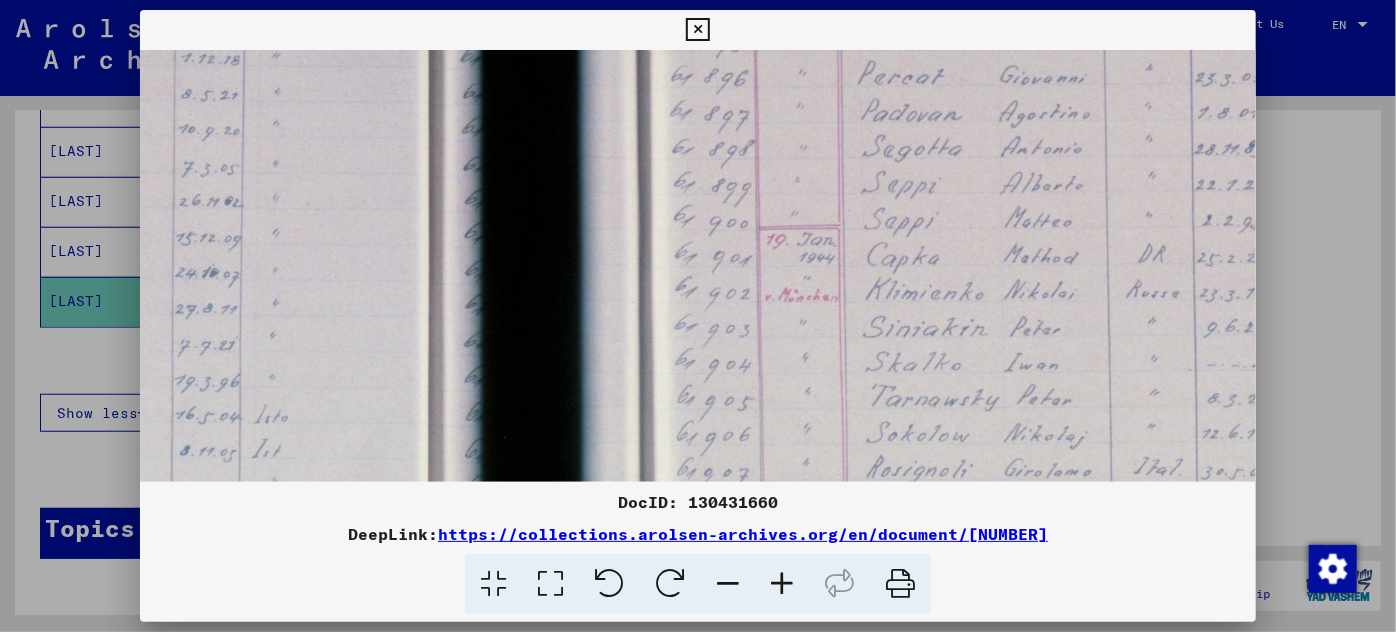 drag, startPoint x: 693, startPoint y: 137, endPoint x: 48, endPoint y: 536, distance: 758.4365 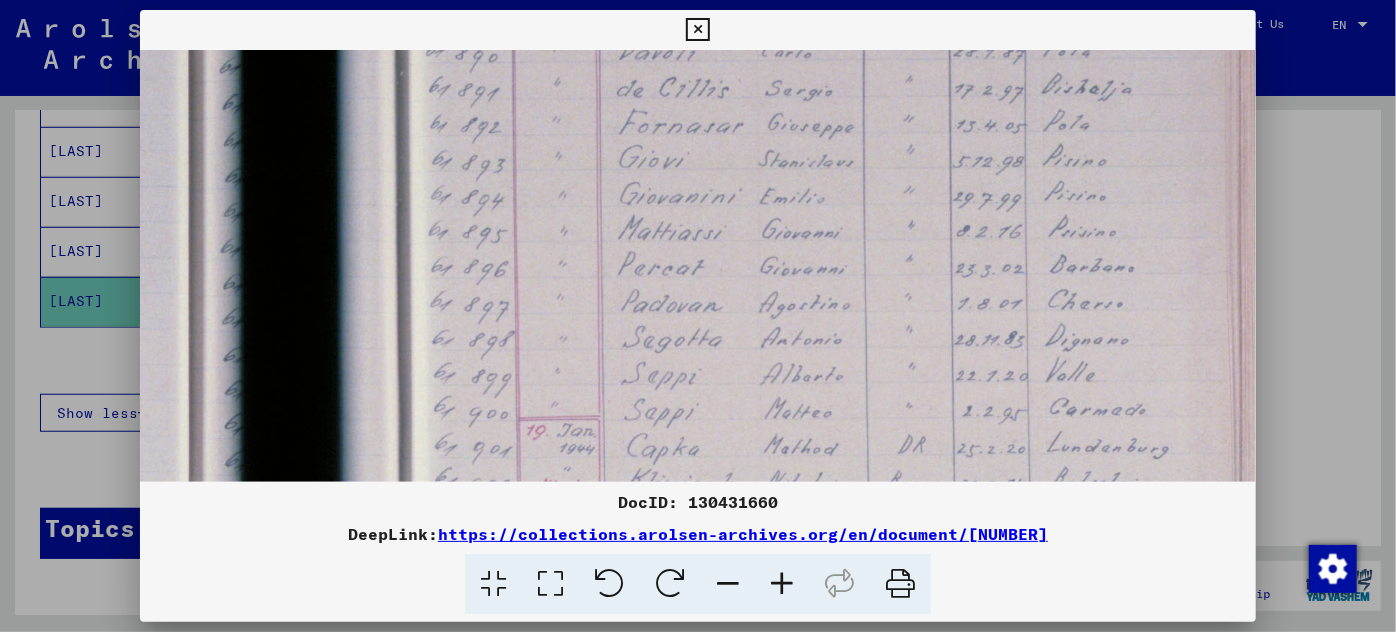 scroll, scrollTop: 290, scrollLeft: 971, axis: both 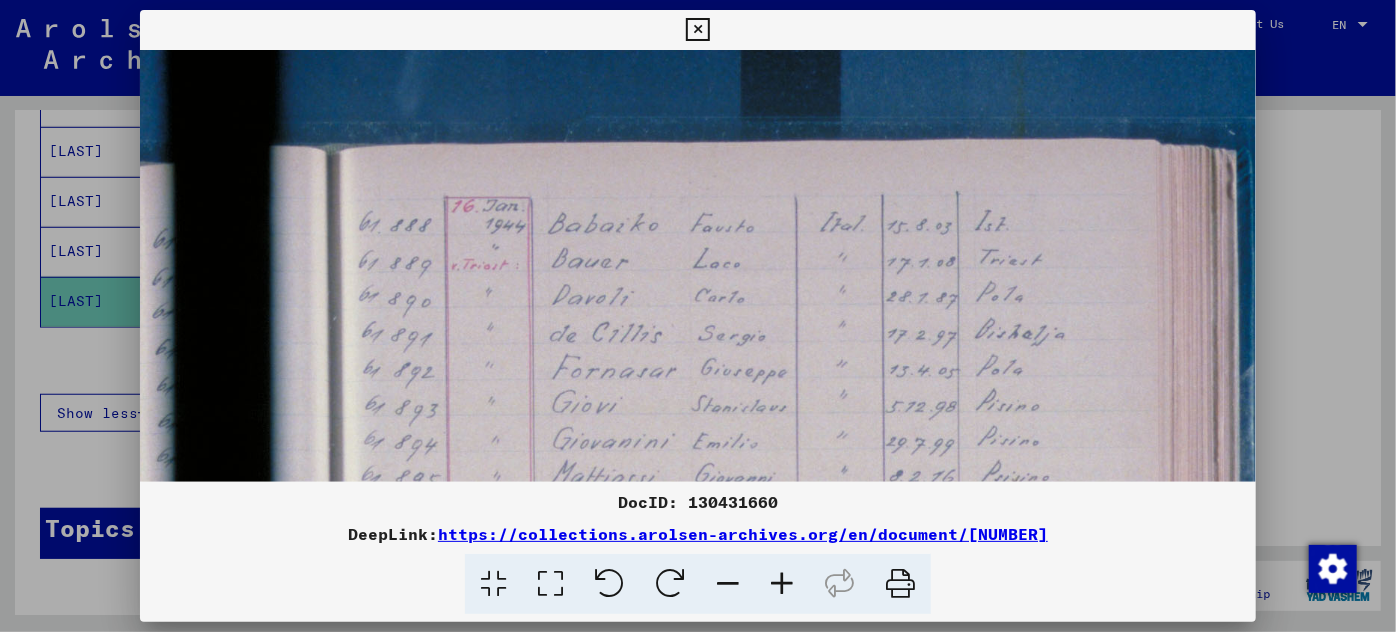 drag, startPoint x: 1008, startPoint y: 228, endPoint x: 688, endPoint y: 554, distance: 456.81067 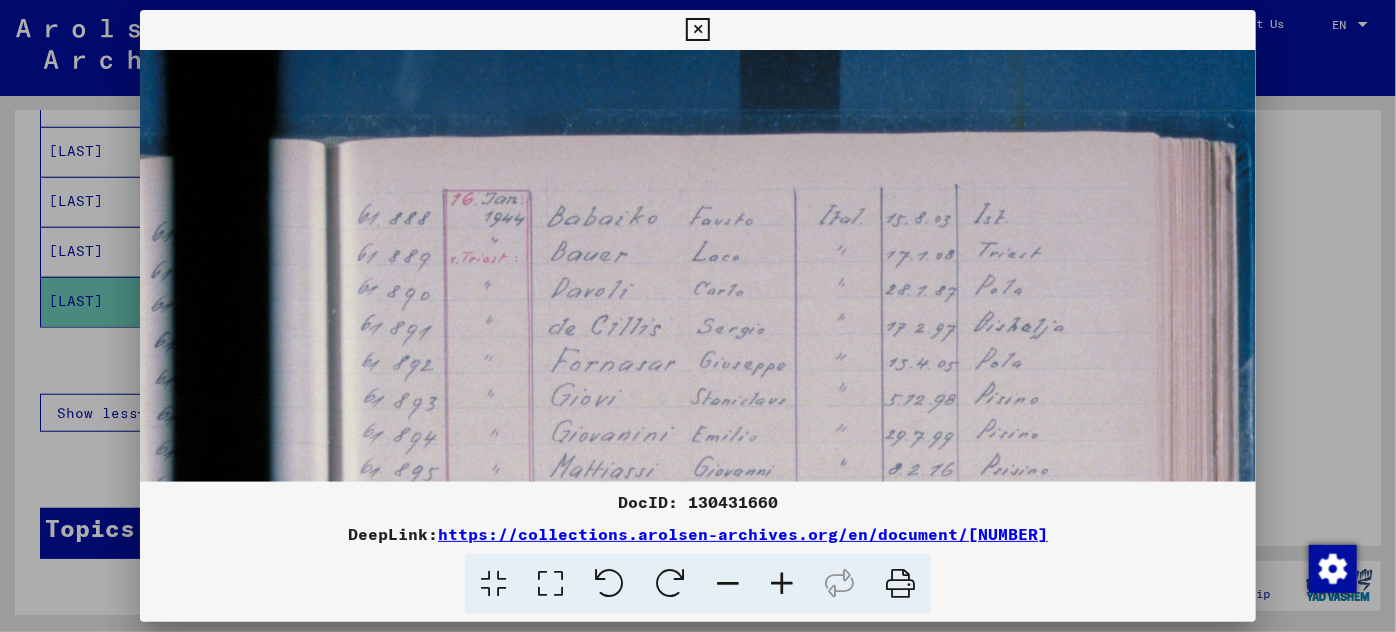 drag, startPoint x: 1064, startPoint y: 522, endPoint x: 450, endPoint y: 535, distance: 614.13763 